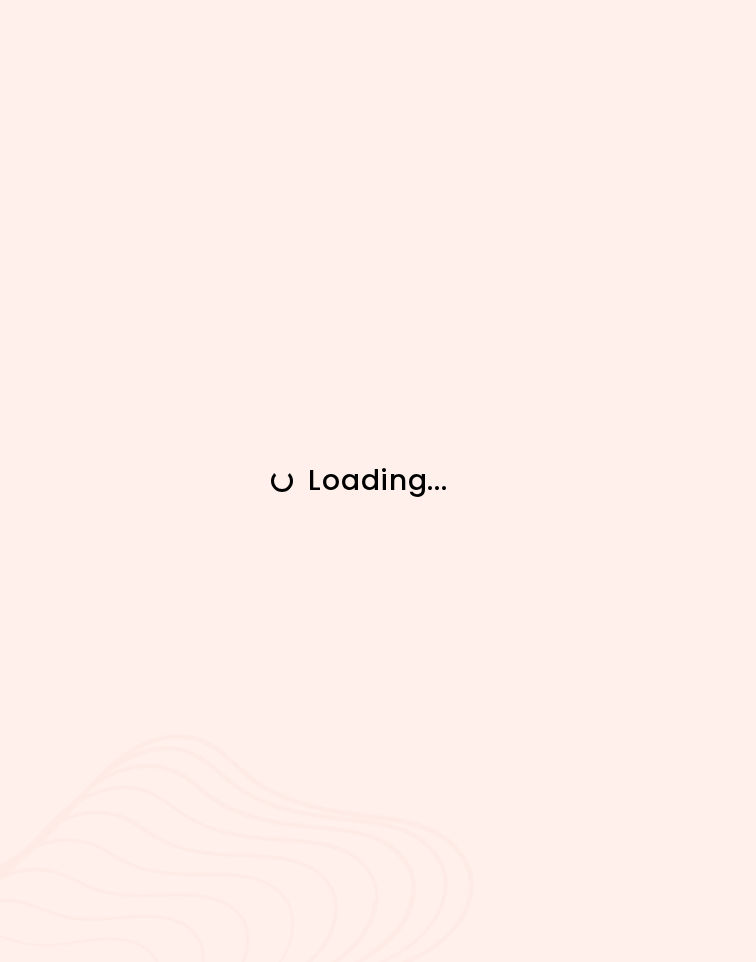scroll, scrollTop: 0, scrollLeft: 0, axis: both 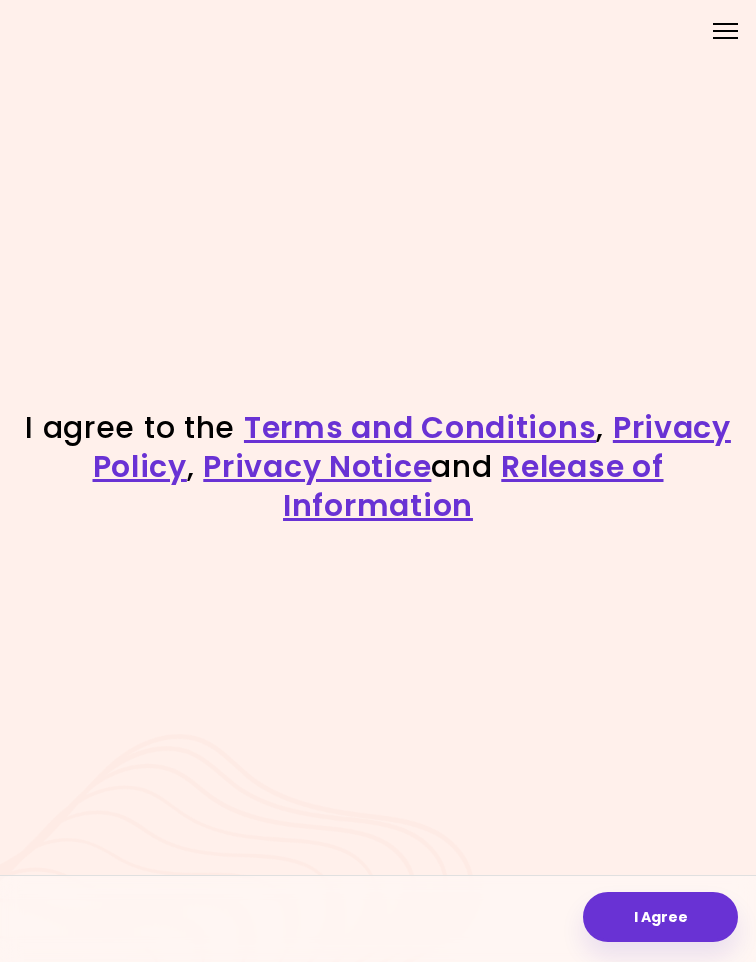 click on "I Agree" at bounding box center (660, 917) 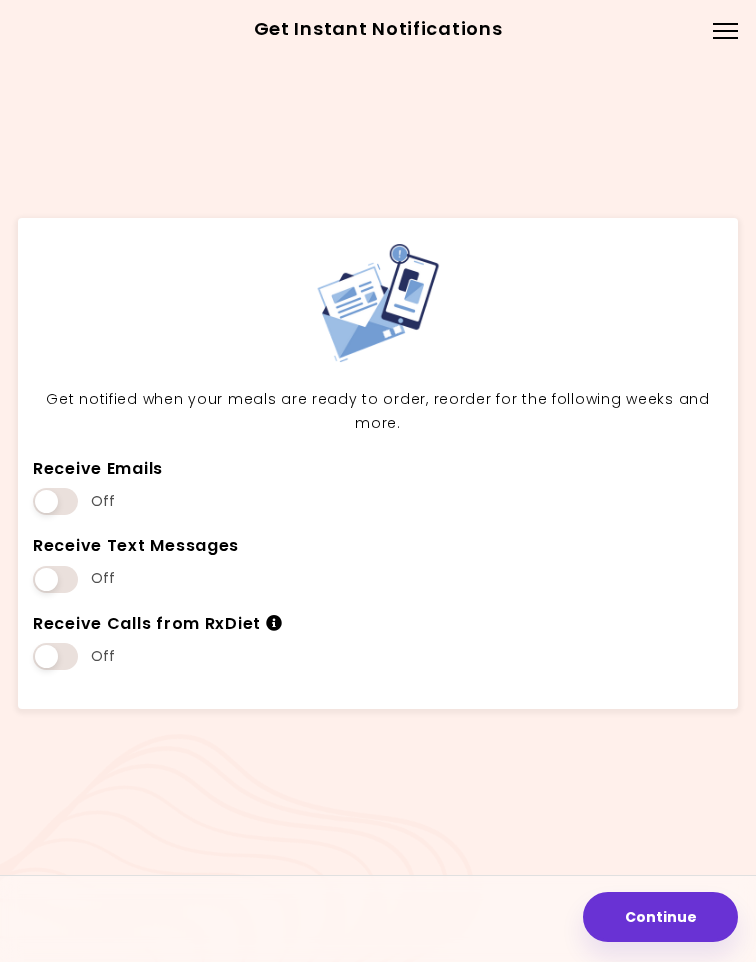 click at bounding box center (55, 501) 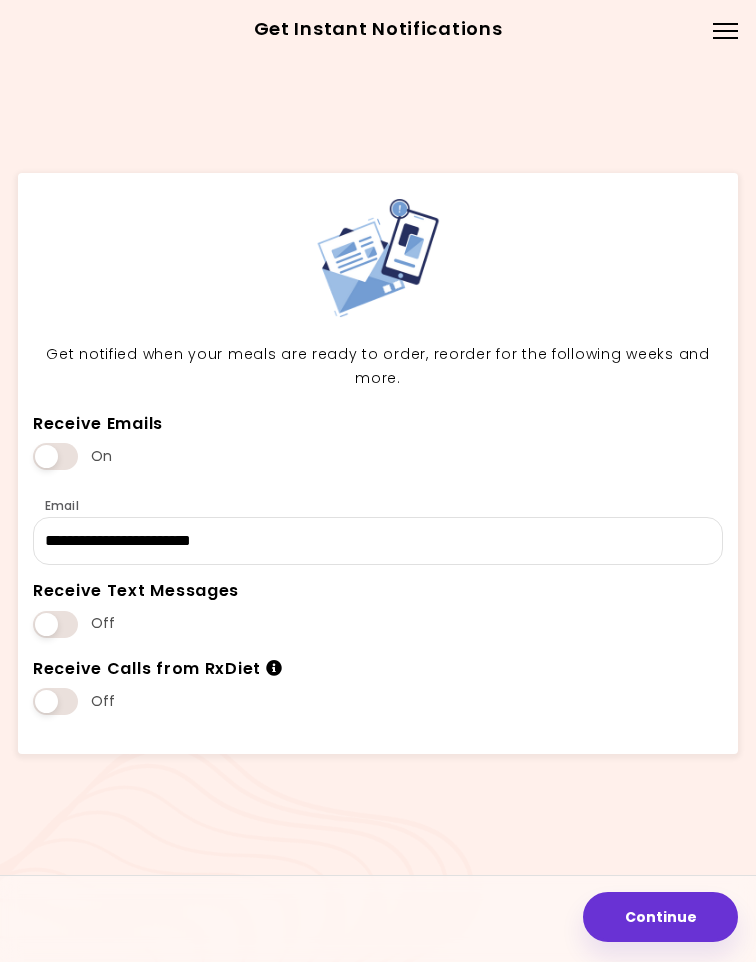 click on "Continue" at bounding box center [660, 917] 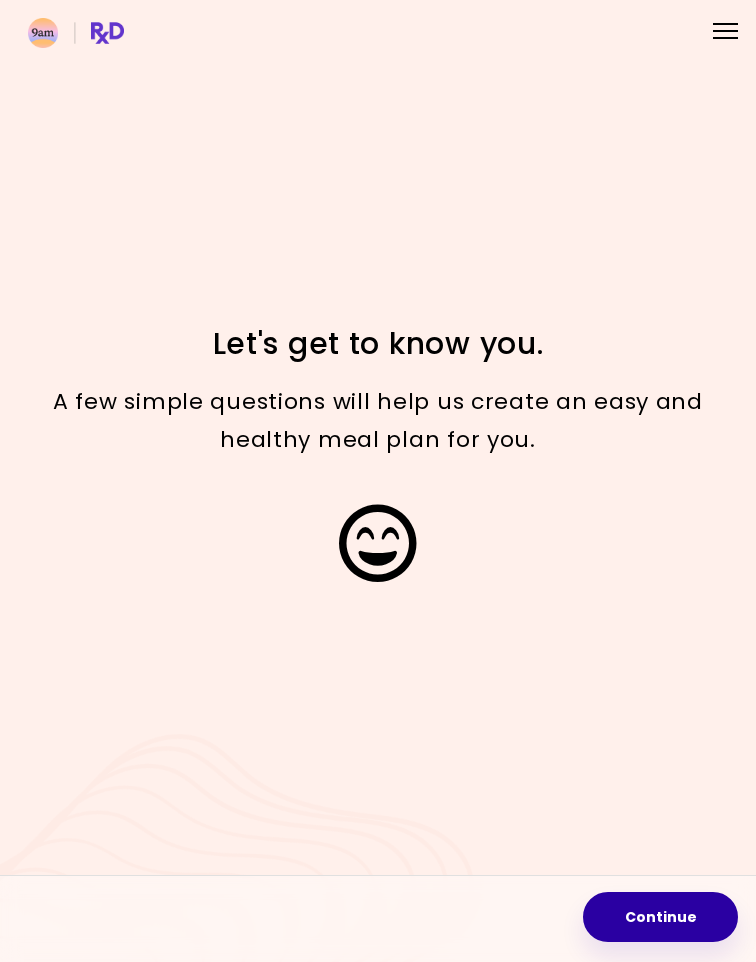 click on "Continue" at bounding box center (660, 917) 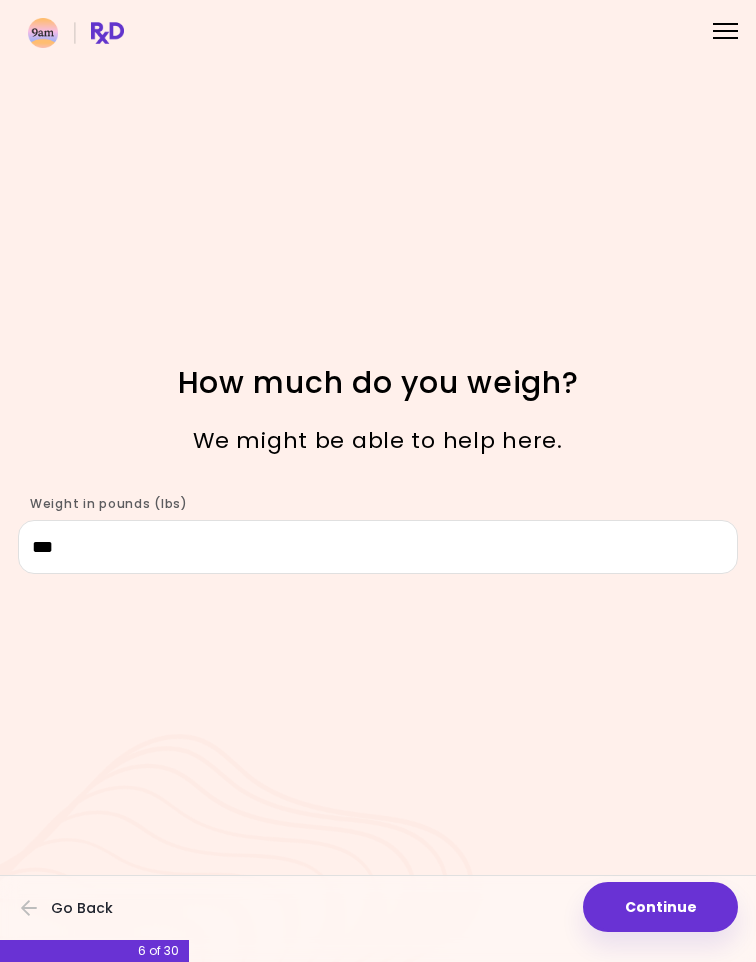 click on "Continue" at bounding box center (660, 907) 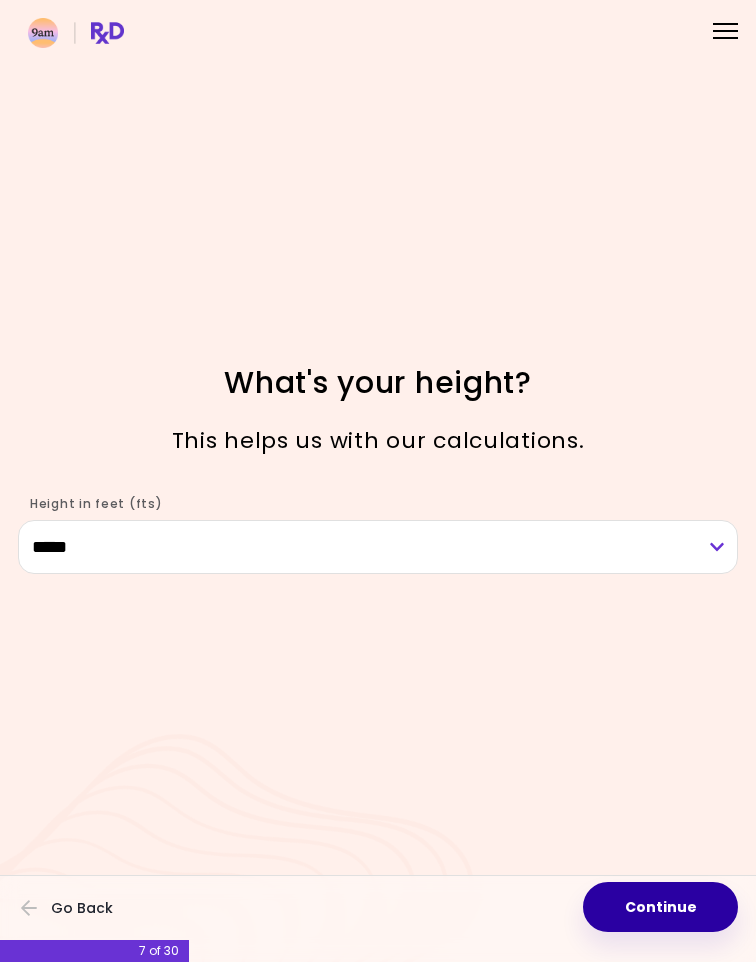 click on "Continue" at bounding box center (660, 907) 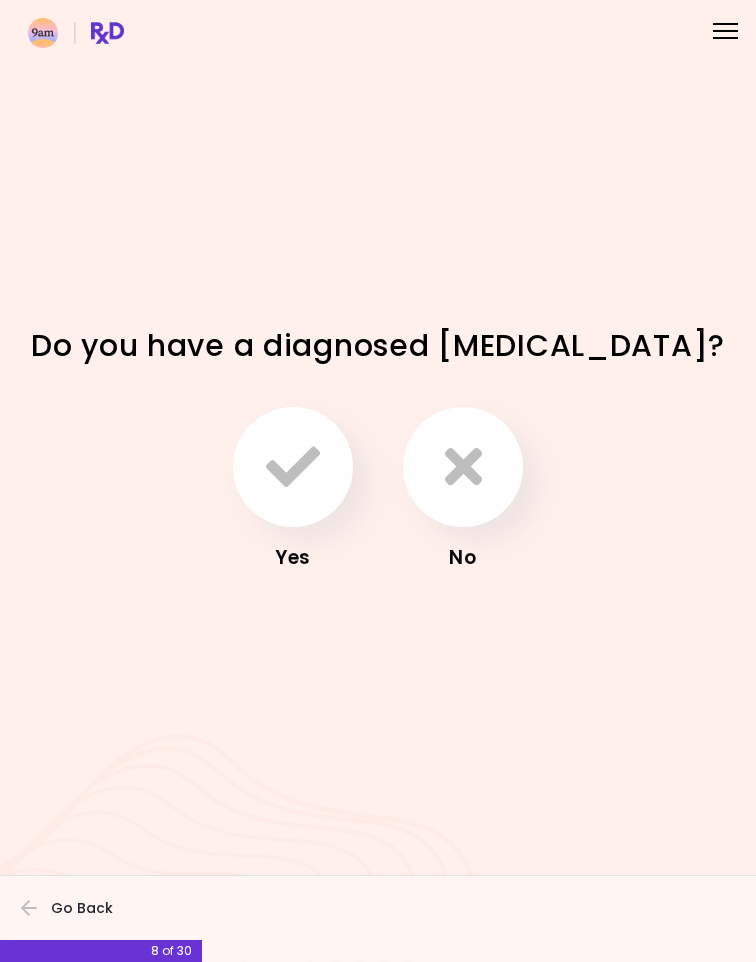 click at bounding box center [463, 467] 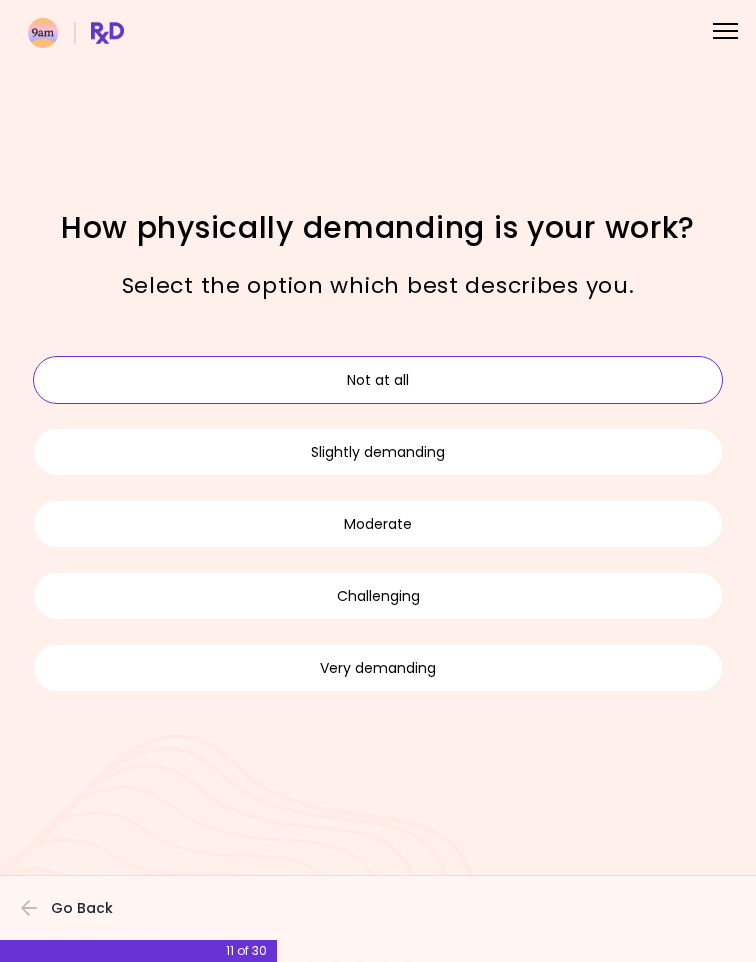 click on "Not at all" at bounding box center (378, 380) 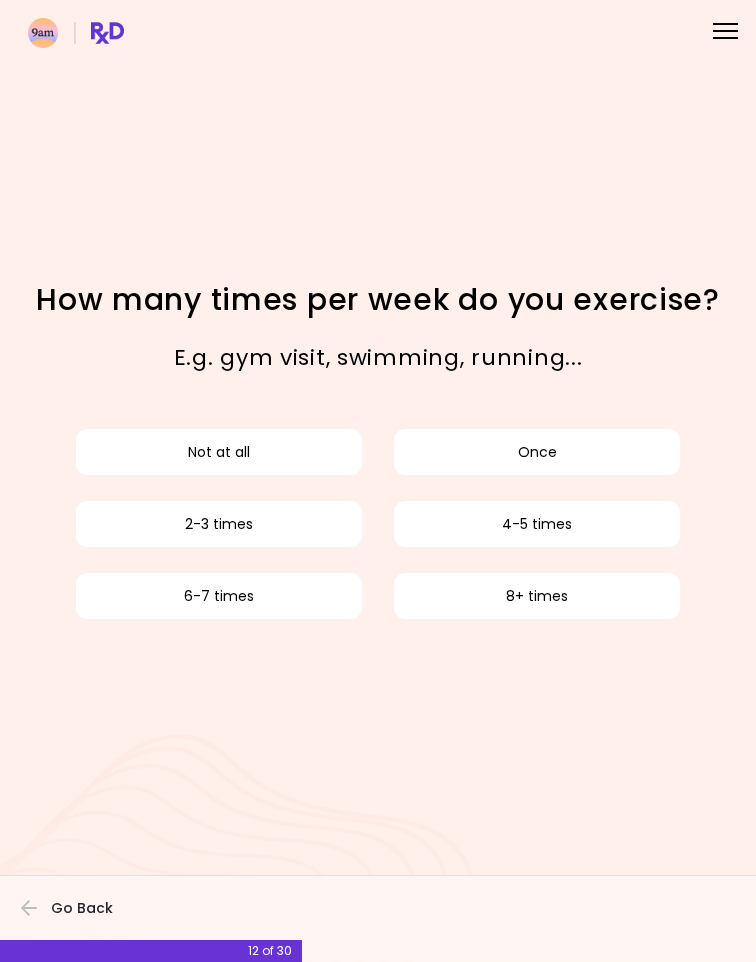 click on "2-3 times" at bounding box center [219, 524] 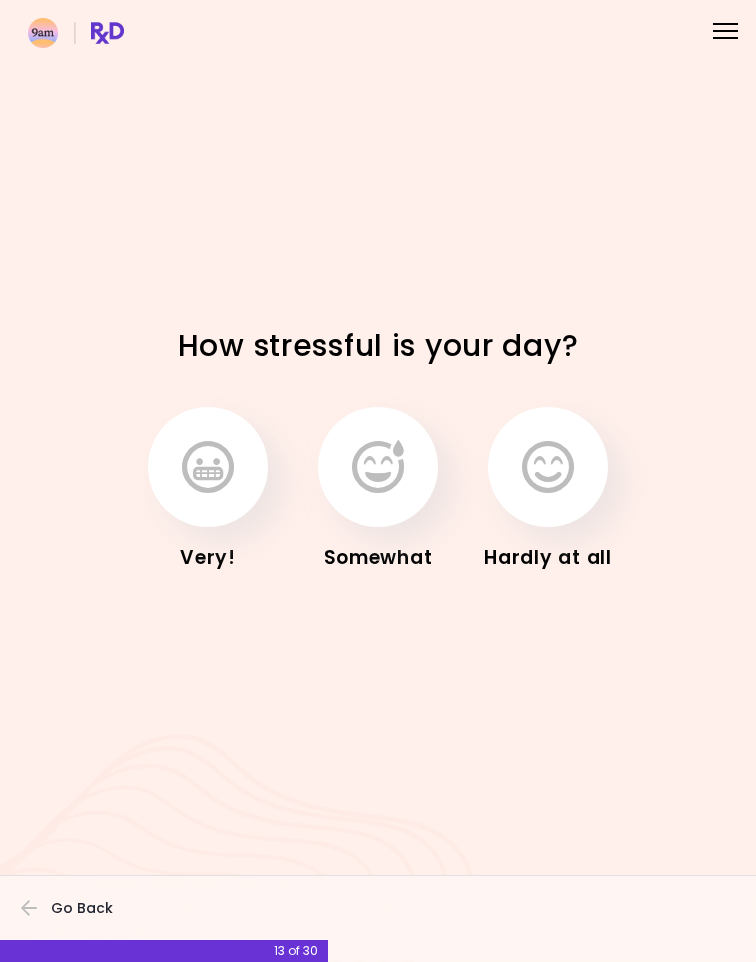 click at bounding box center [548, 467] 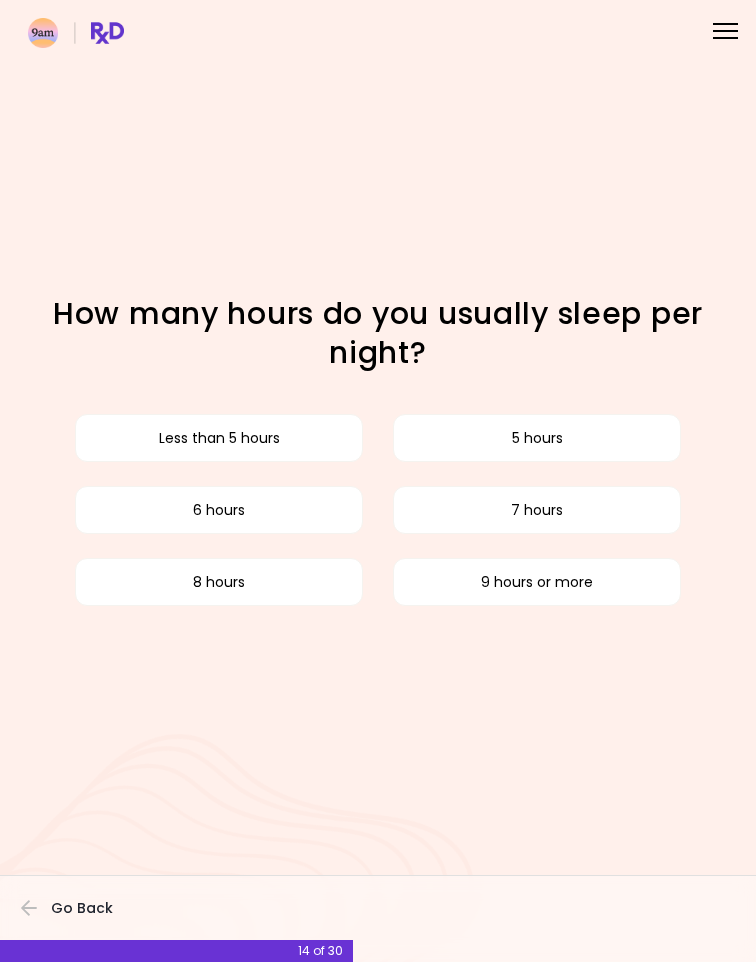 click on "8 hours" at bounding box center [219, 582] 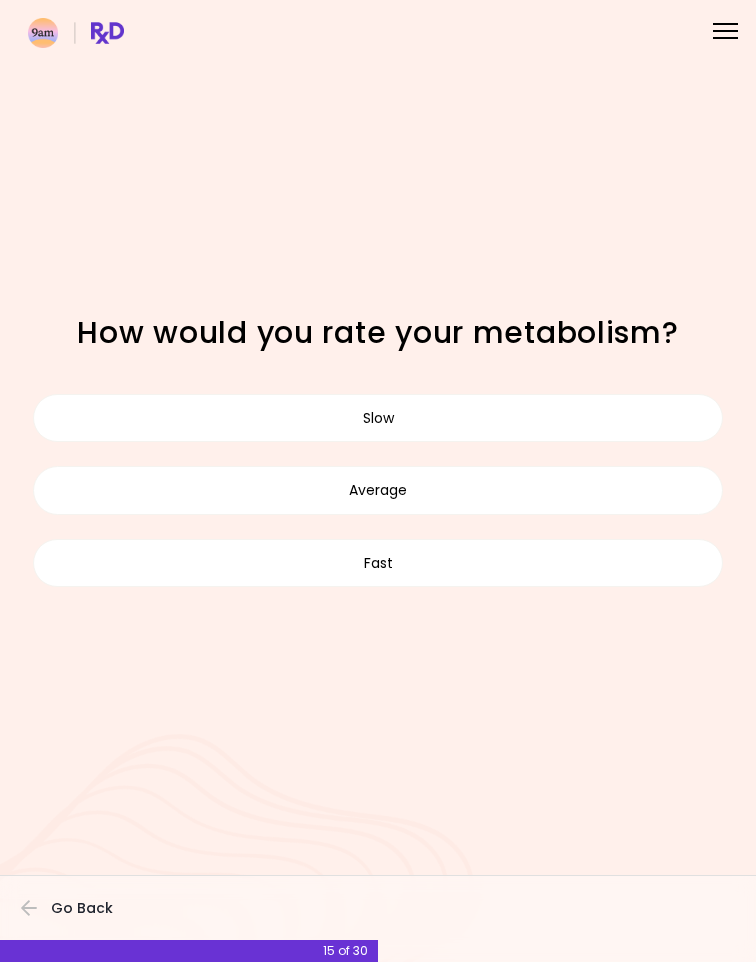 click on "Slow" at bounding box center [378, 418] 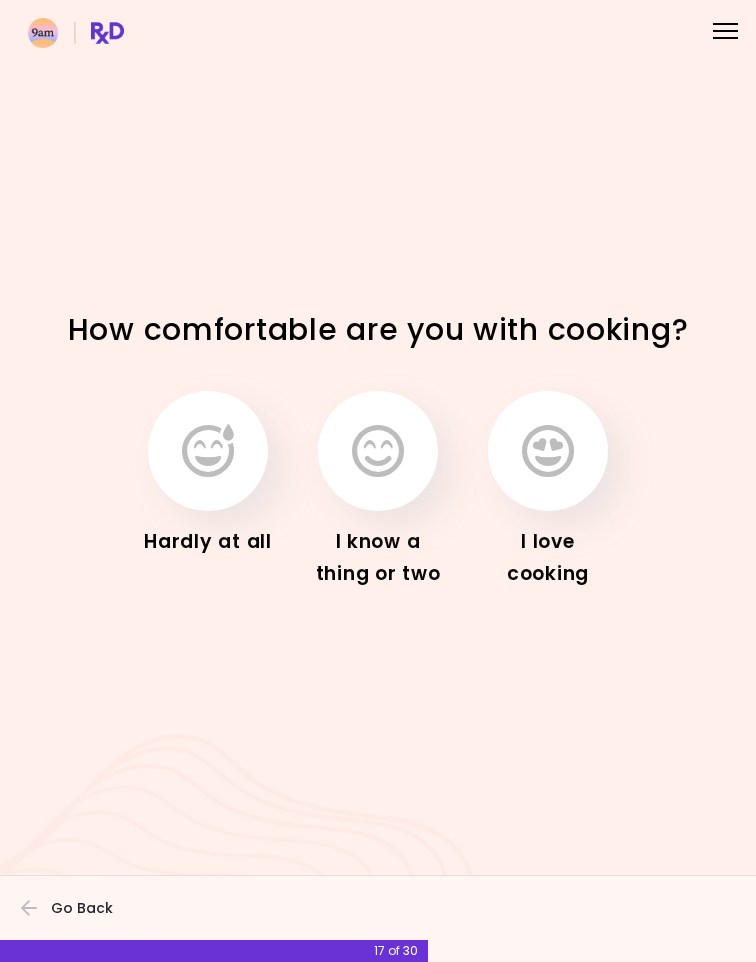 click at bounding box center [378, 451] 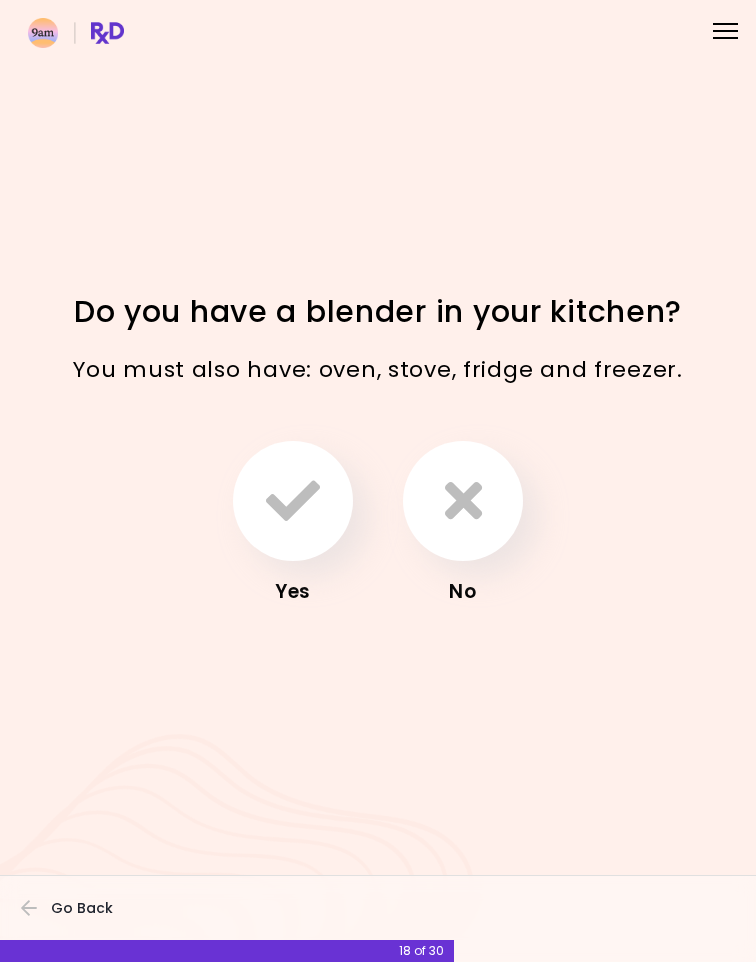 click at bounding box center (293, 501) 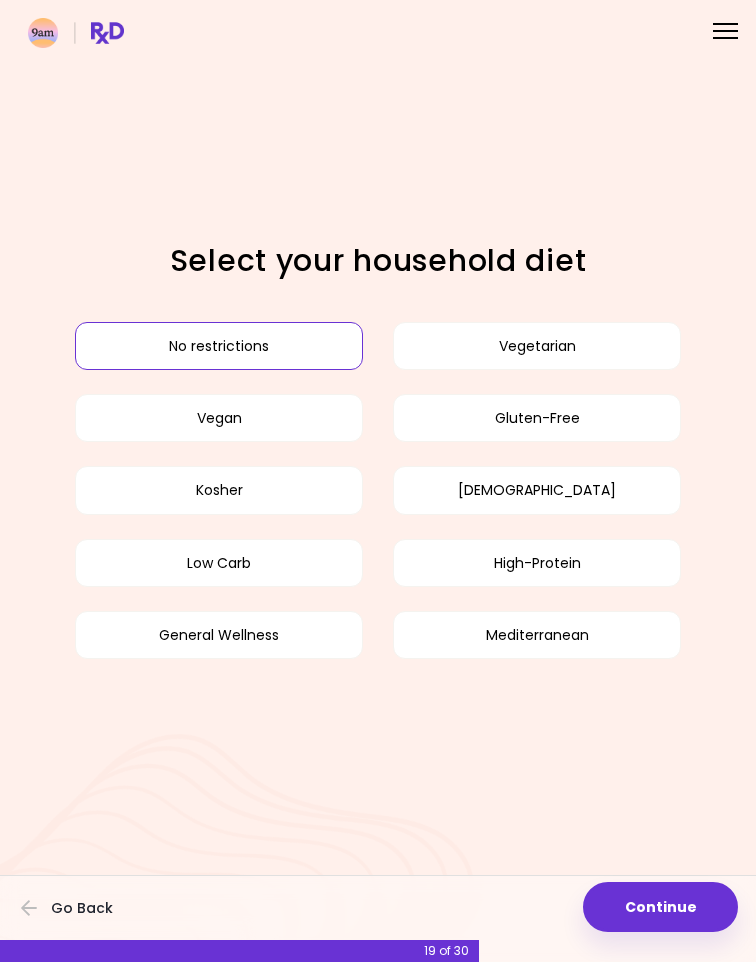 click on "Continue" at bounding box center [660, 907] 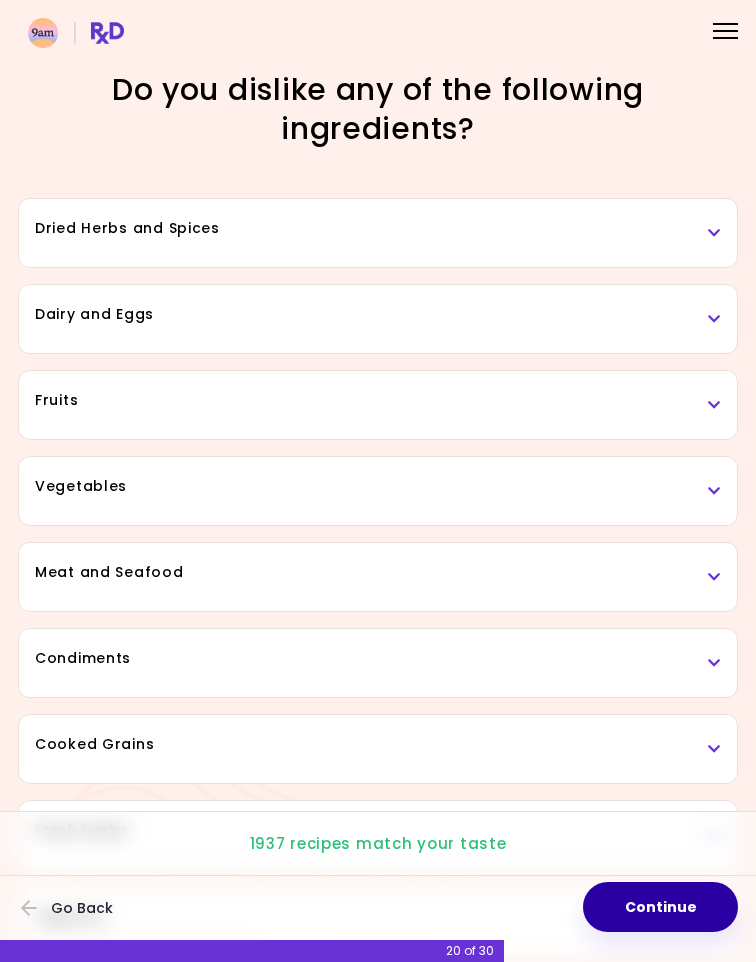 click on "Continue" at bounding box center [660, 907] 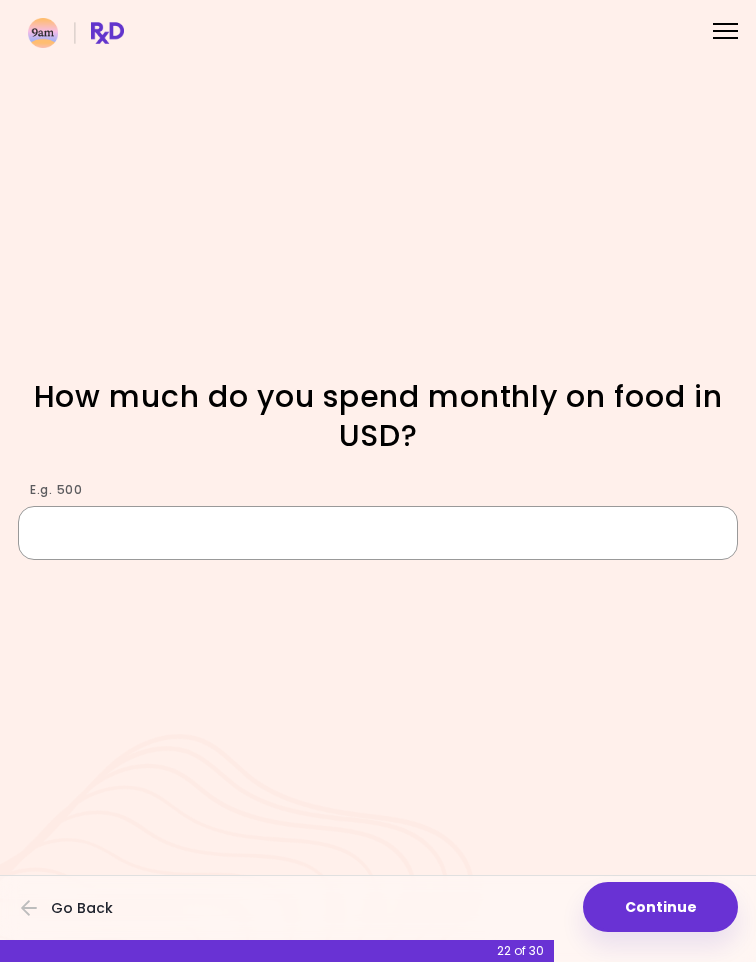 click on "E.g. 500" at bounding box center (378, 533) 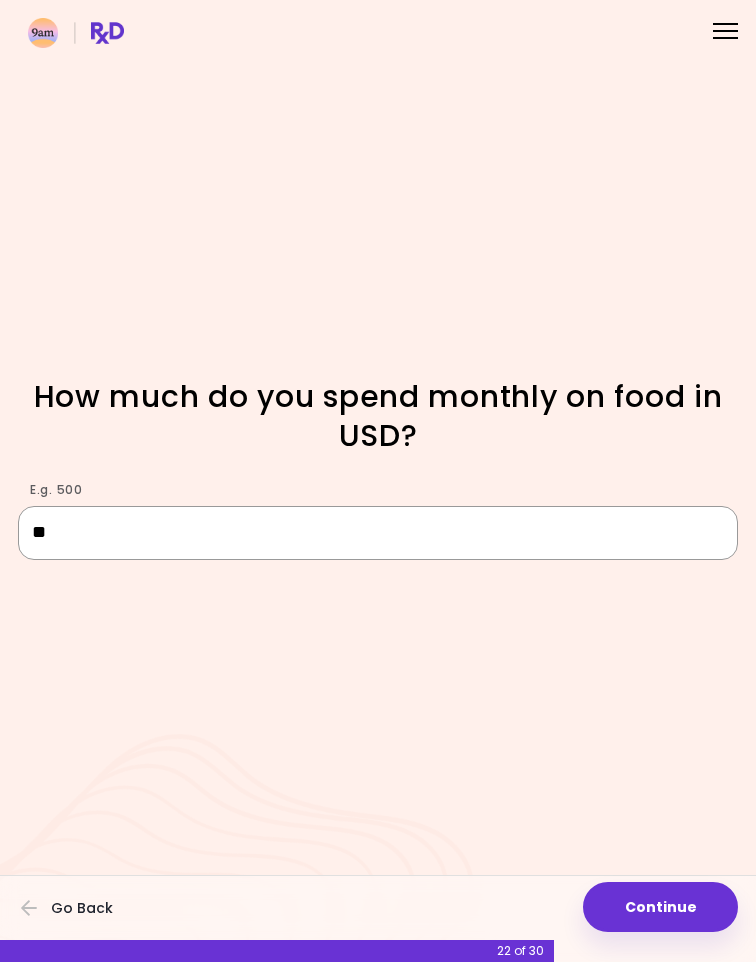 type on "***" 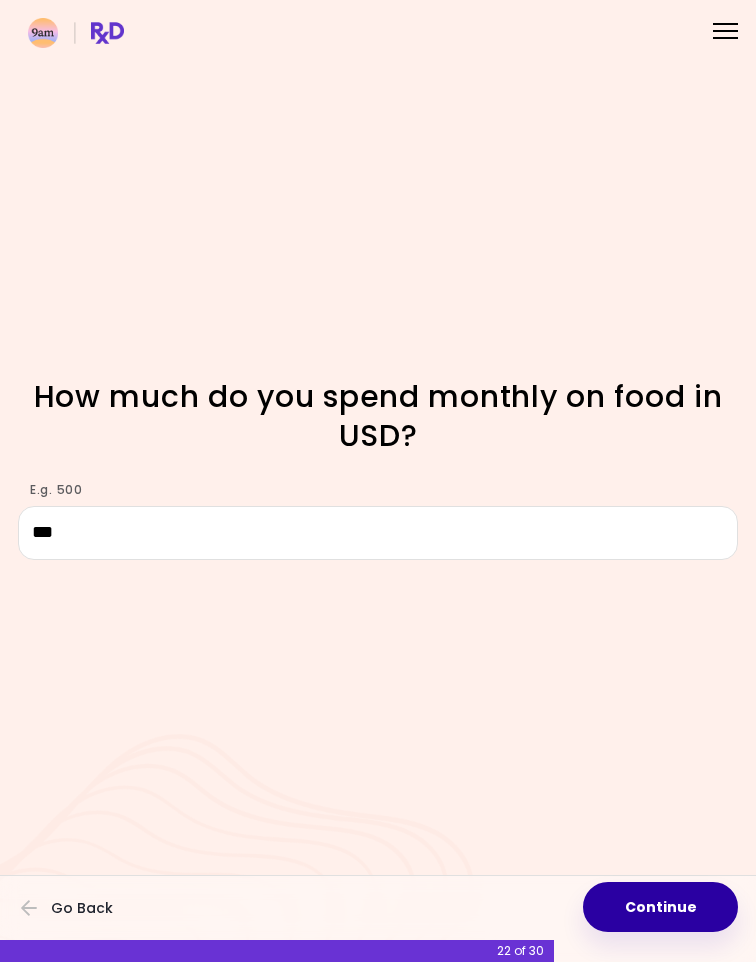 click on "Continue" at bounding box center [660, 907] 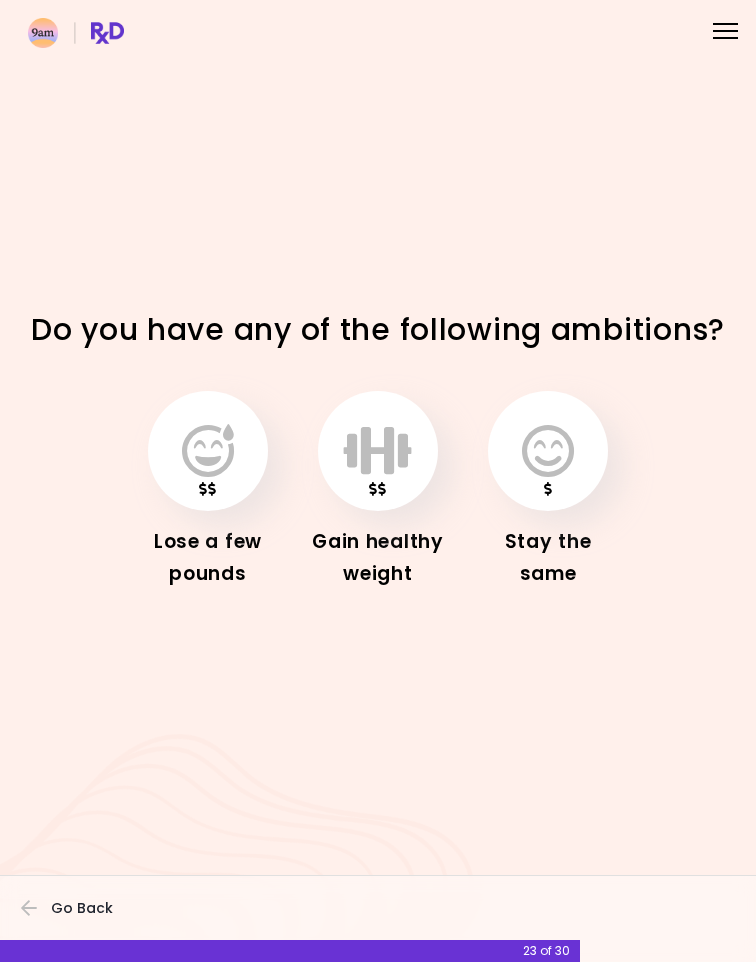click at bounding box center (208, 451) 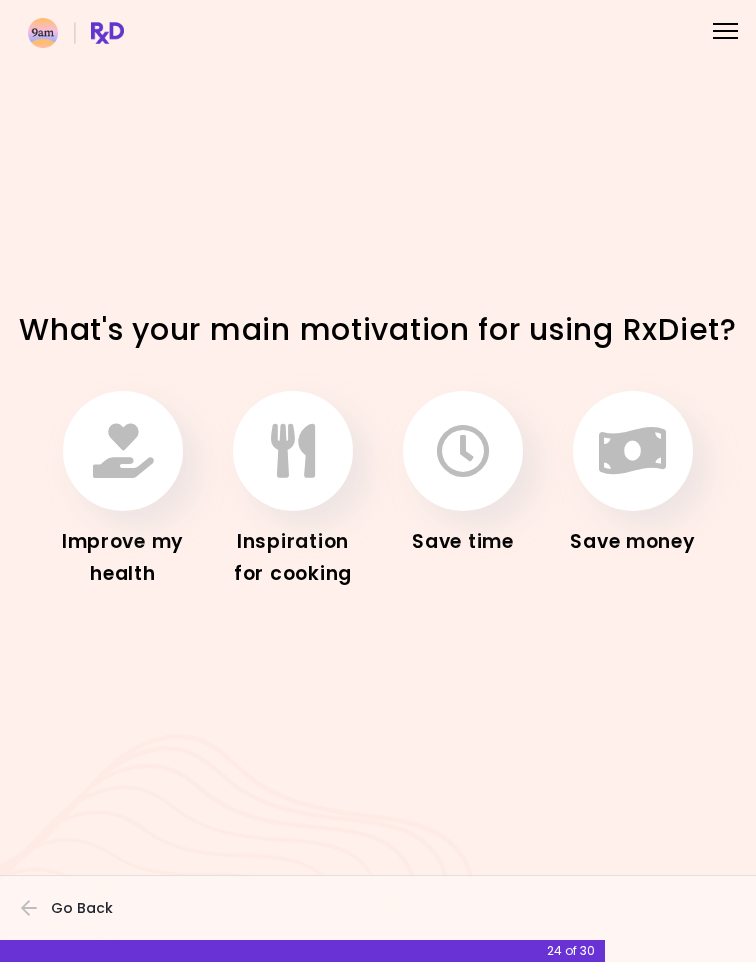 click at bounding box center [293, 451] 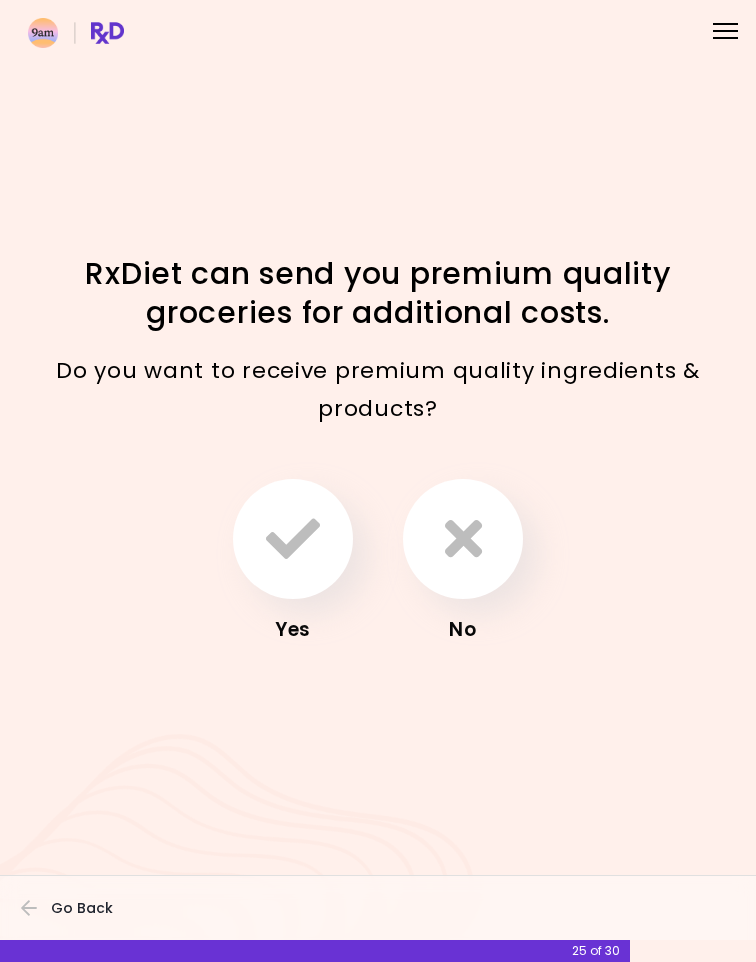 click at bounding box center (463, 539) 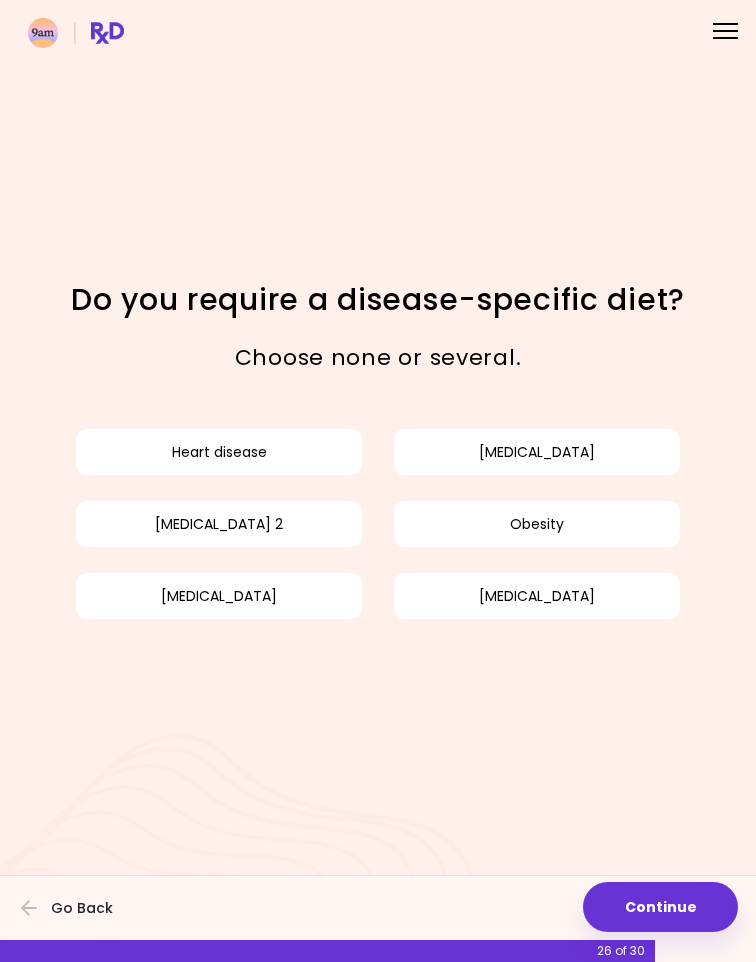 click on "Continue" at bounding box center [660, 907] 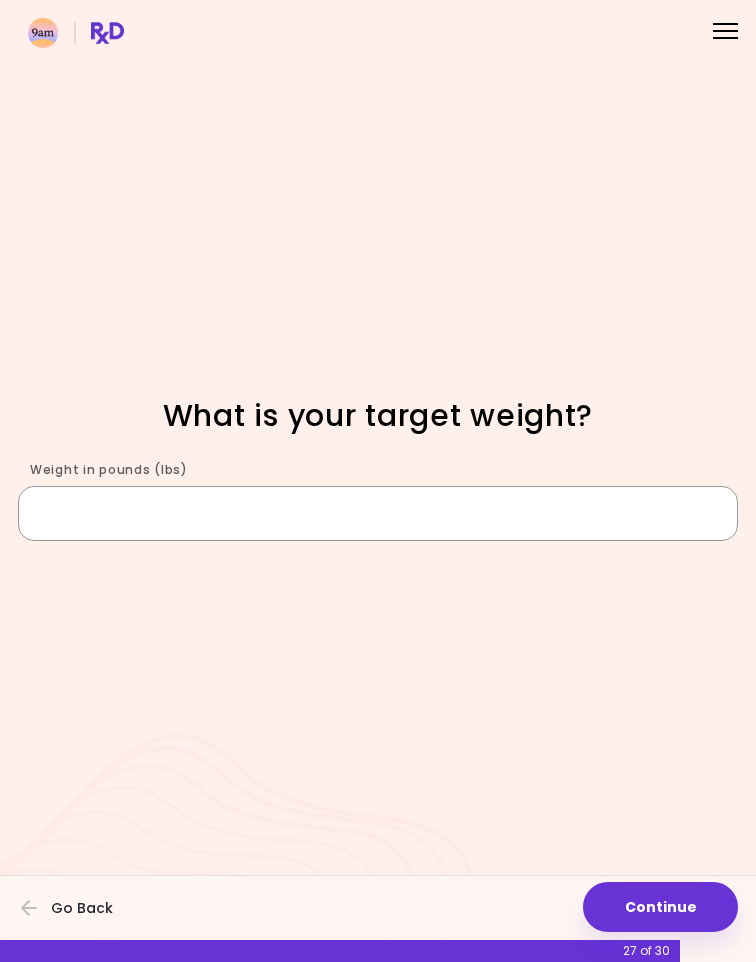 click on "Weight in pounds (lbs)" at bounding box center [378, 513] 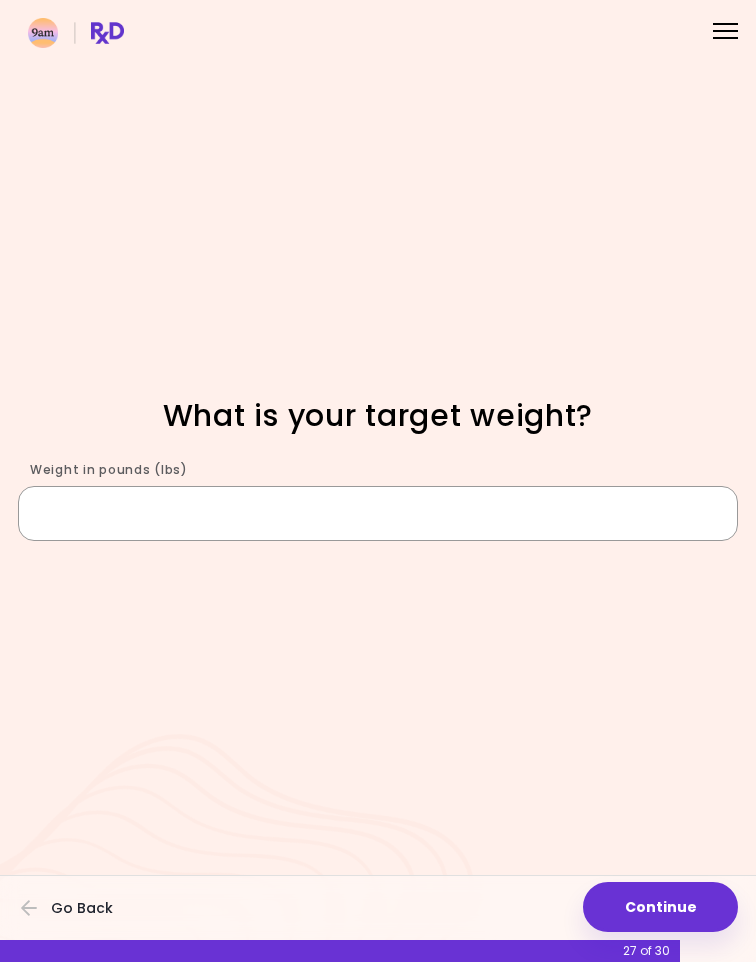 click on "Weight in pounds (lbs)" at bounding box center [378, 513] 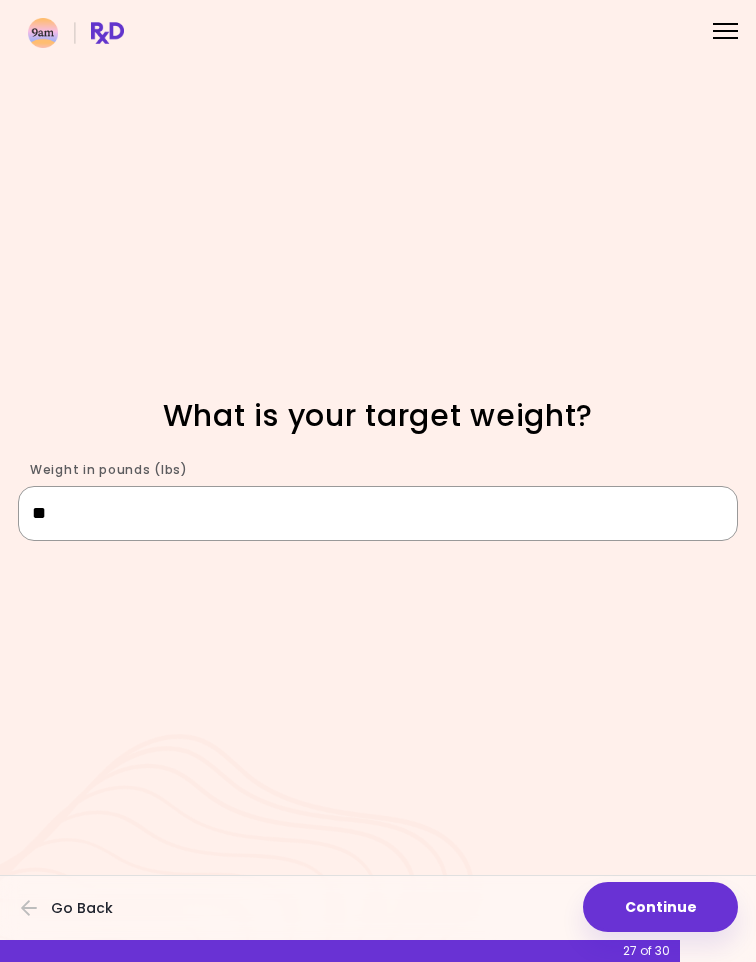 type on "***" 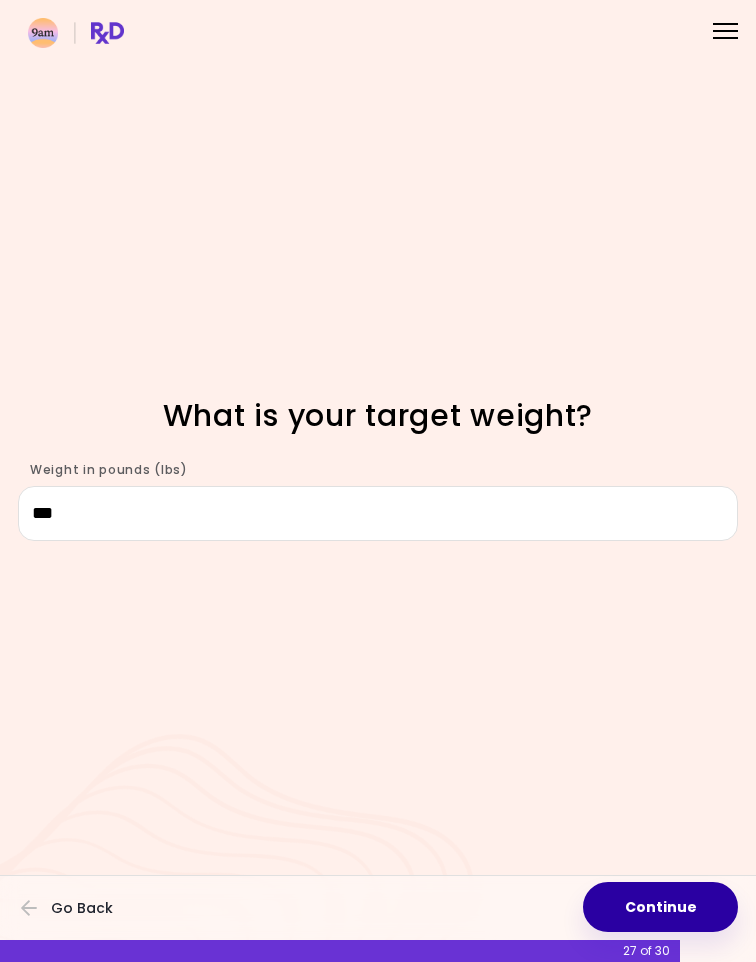 click on "Continue" at bounding box center (660, 907) 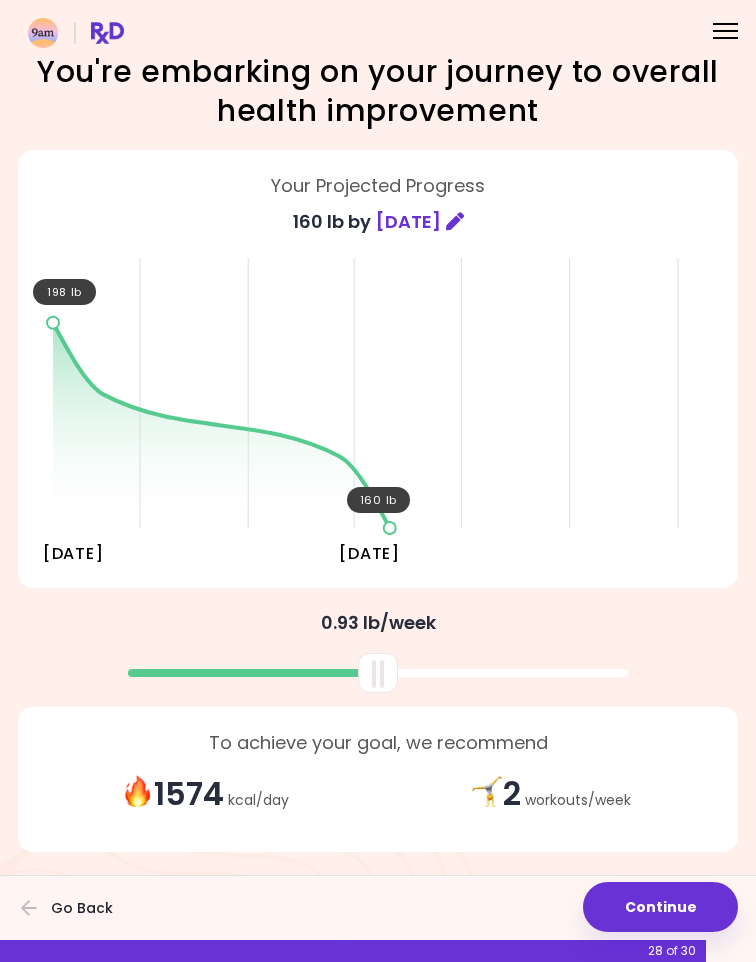 scroll, scrollTop: 39, scrollLeft: 0, axis: vertical 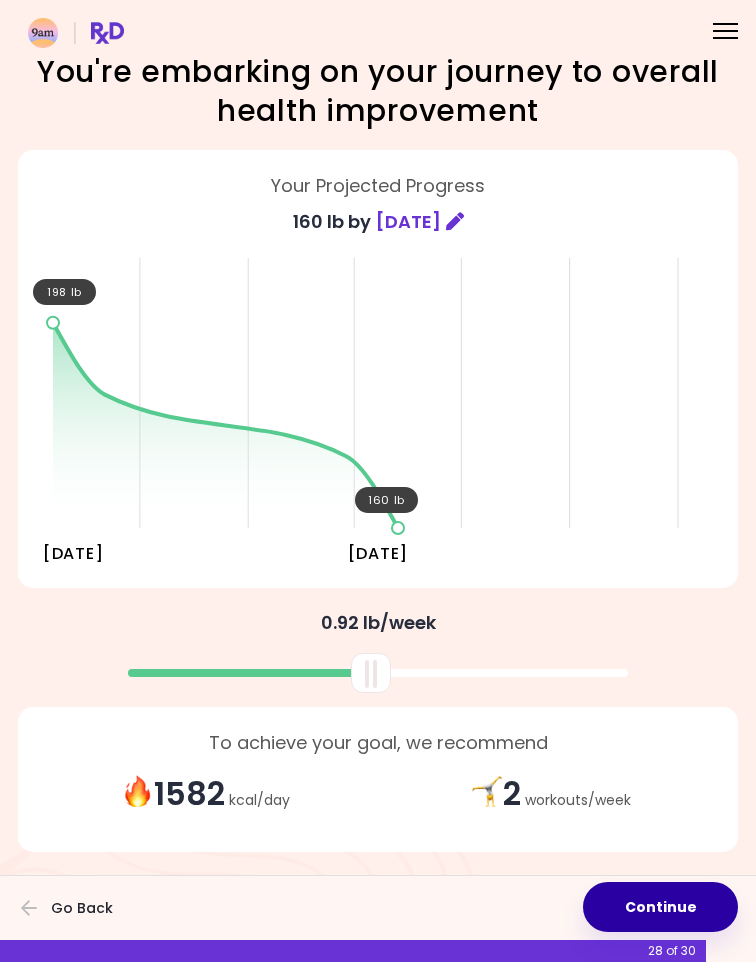 click on "Continue" at bounding box center (660, 907) 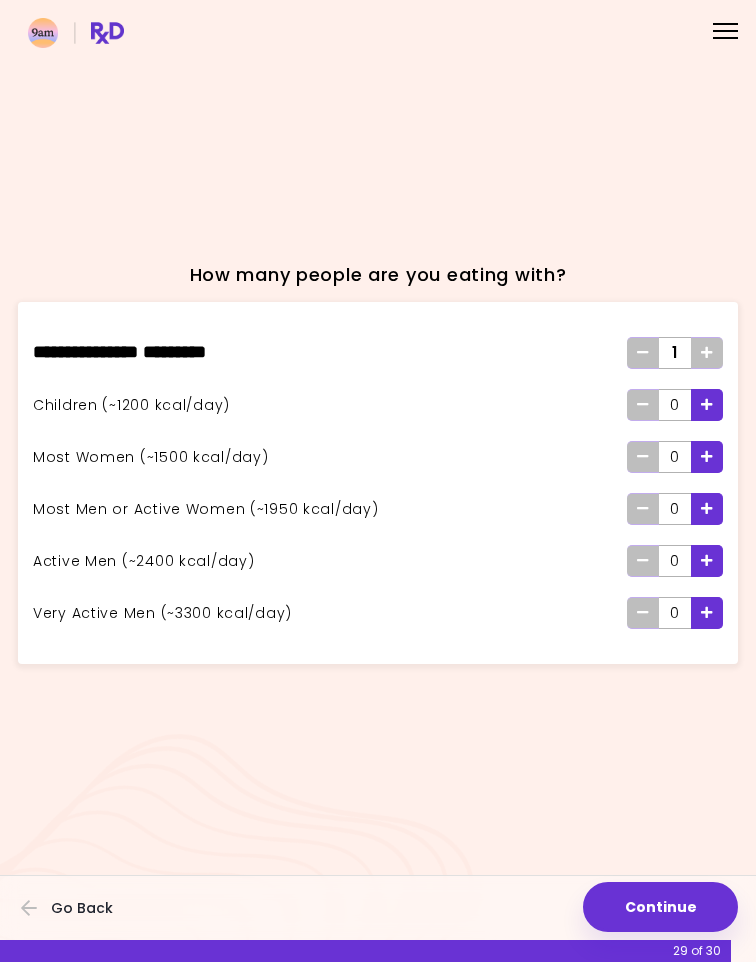 click at bounding box center (707, 509) 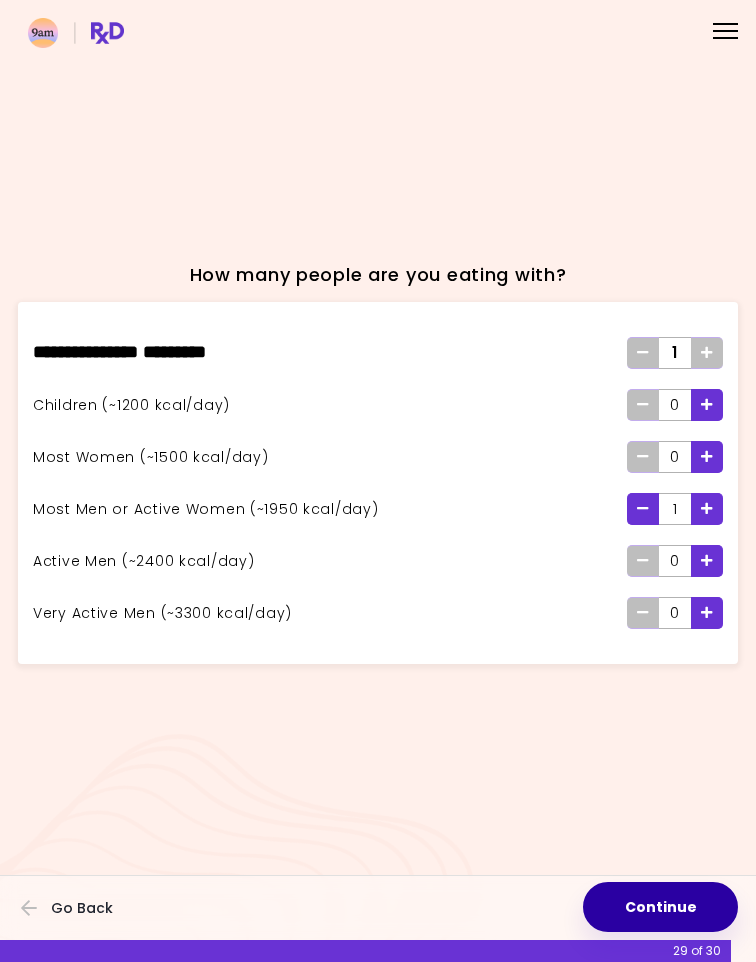 click on "Continue" at bounding box center [660, 907] 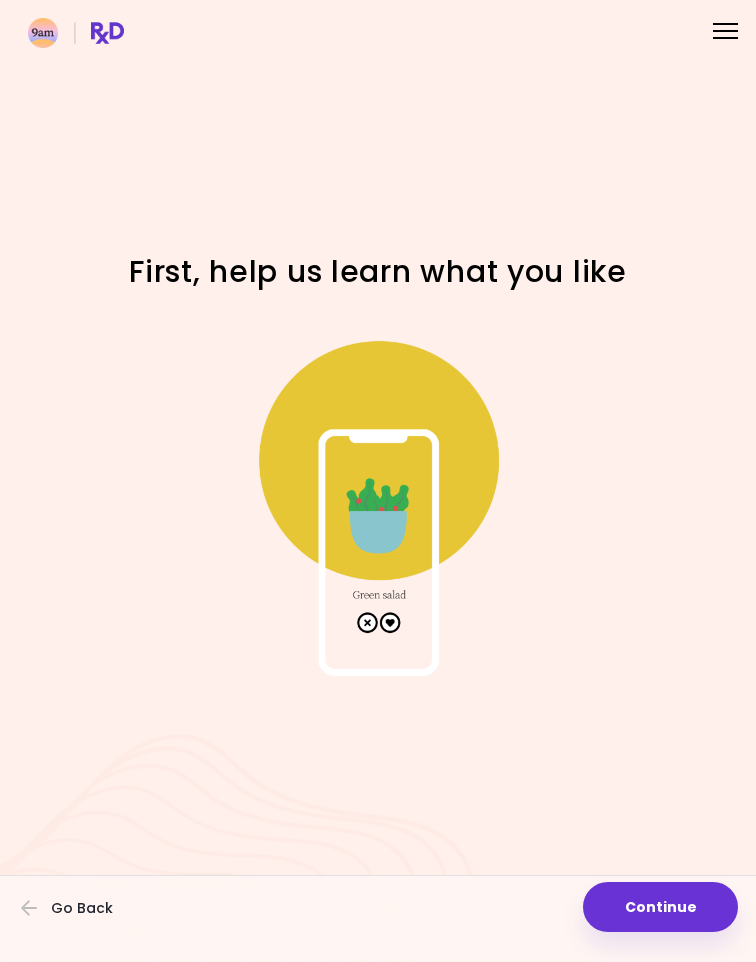 click on "Continue" at bounding box center (660, 907) 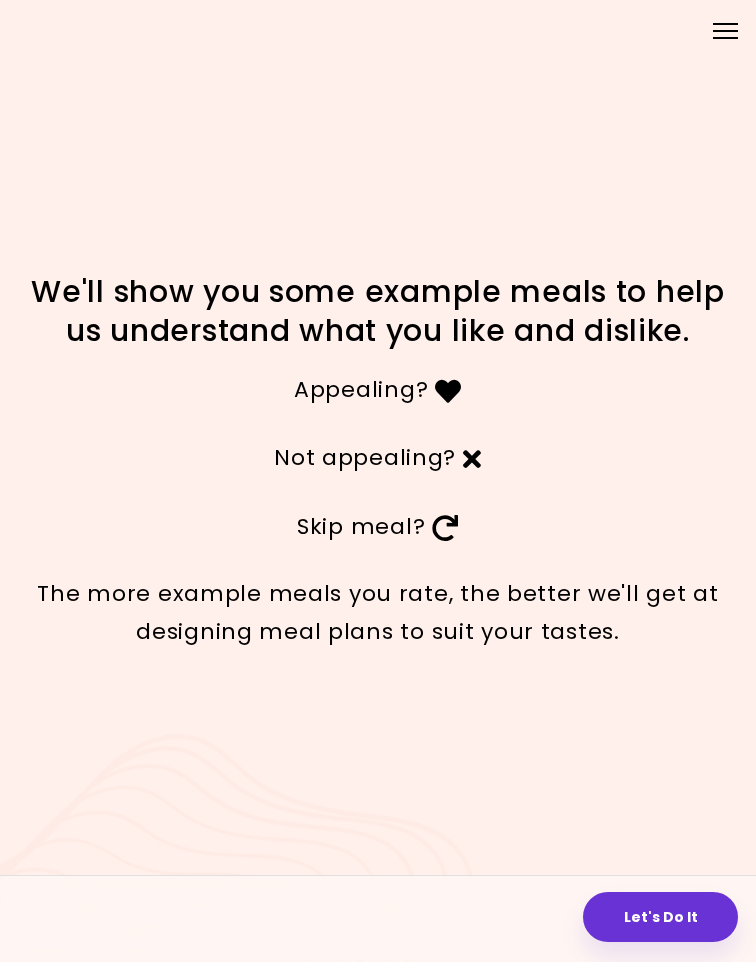 click on "Let's Do It" at bounding box center [660, 917] 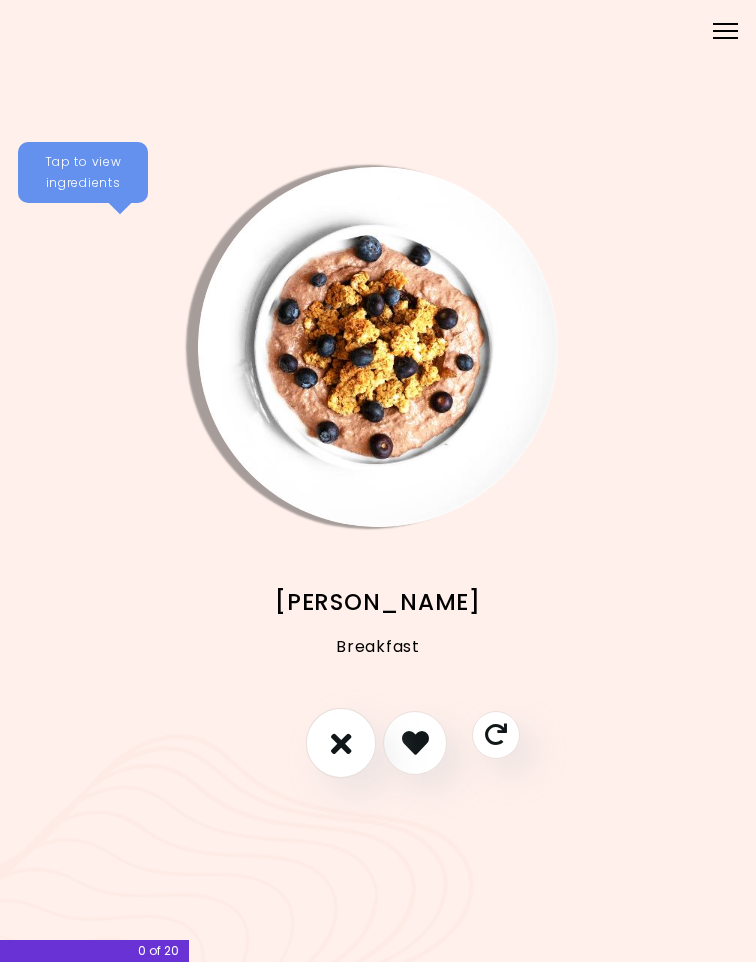 click at bounding box center (341, 743) 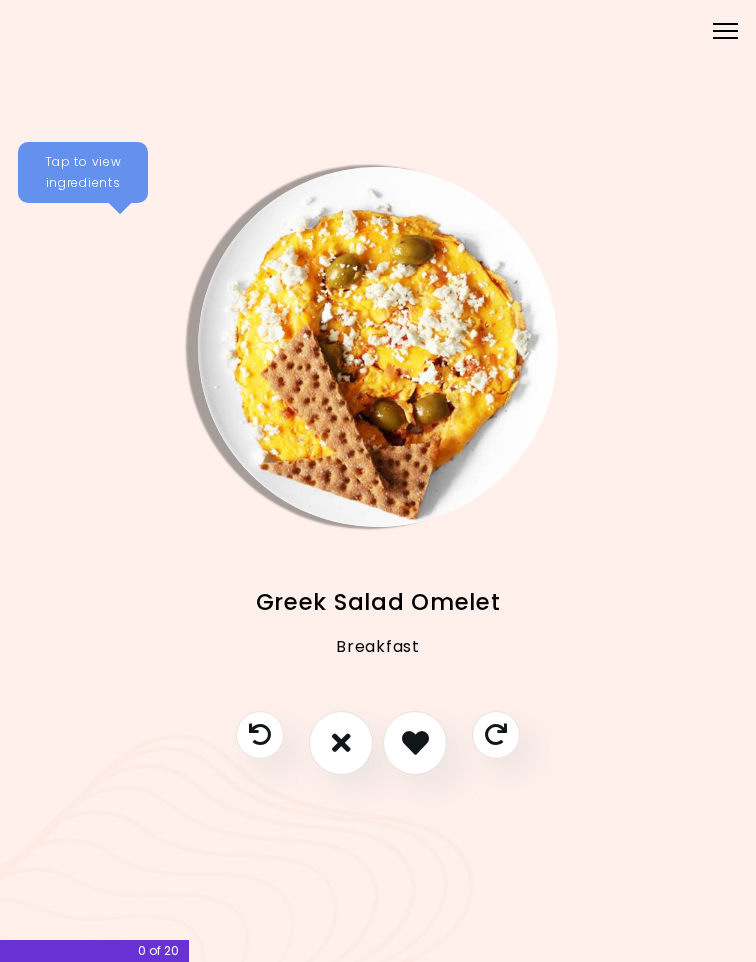 click at bounding box center (415, 742) 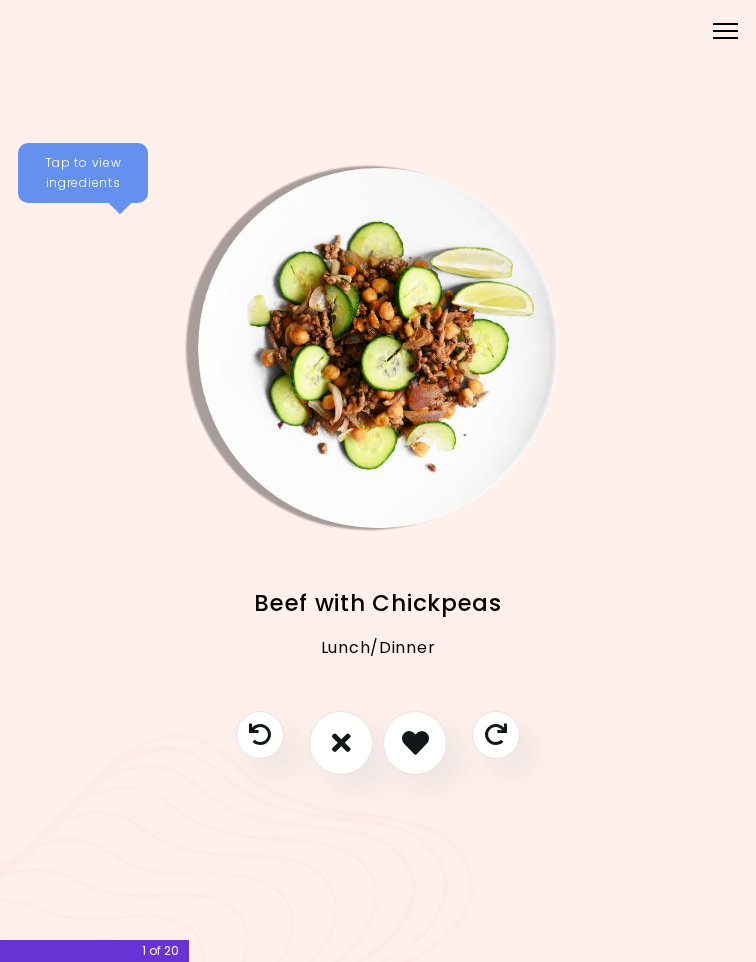 click at bounding box center [415, 742] 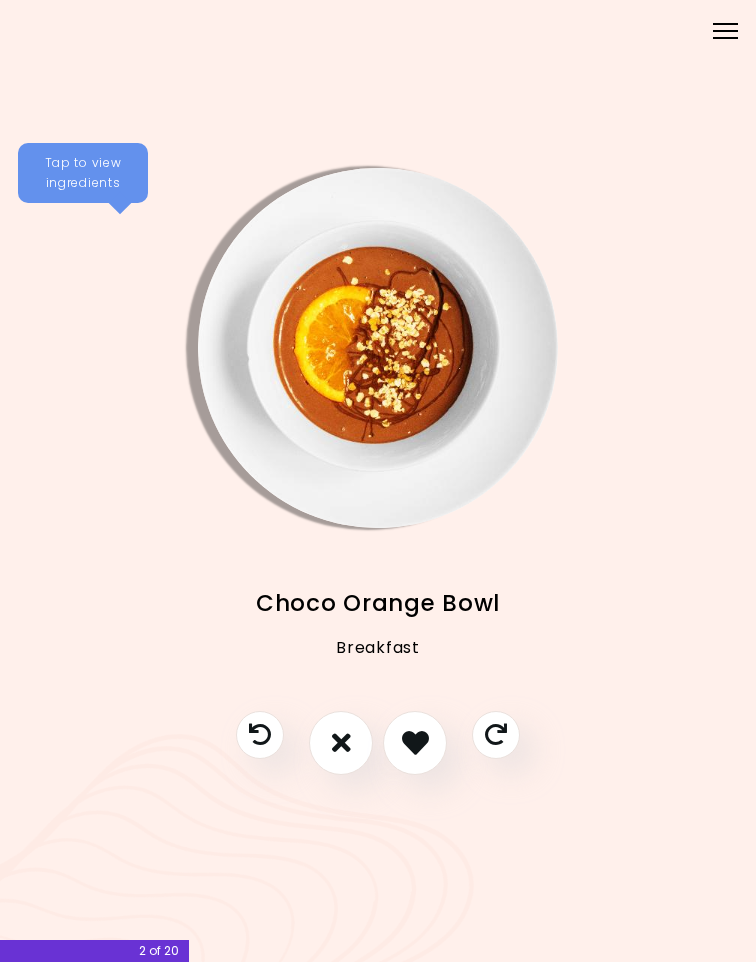 click at bounding box center [341, 742] 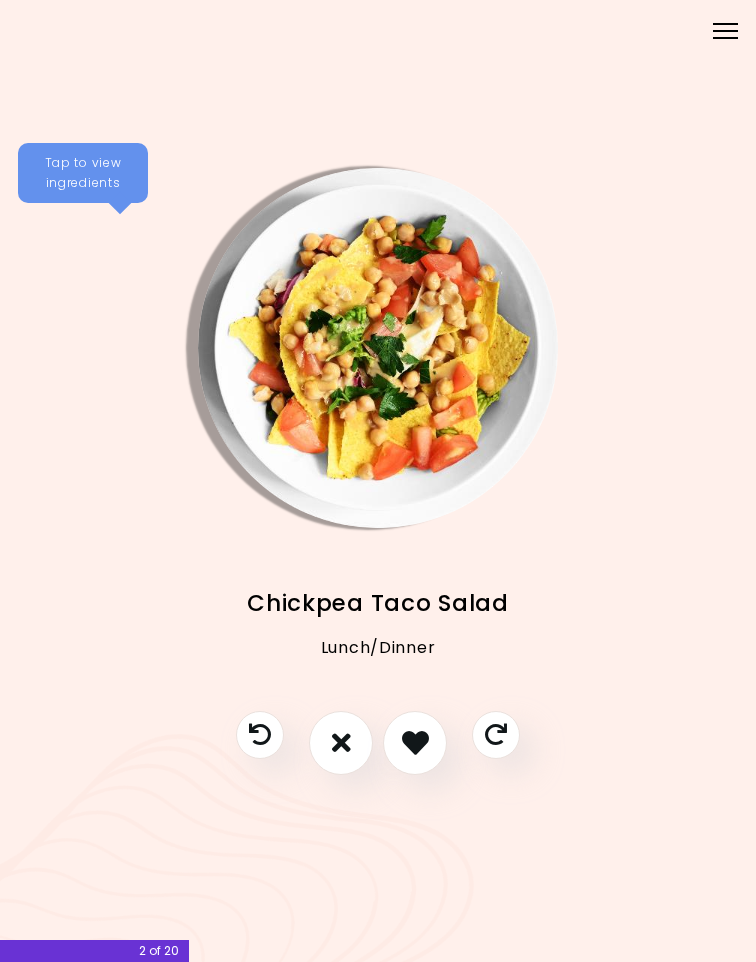 click at bounding box center [415, 742] 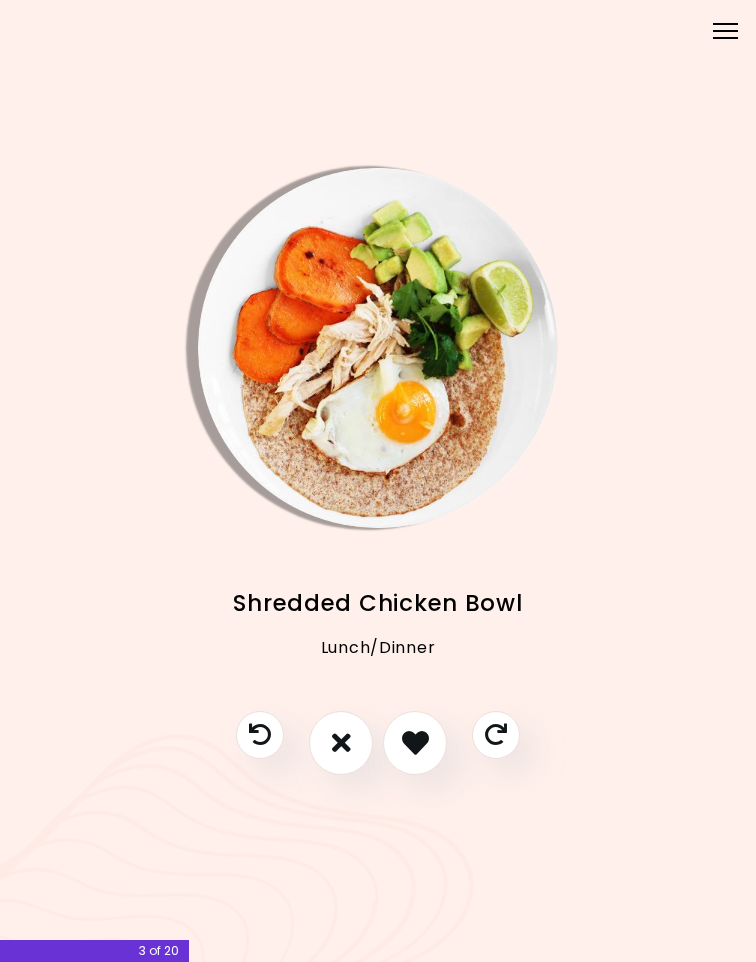 click at bounding box center (415, 742) 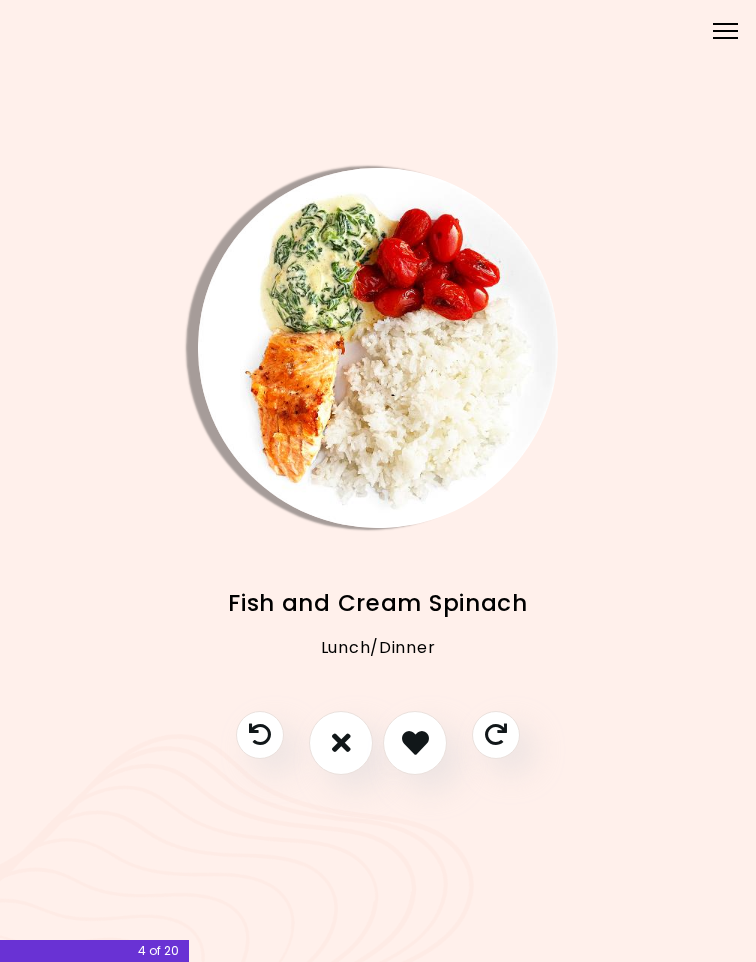 click at bounding box center [341, 743] 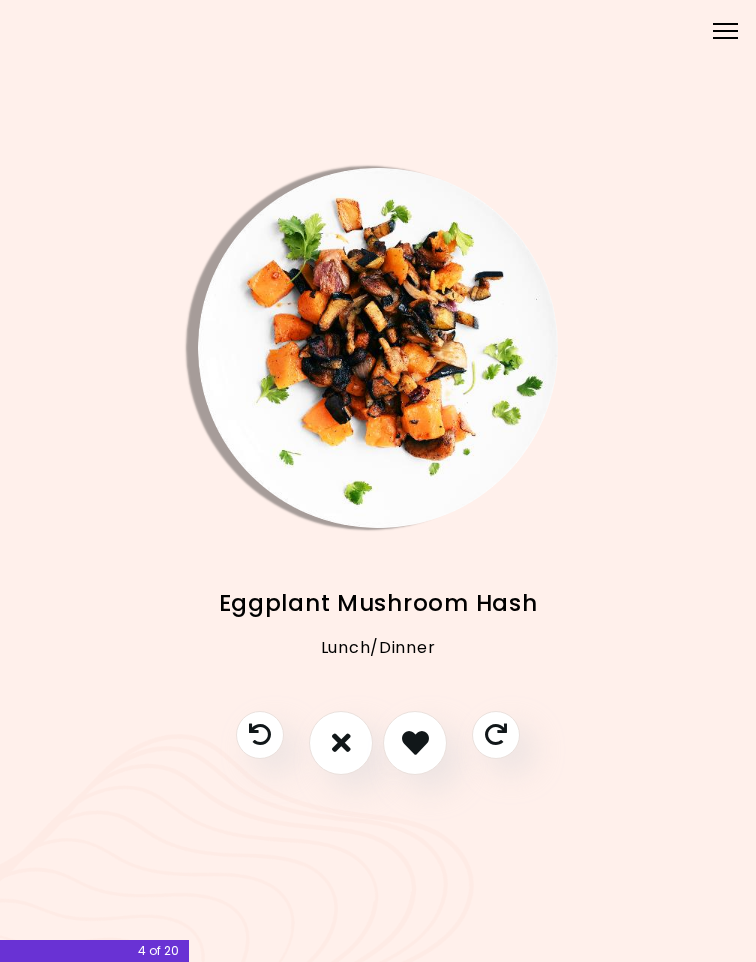 click at bounding box center (415, 742) 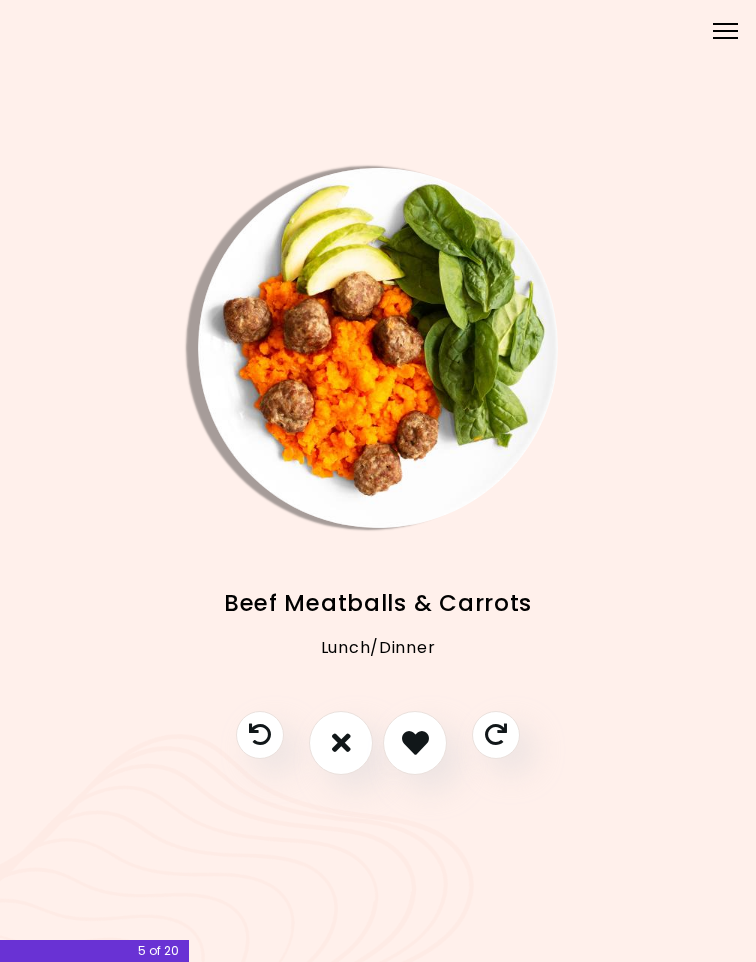 click at bounding box center [341, 743] 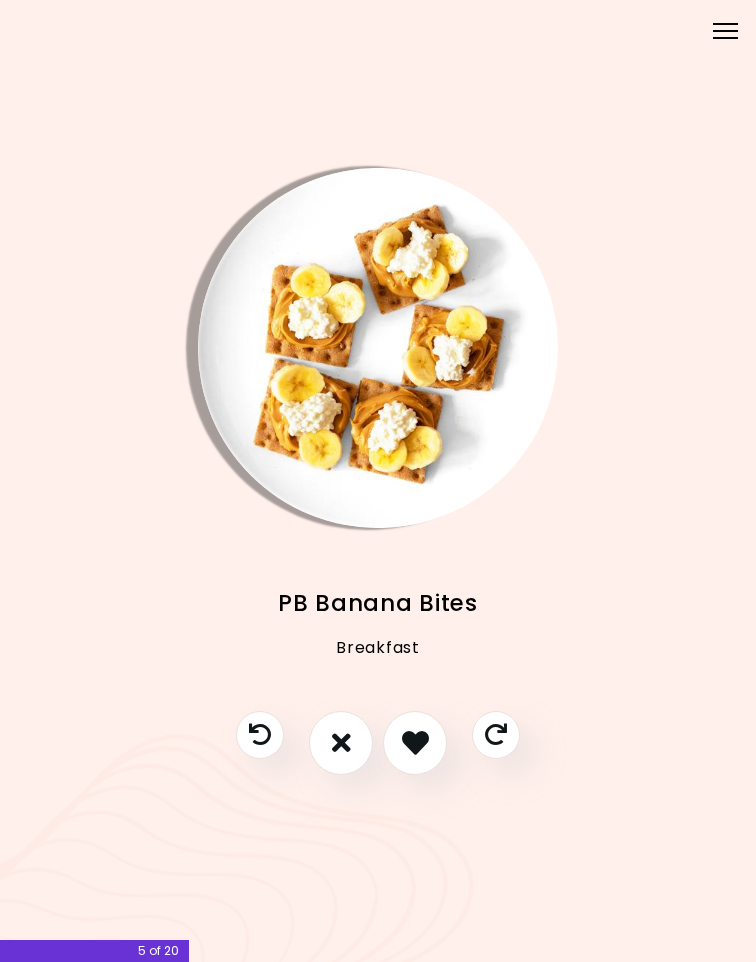 click at bounding box center (415, 742) 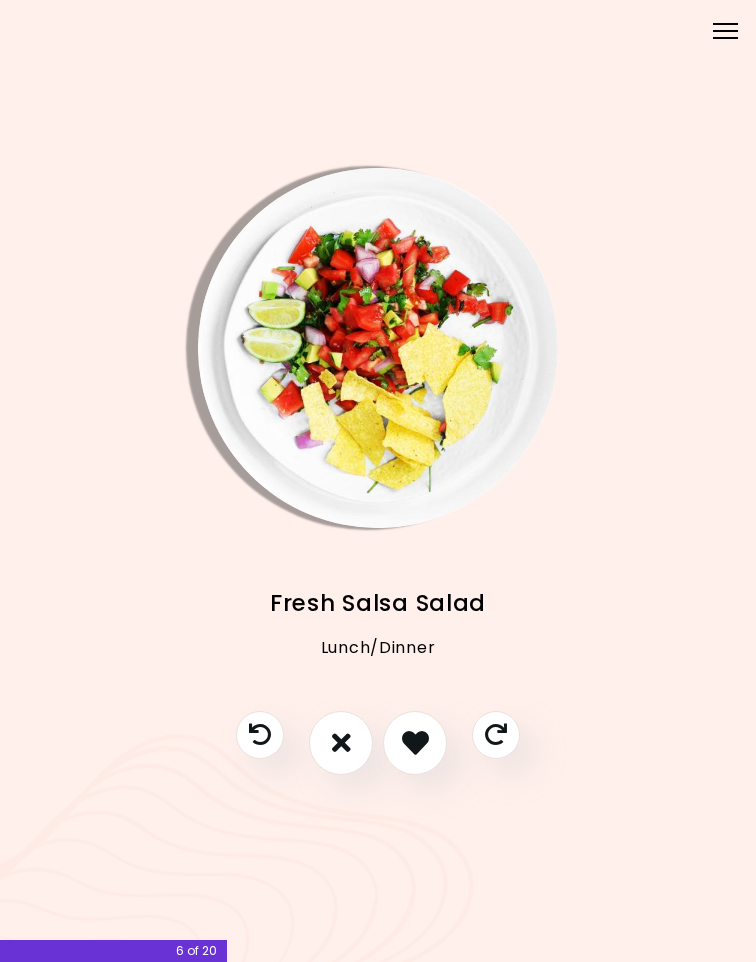 click at bounding box center (341, 742) 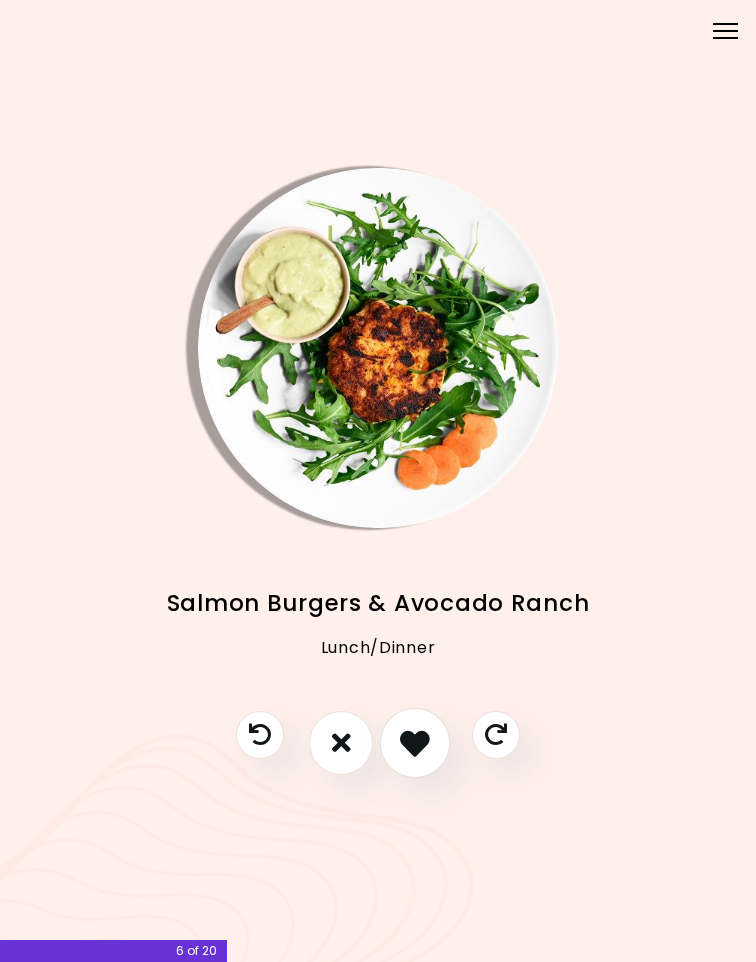 click at bounding box center (415, 743) 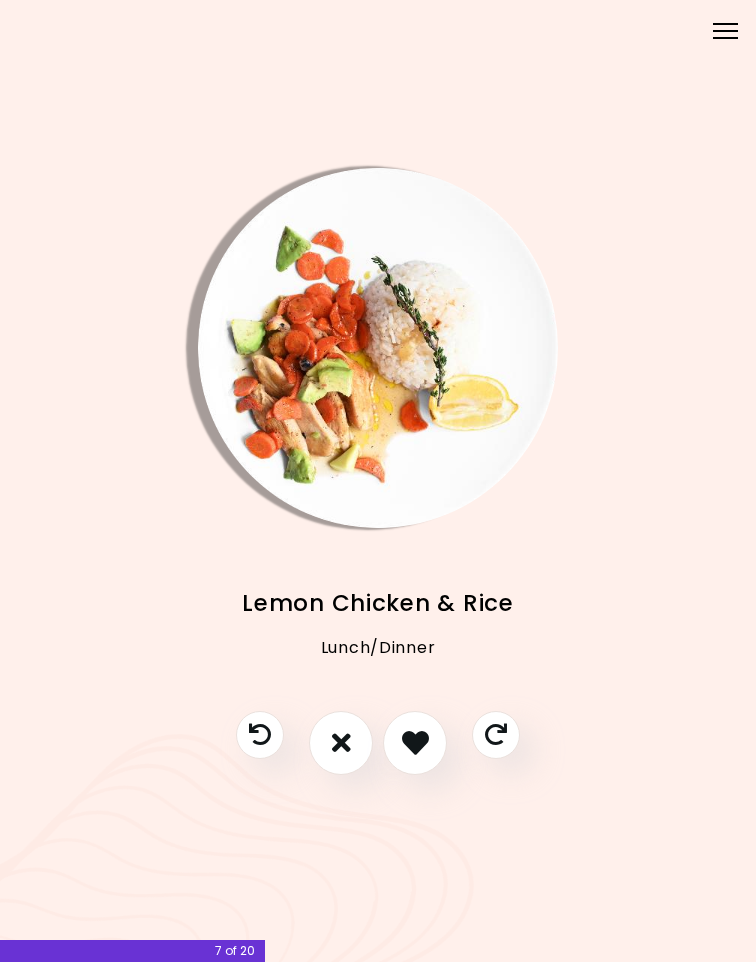 click at bounding box center [415, 742] 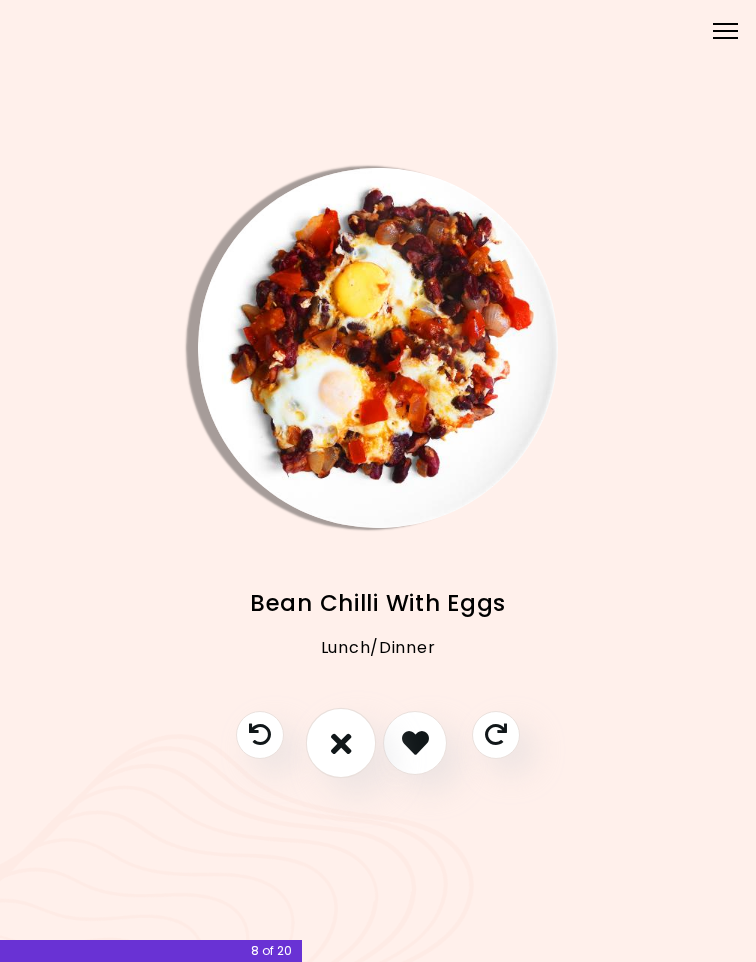 click at bounding box center [341, 742] 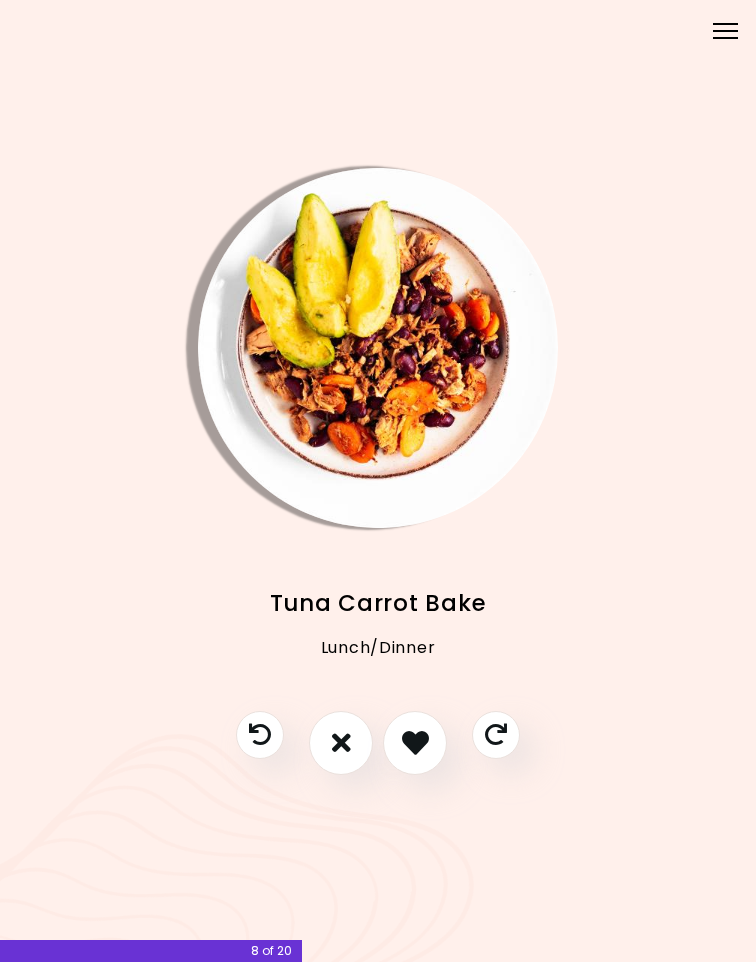 click at bounding box center [341, 742] 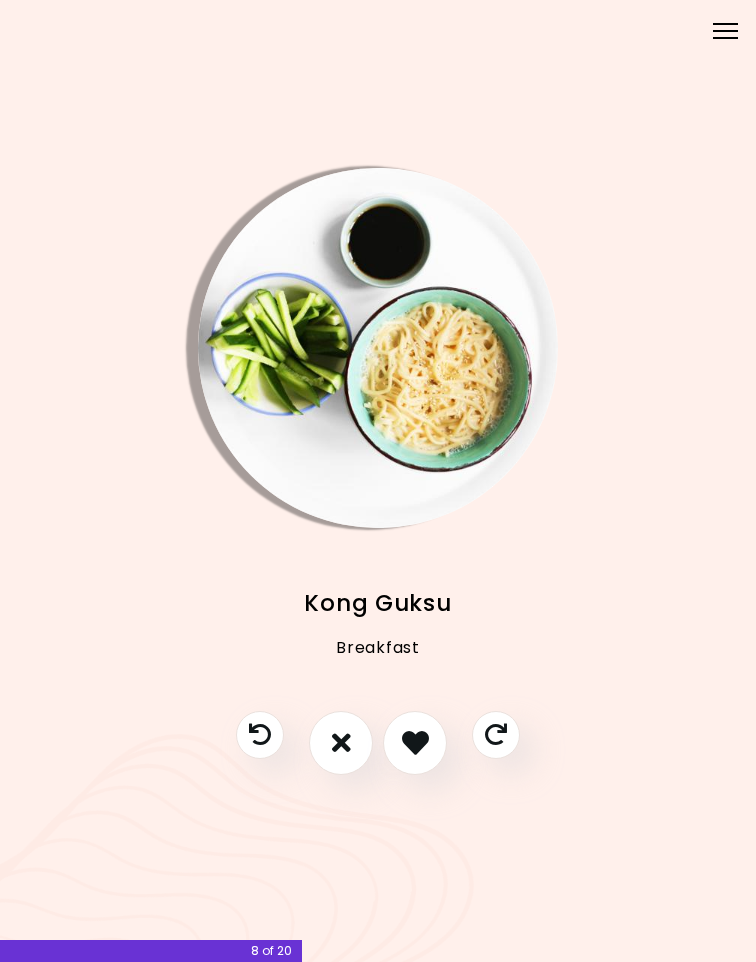 click at bounding box center (341, 742) 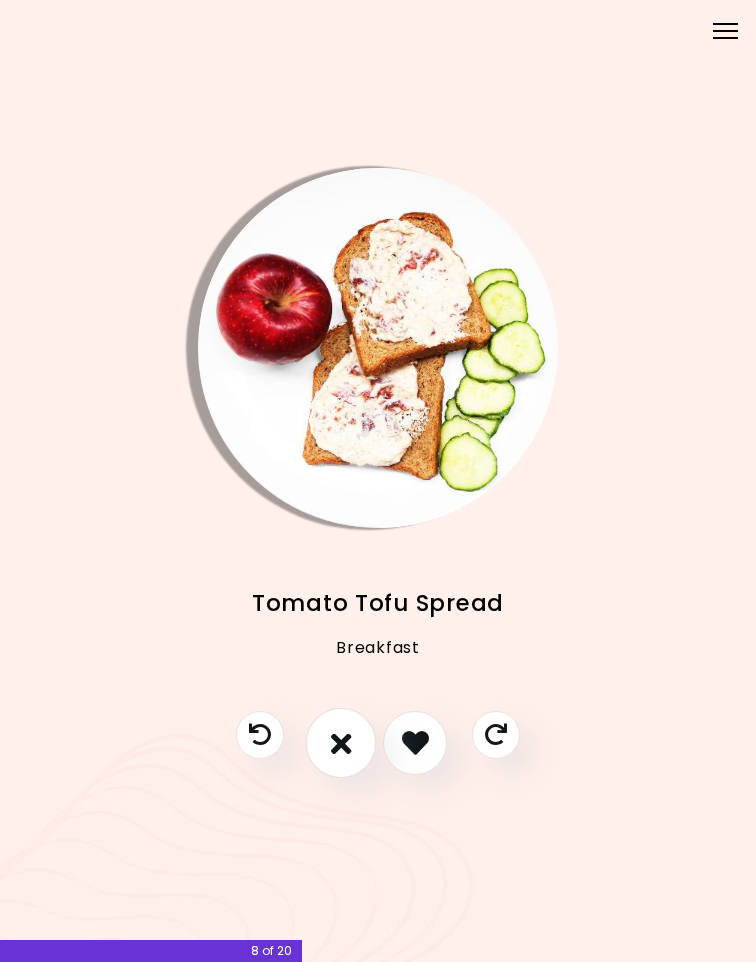 click at bounding box center (341, 743) 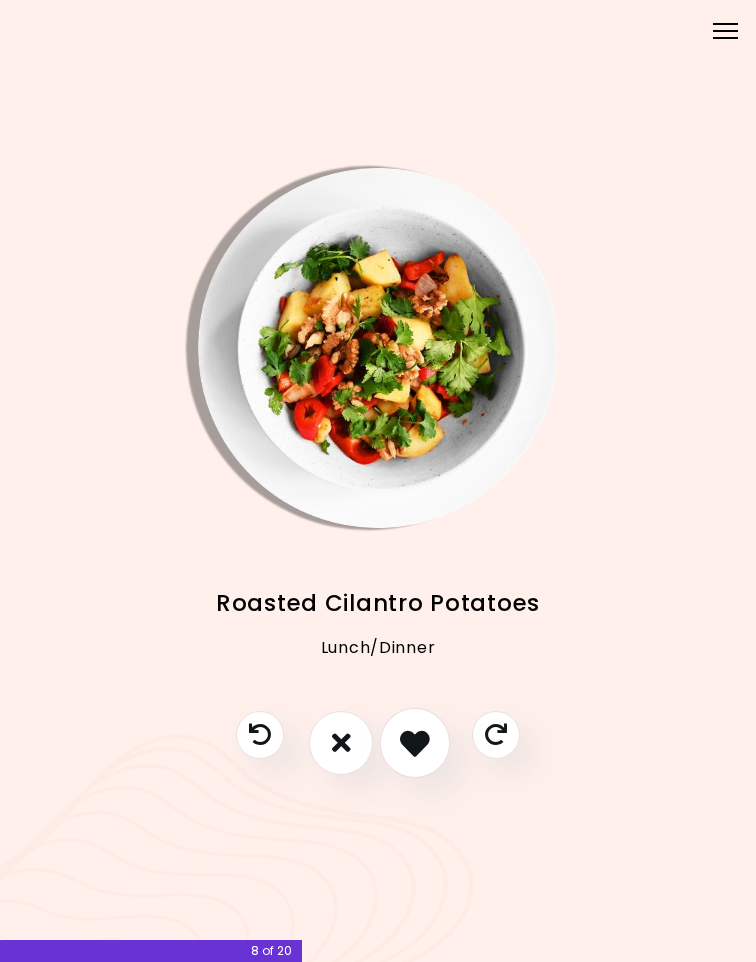click at bounding box center [415, 743] 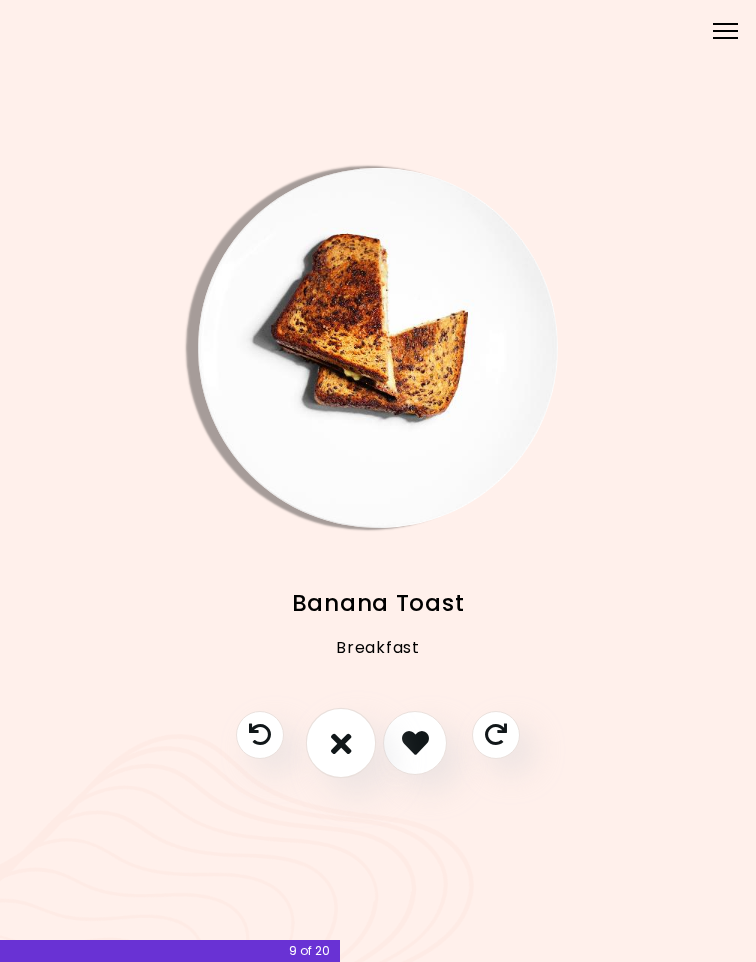 click at bounding box center (341, 743) 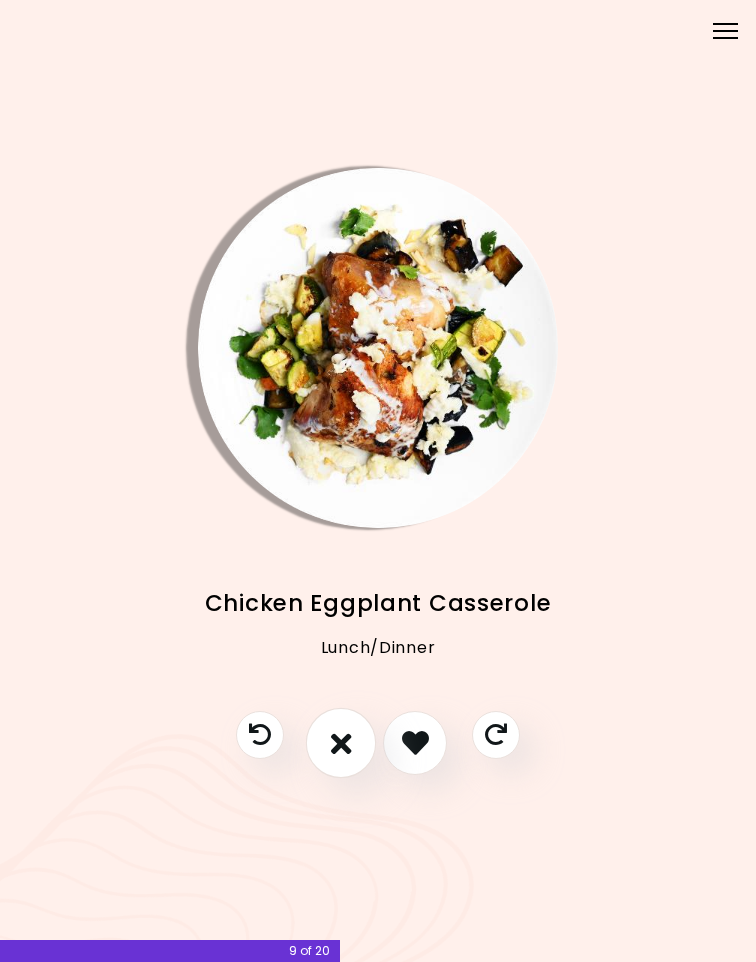 click at bounding box center [341, 743] 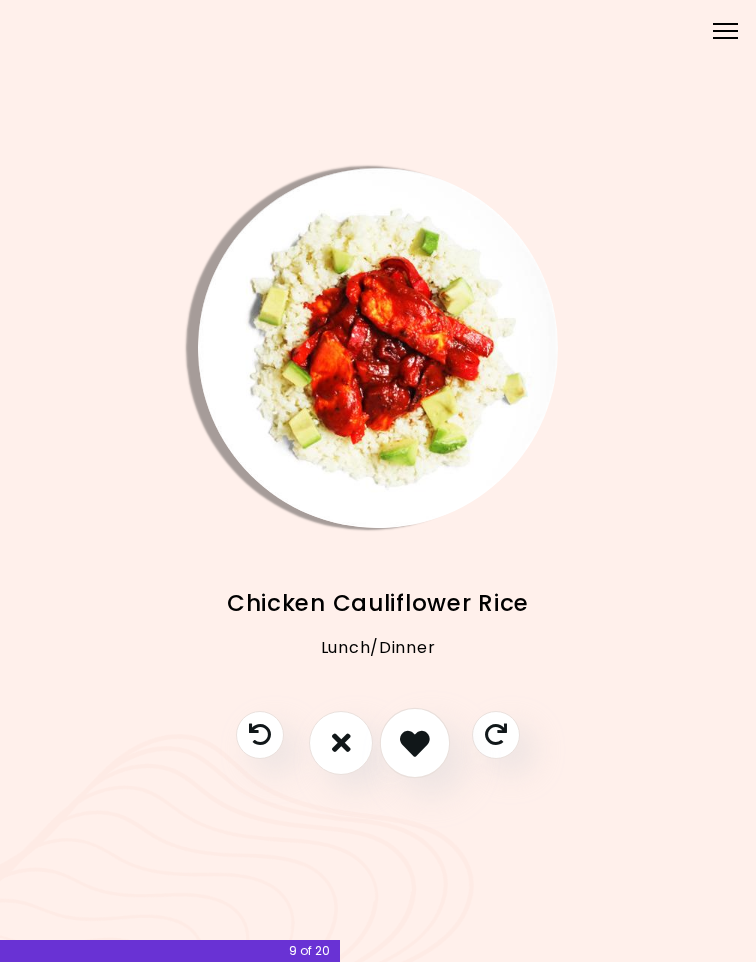 click at bounding box center (415, 743) 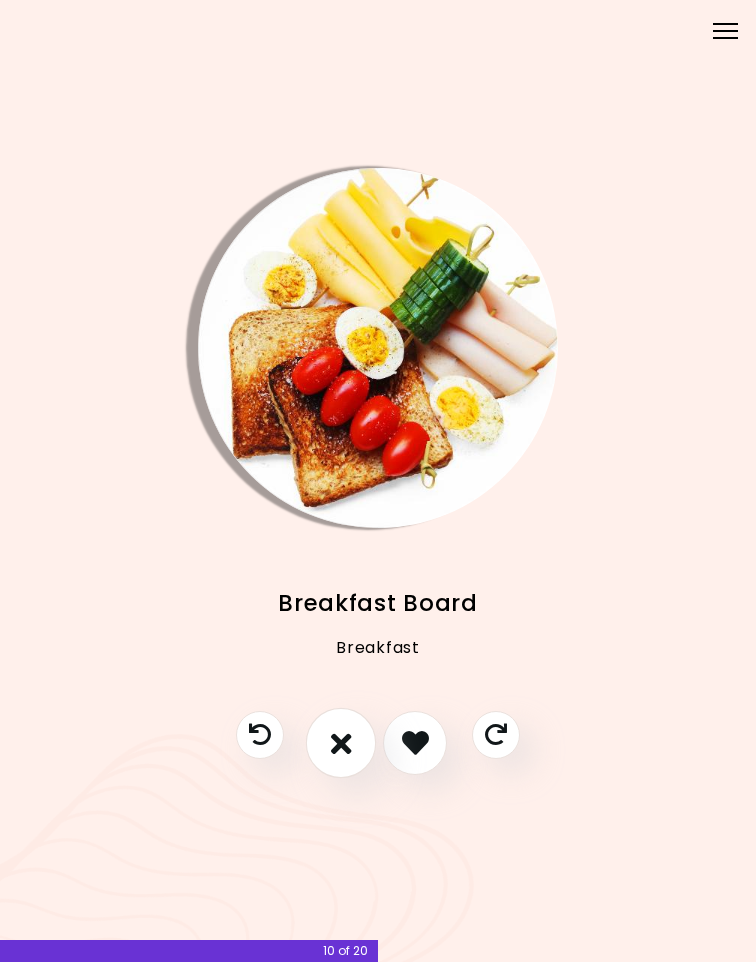 click at bounding box center [341, 742] 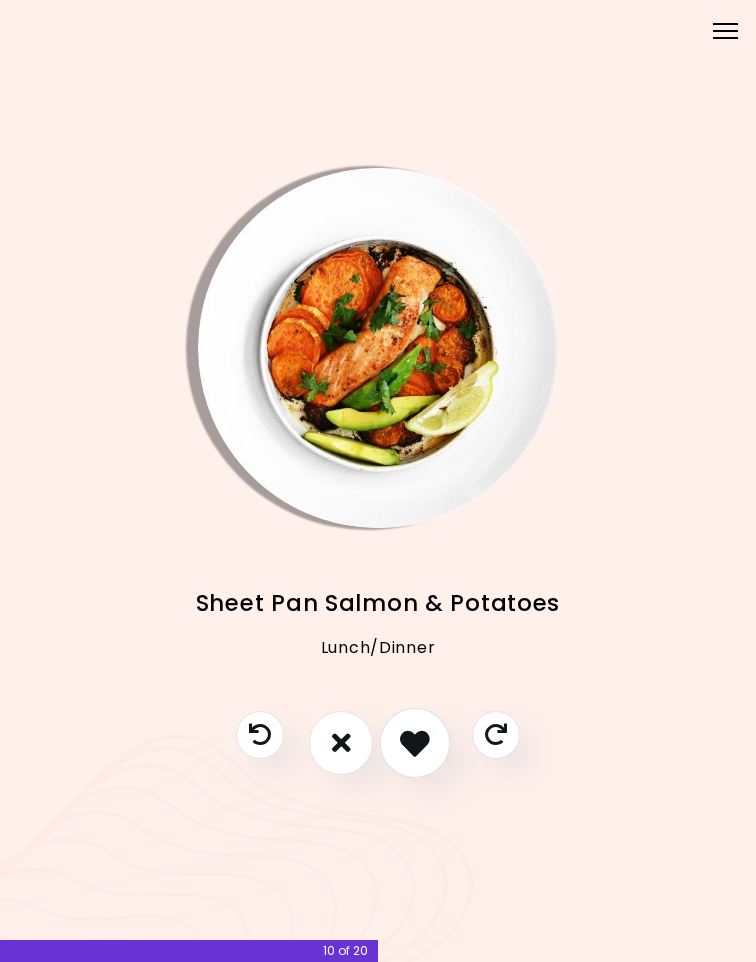 click at bounding box center (415, 743) 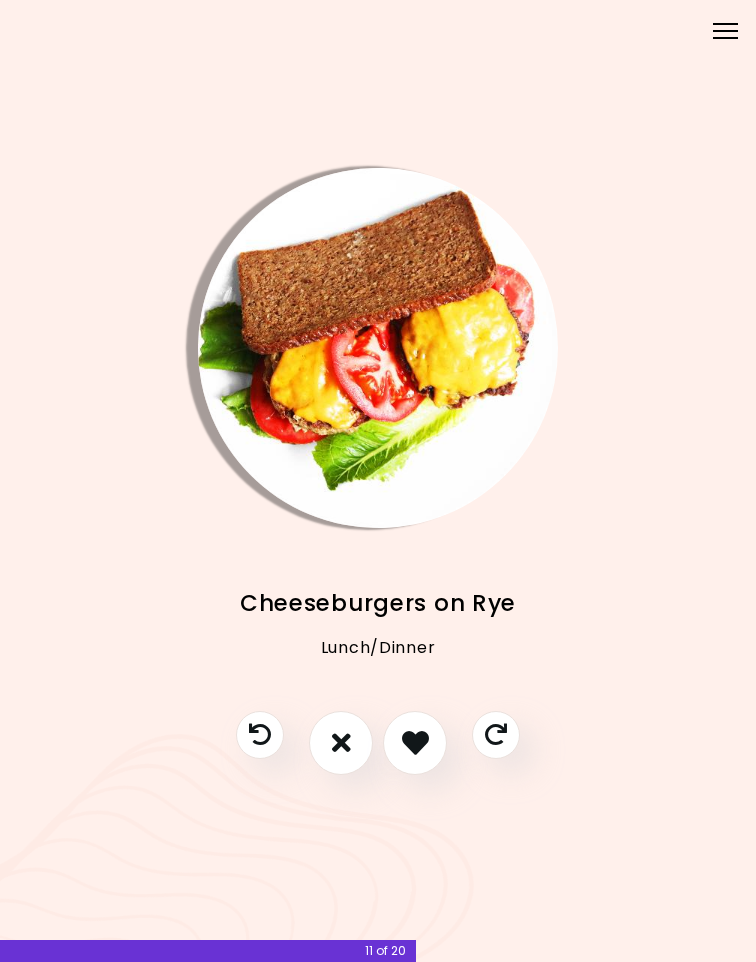 click at bounding box center [415, 742] 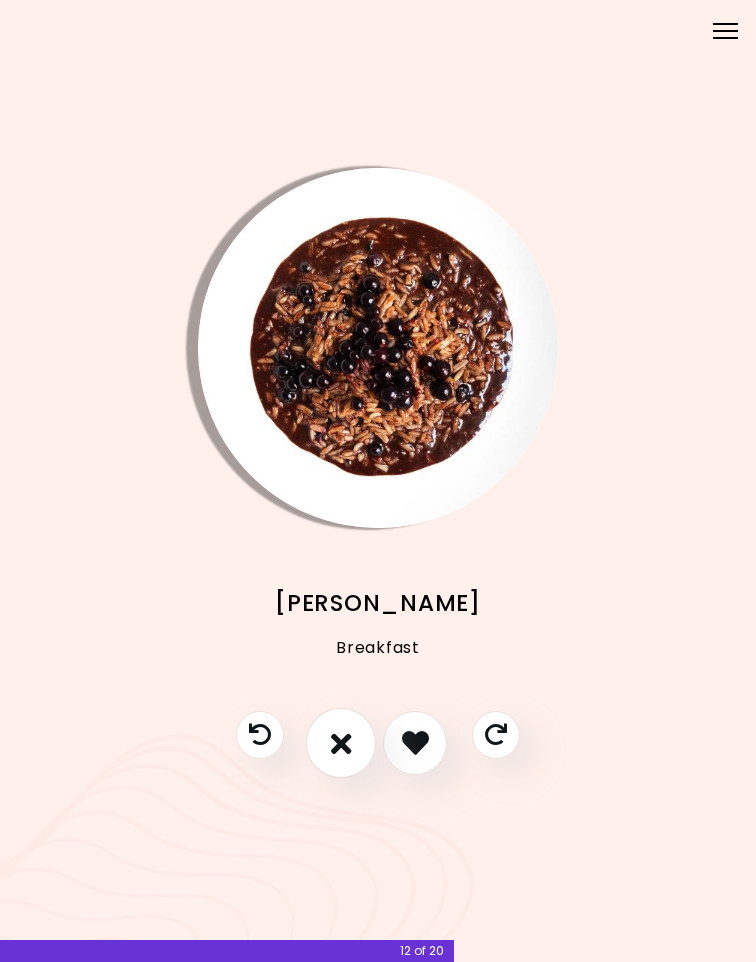 click at bounding box center (341, 743) 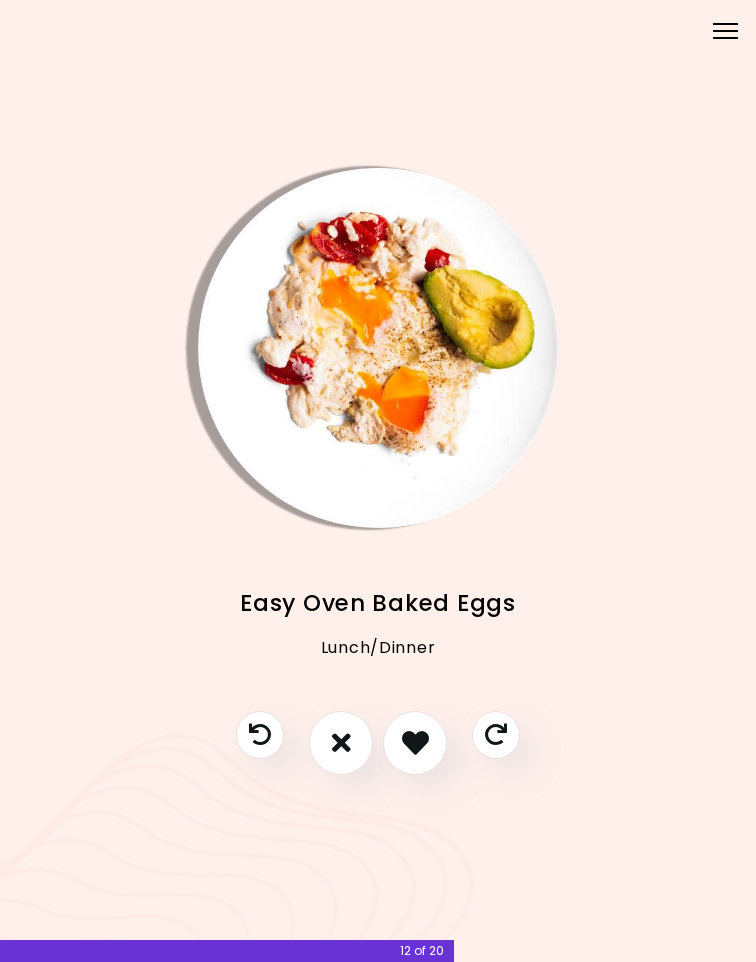 click at bounding box center [341, 742] 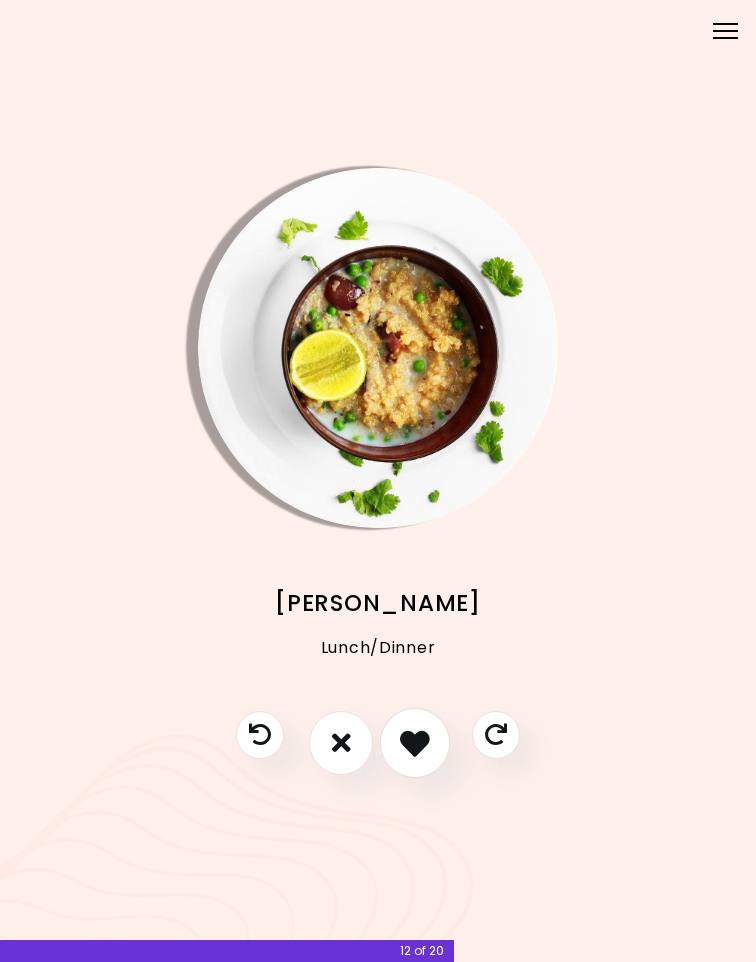 click at bounding box center (415, 743) 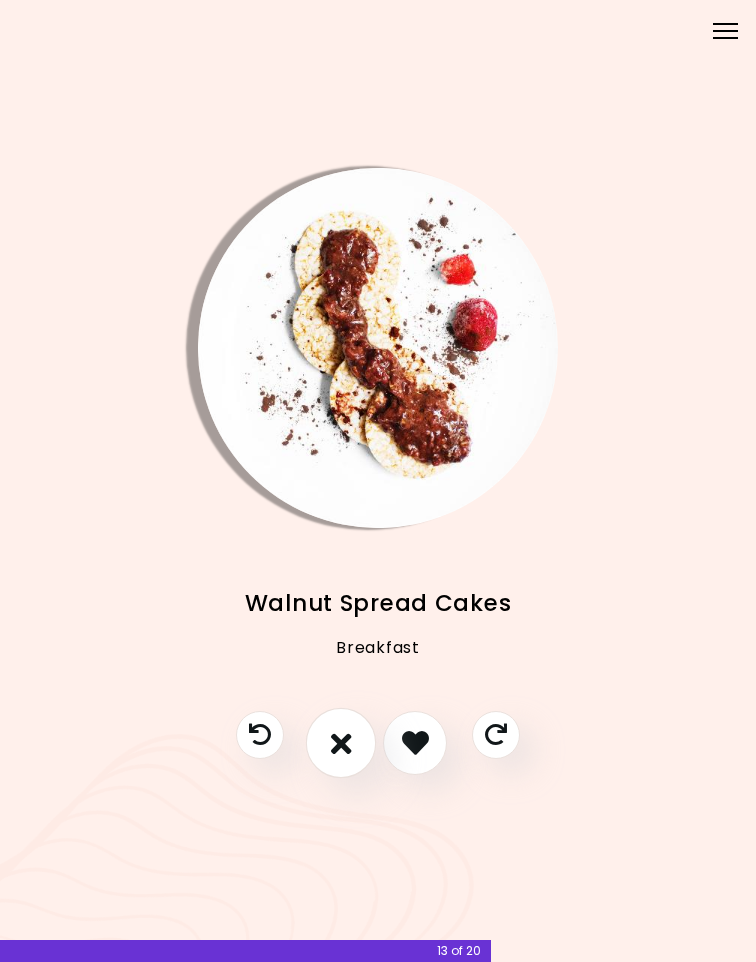 click at bounding box center (341, 743) 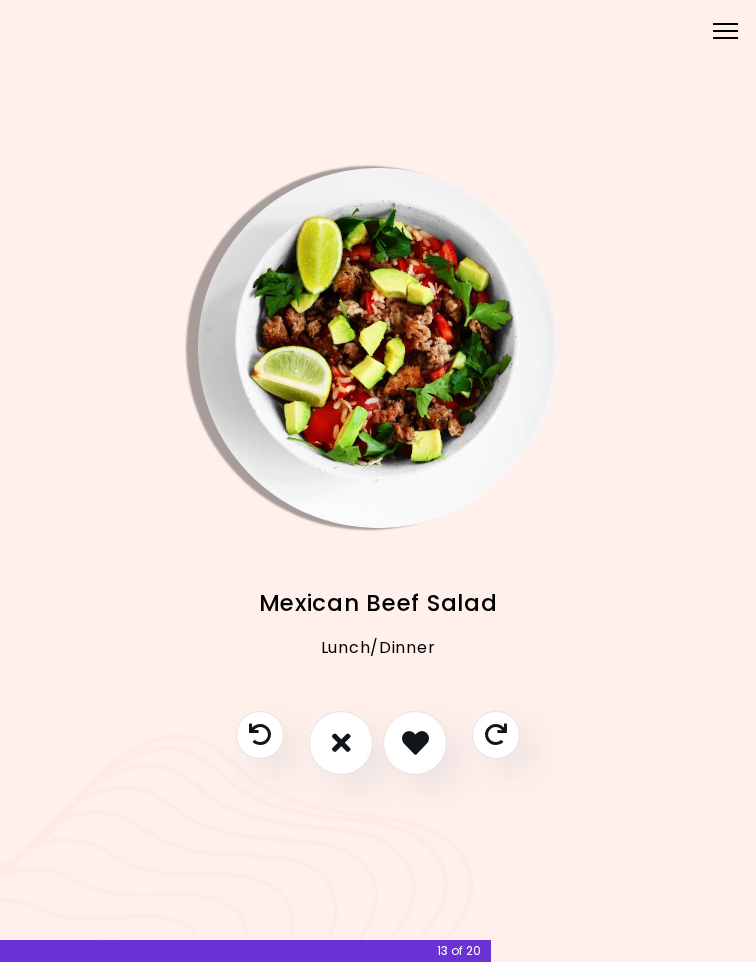 click at bounding box center (415, 742) 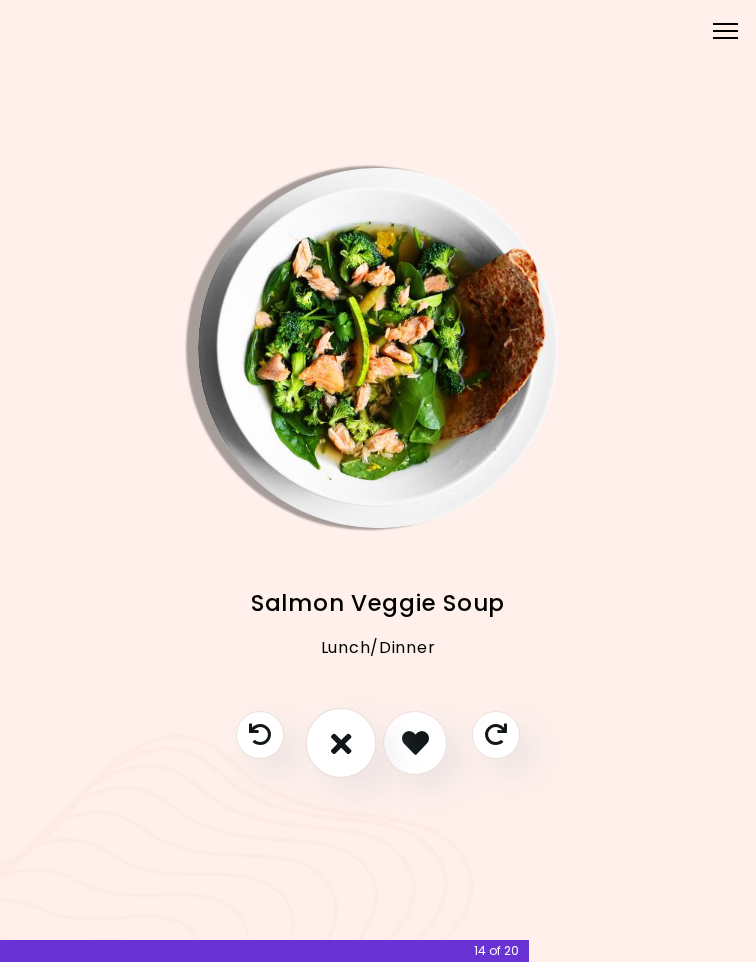 click at bounding box center (341, 743) 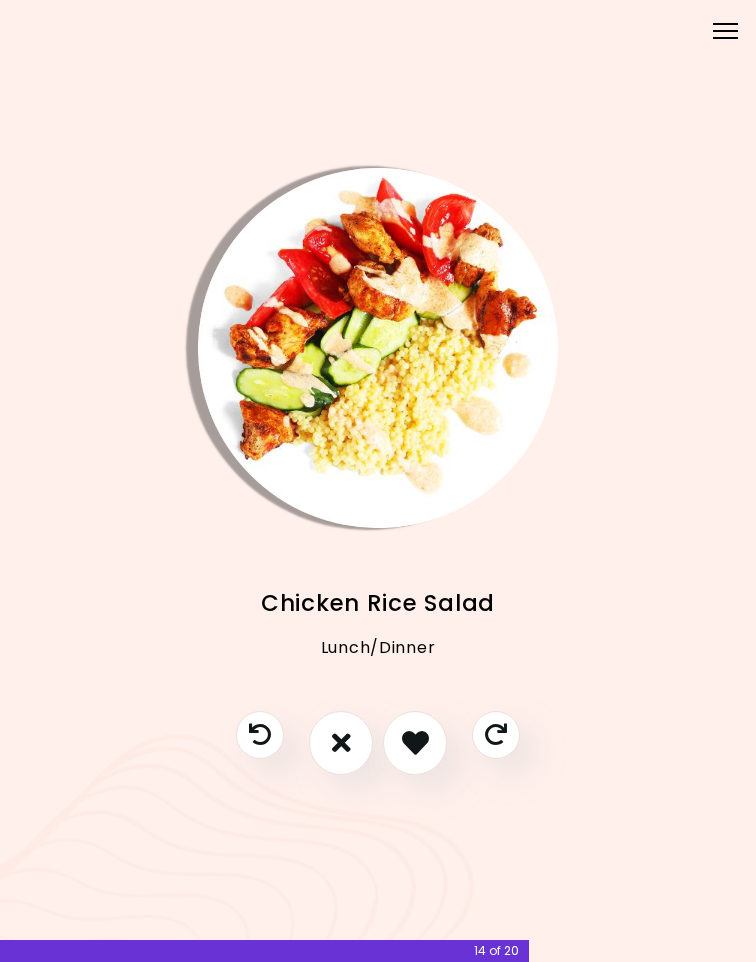 click at bounding box center [341, 743] 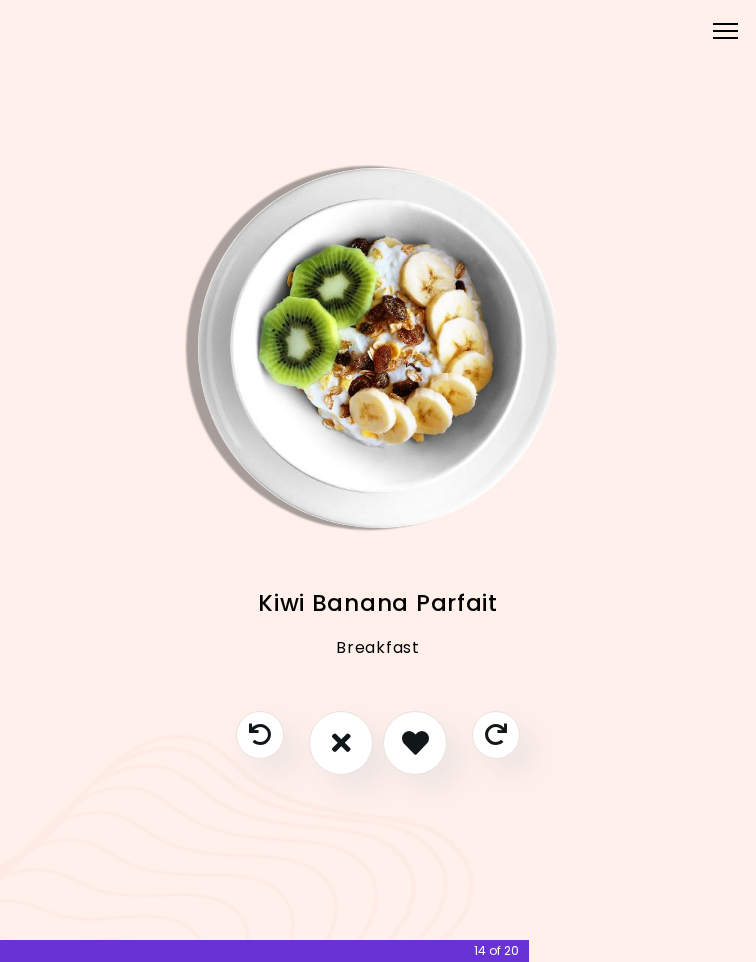 click at bounding box center (341, 743) 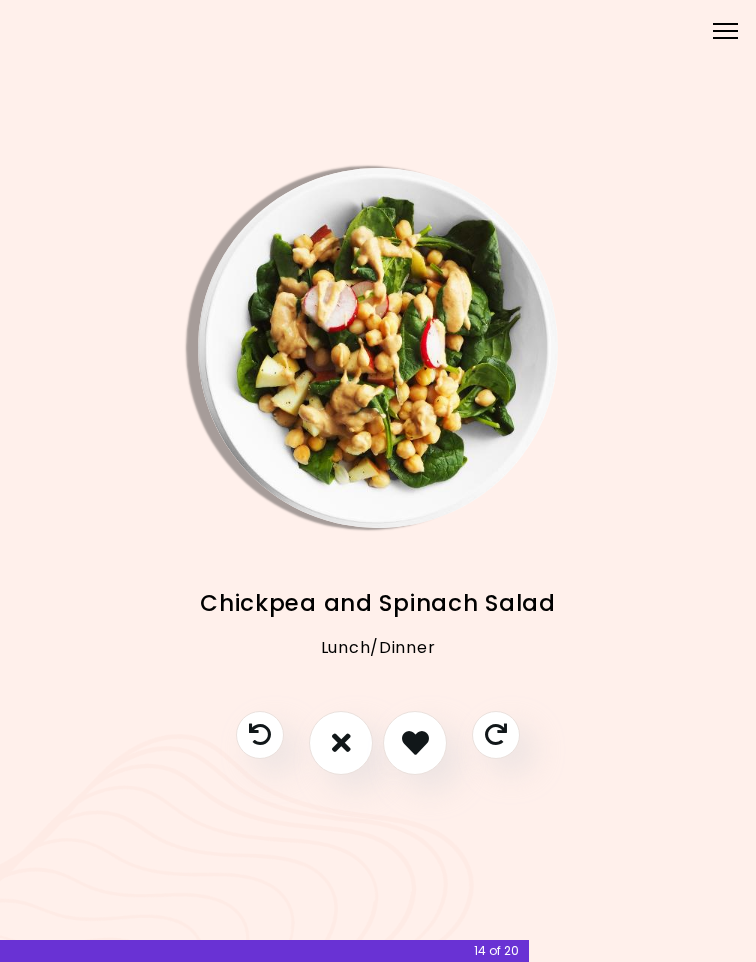 click at bounding box center [260, 735] 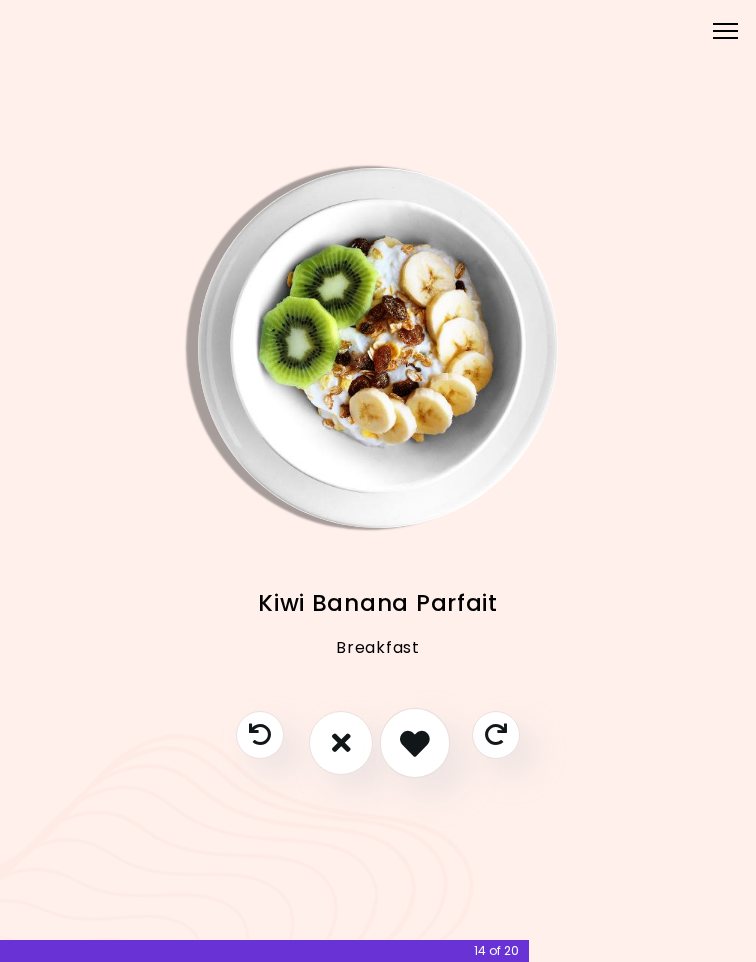 click at bounding box center (415, 743) 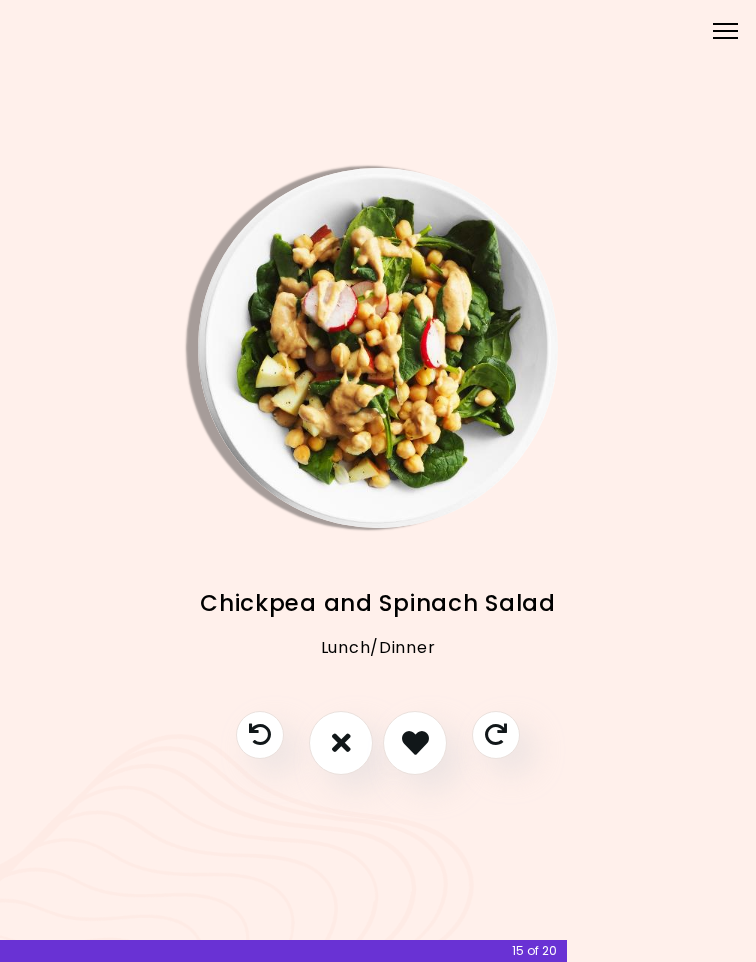 click at bounding box center [415, 742] 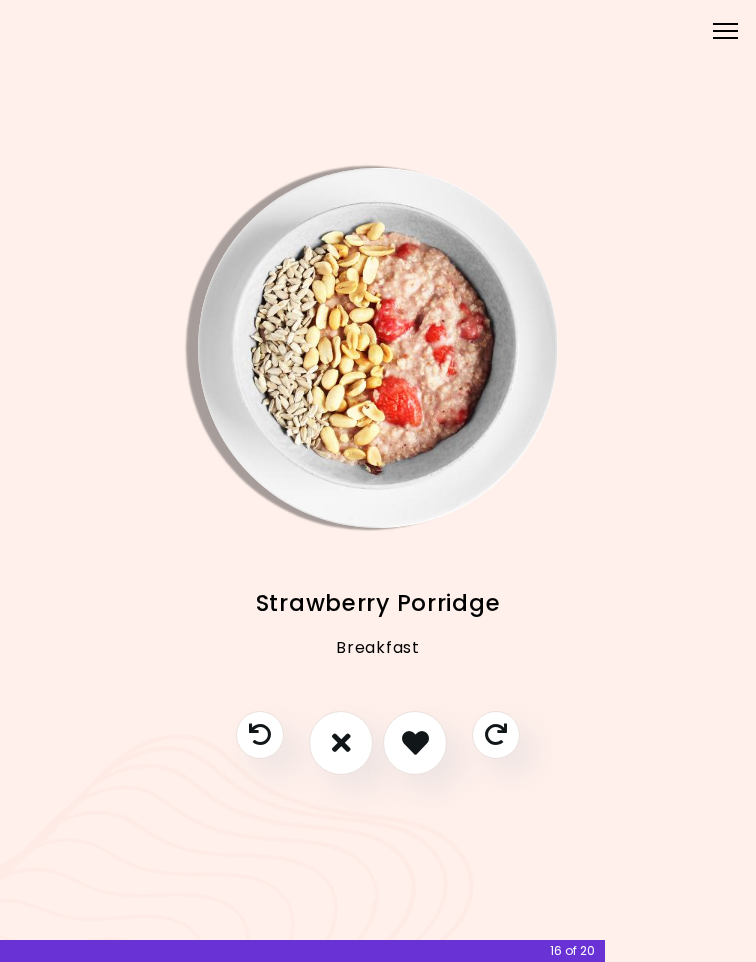 click at bounding box center (341, 742) 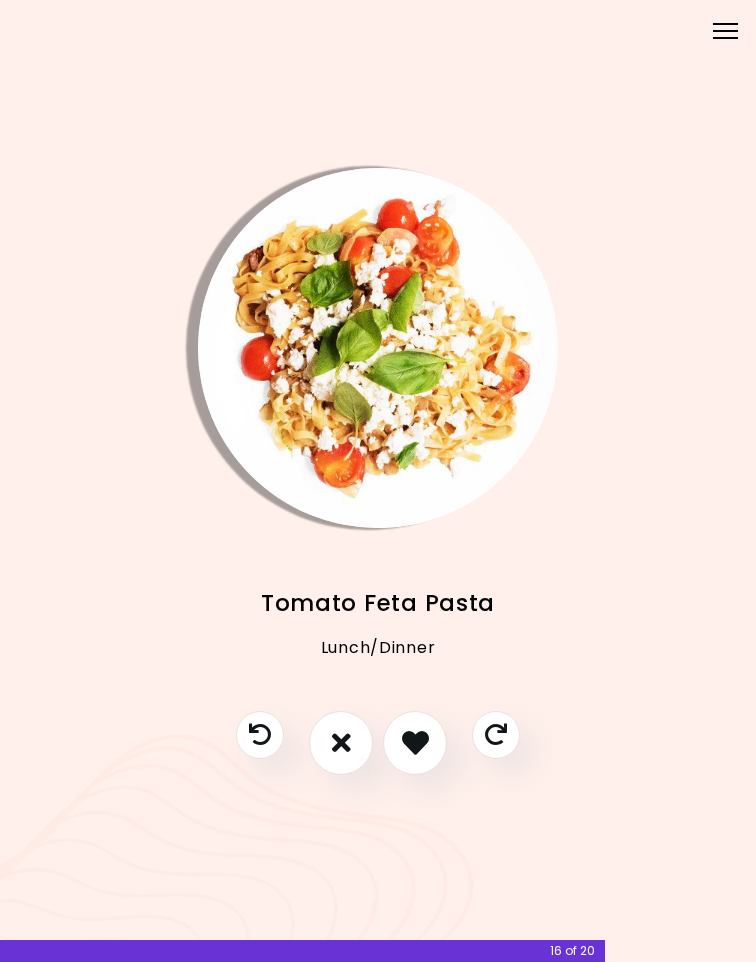 click at bounding box center [415, 742] 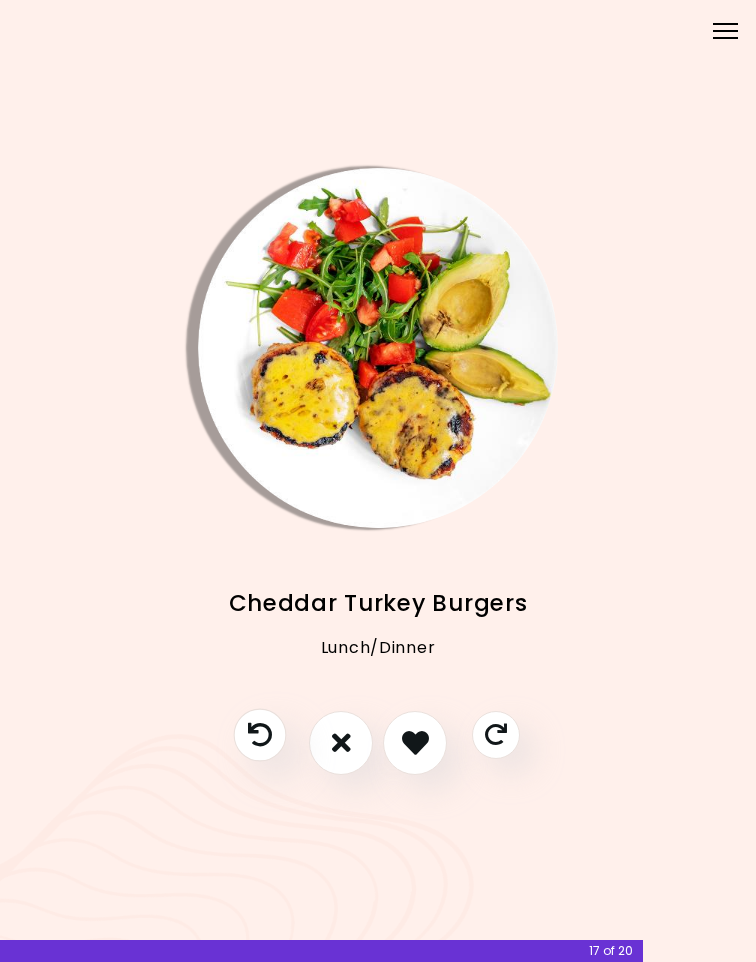 click at bounding box center [260, 734] 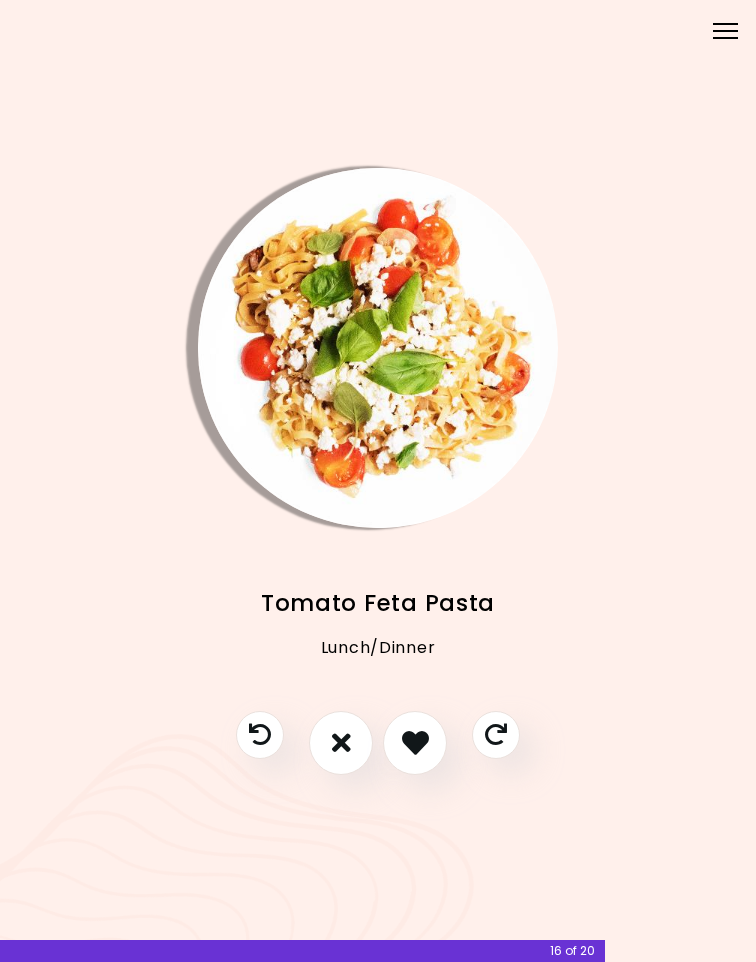 click at bounding box center (415, 742) 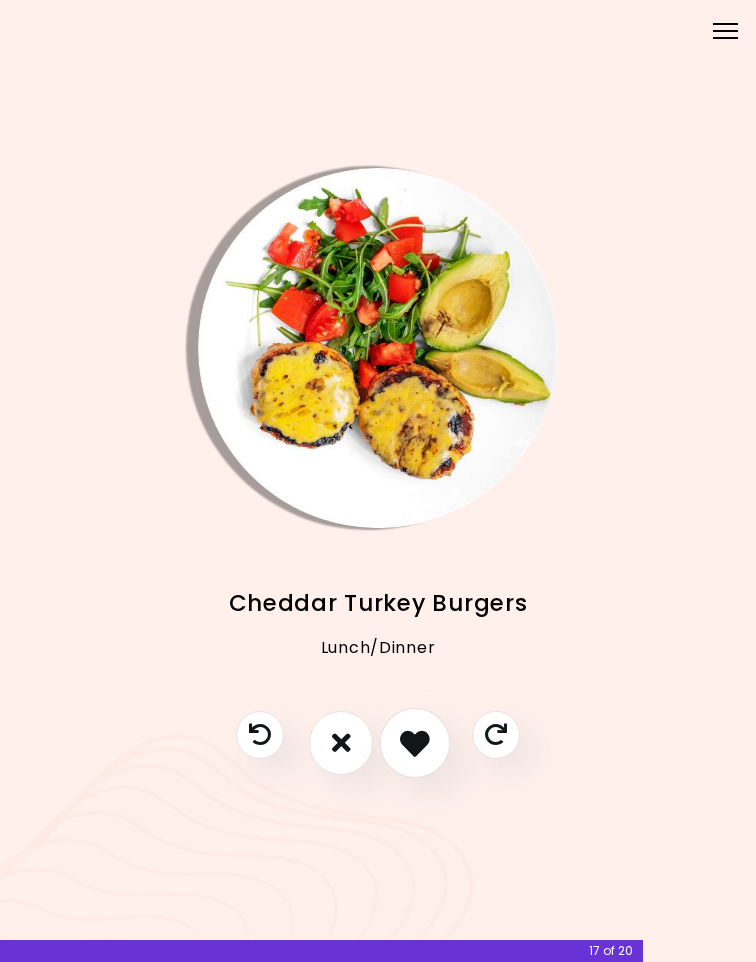 click at bounding box center [415, 743] 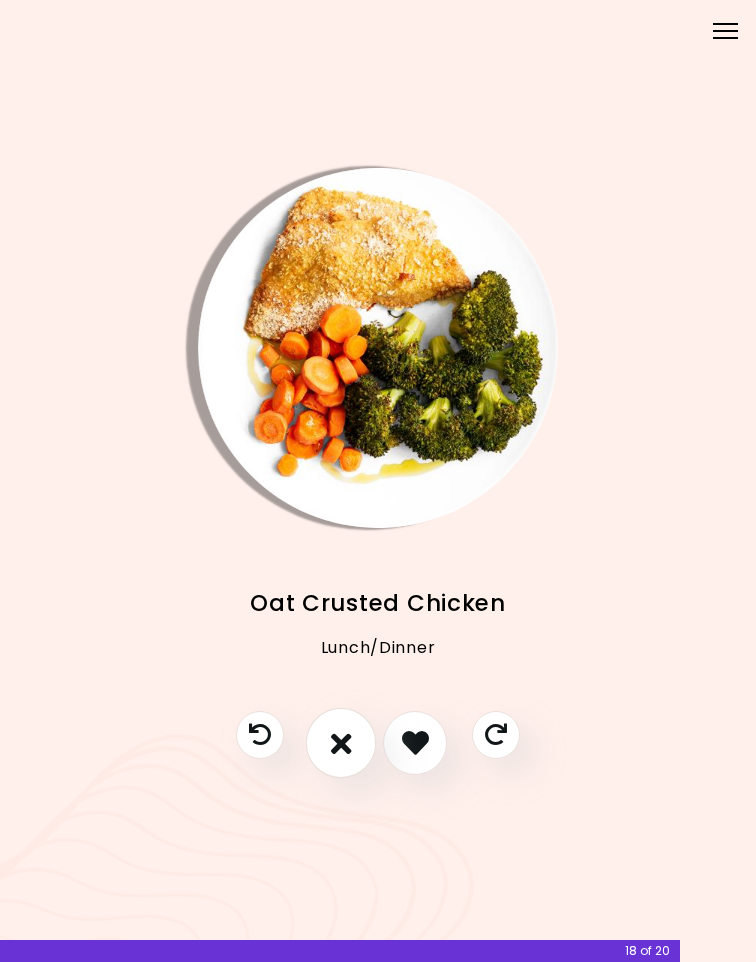 click at bounding box center [341, 743] 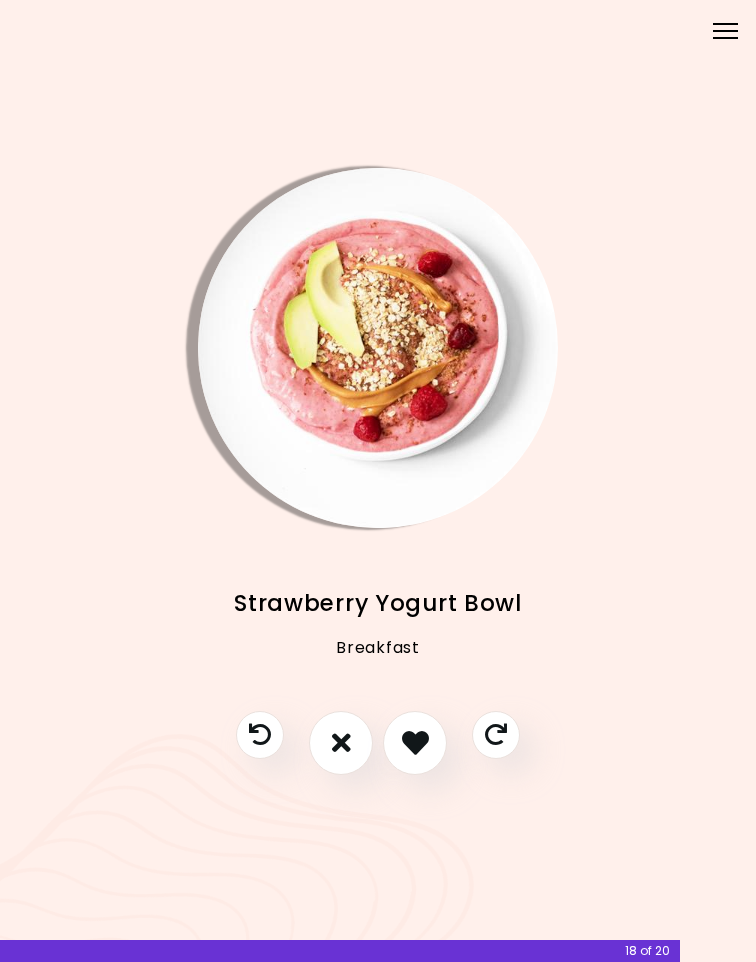click at bounding box center [415, 742] 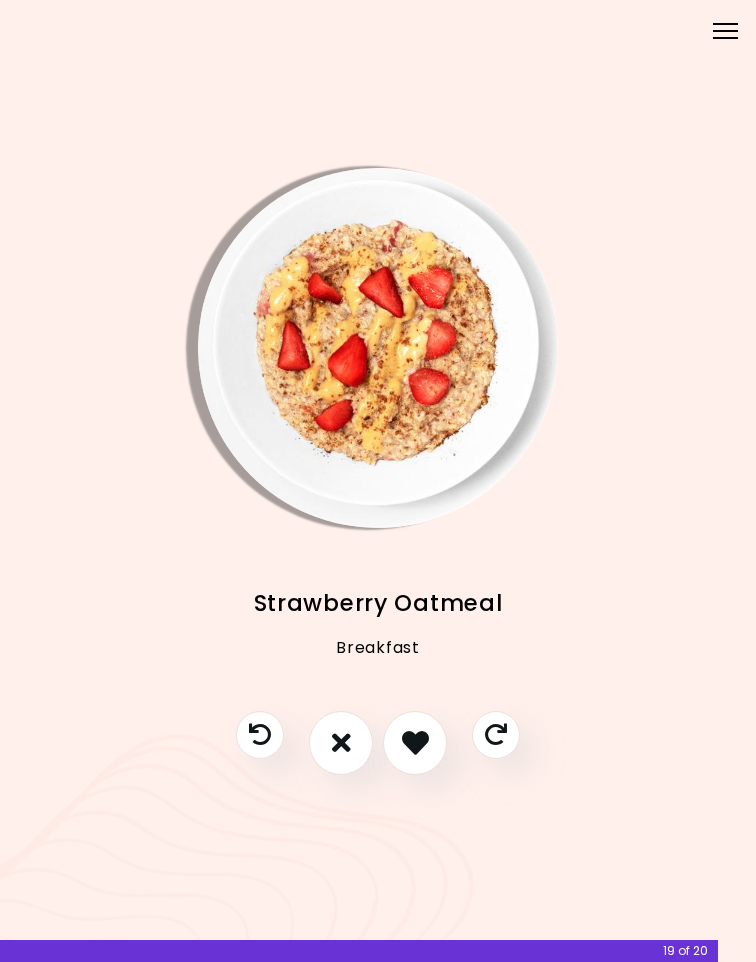 click at bounding box center (341, 742) 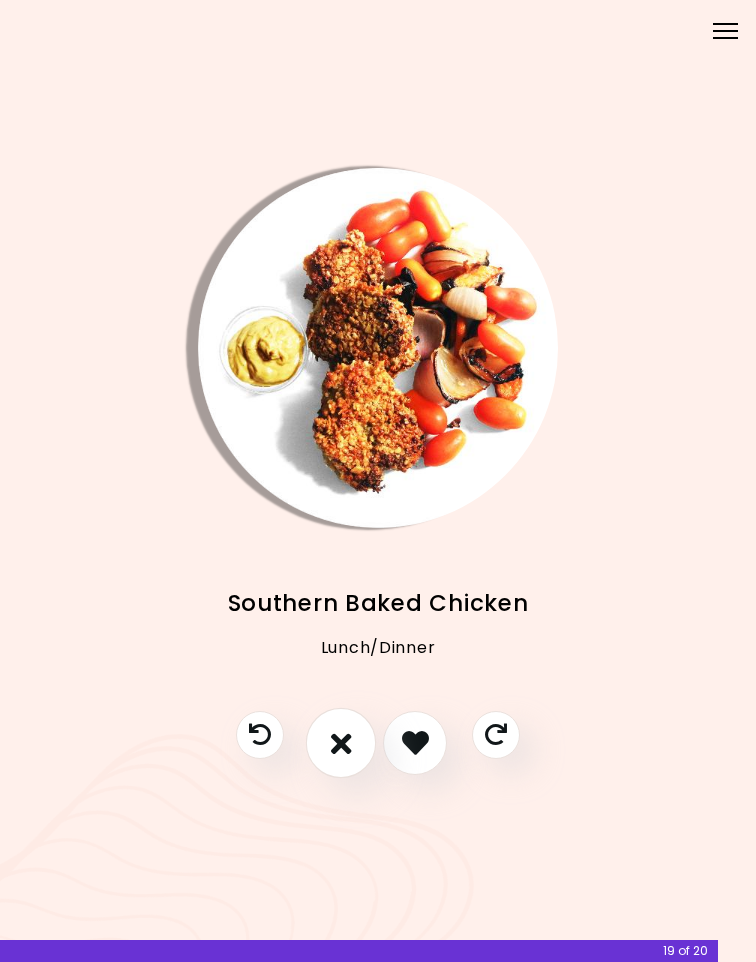 click at bounding box center (341, 743) 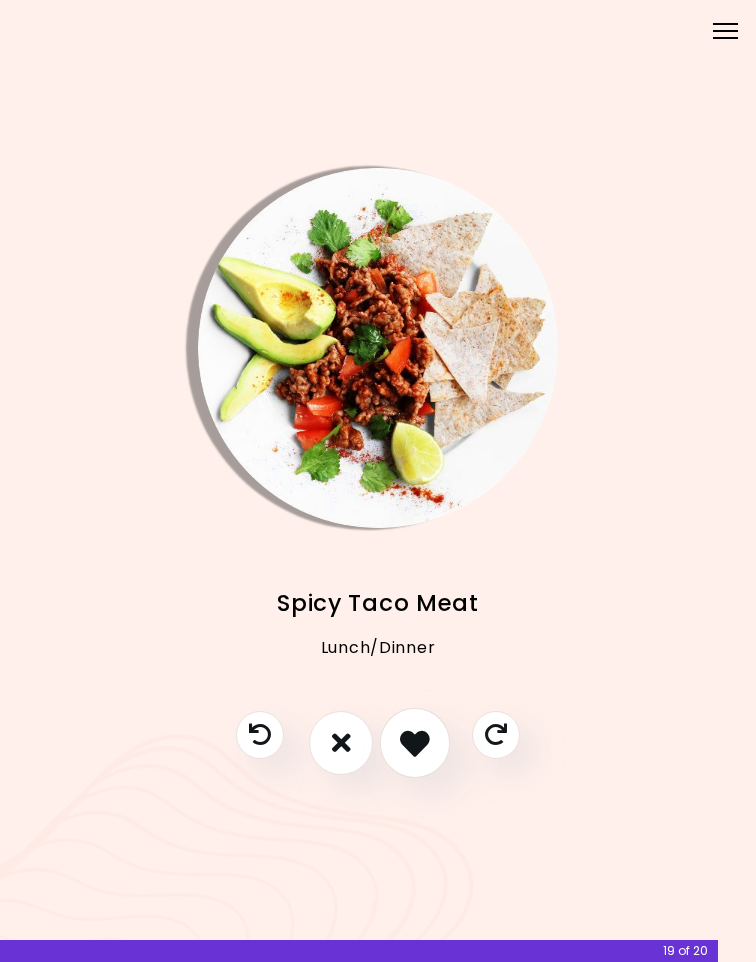 click at bounding box center [415, 743] 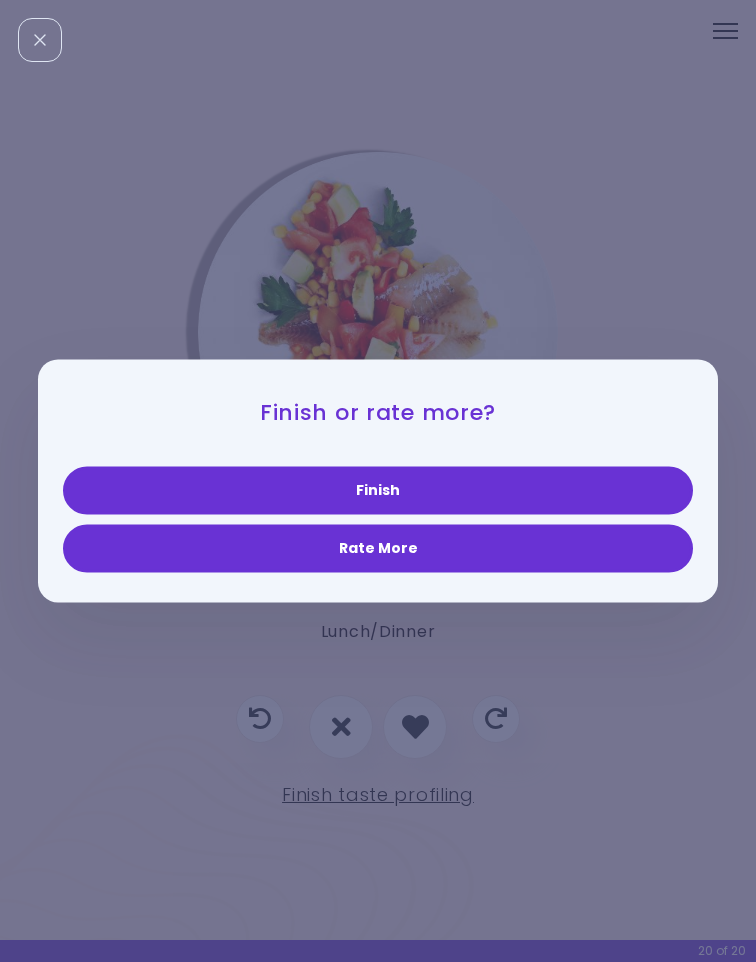 click on "Rate More" at bounding box center (378, 549) 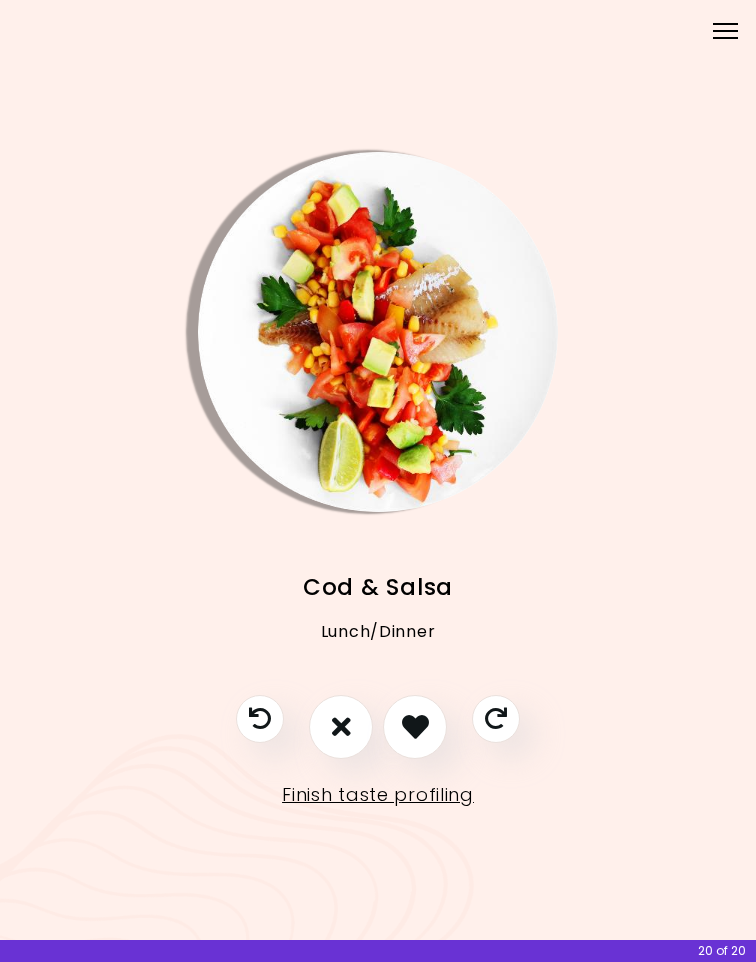 click at bounding box center (415, 727) 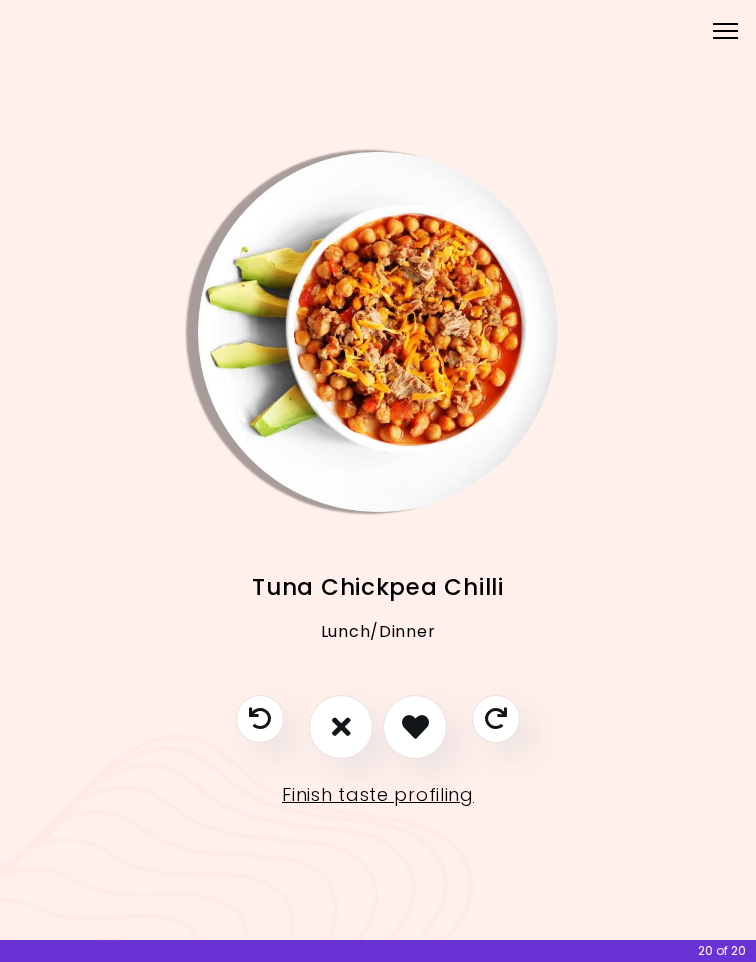 click at bounding box center [341, 726] 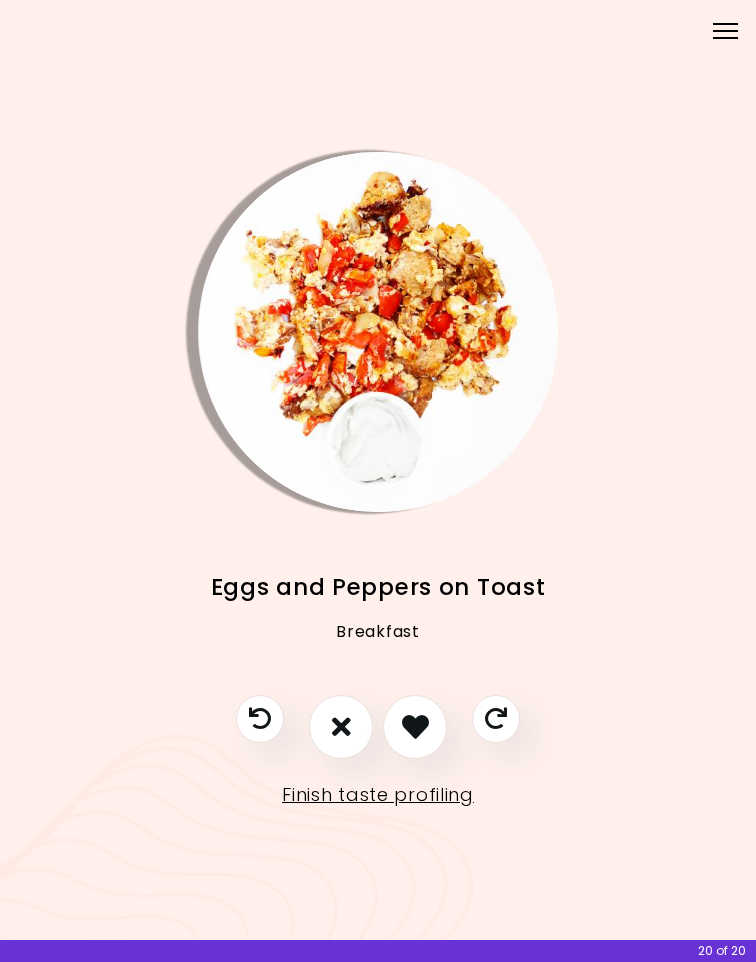 click at bounding box center [415, 726] 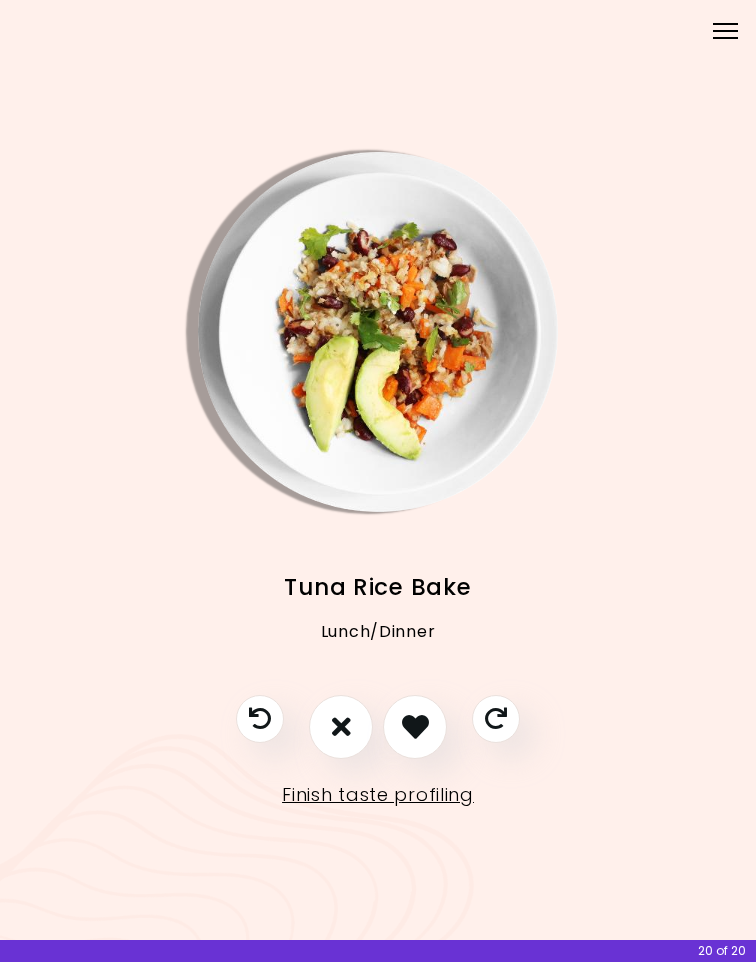 click at bounding box center [341, 726] 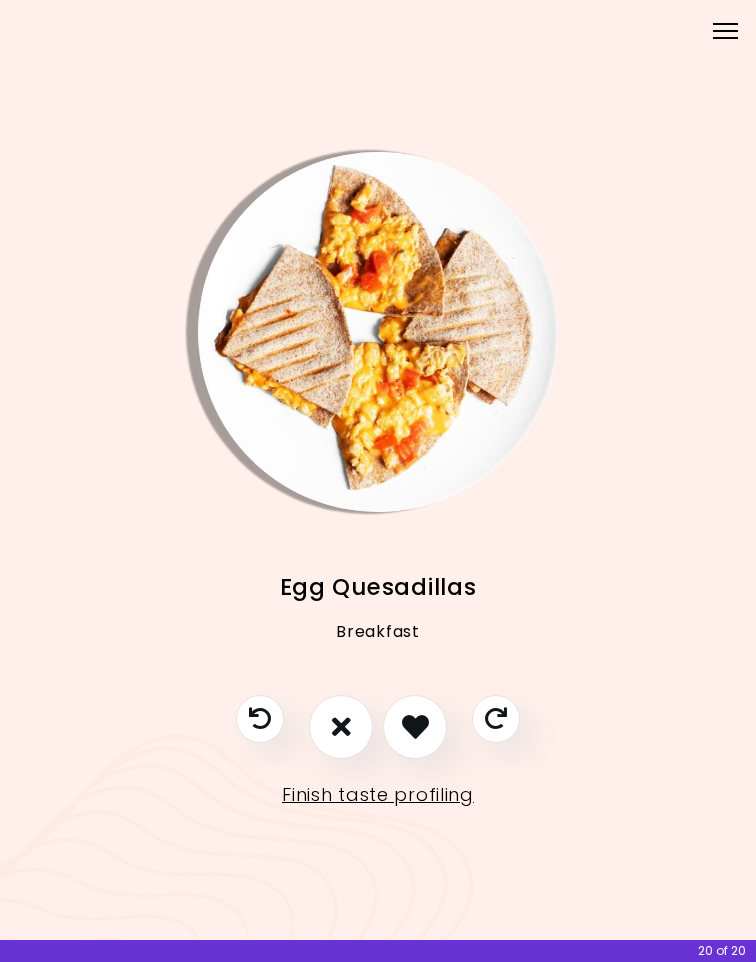 click at bounding box center [415, 726] 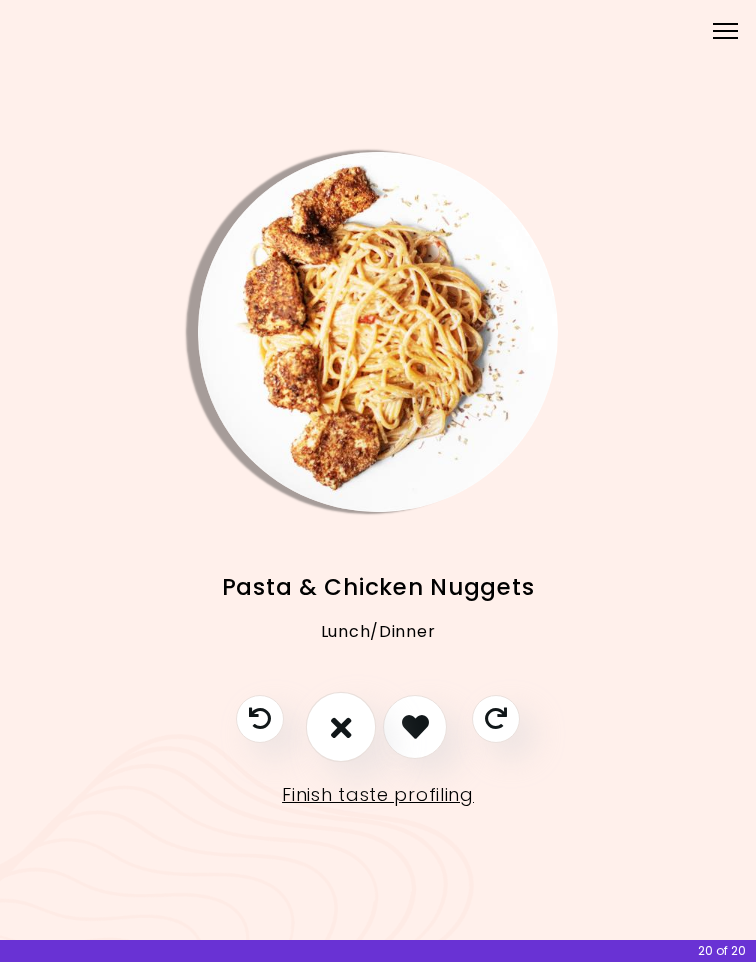 click at bounding box center (341, 727) 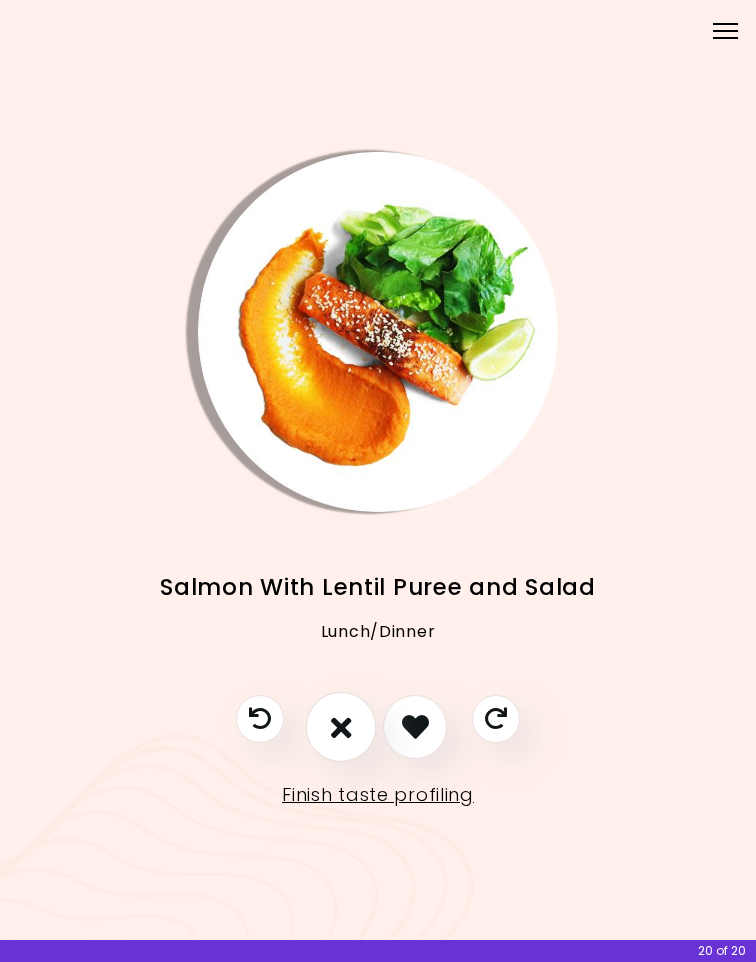 click at bounding box center [341, 727] 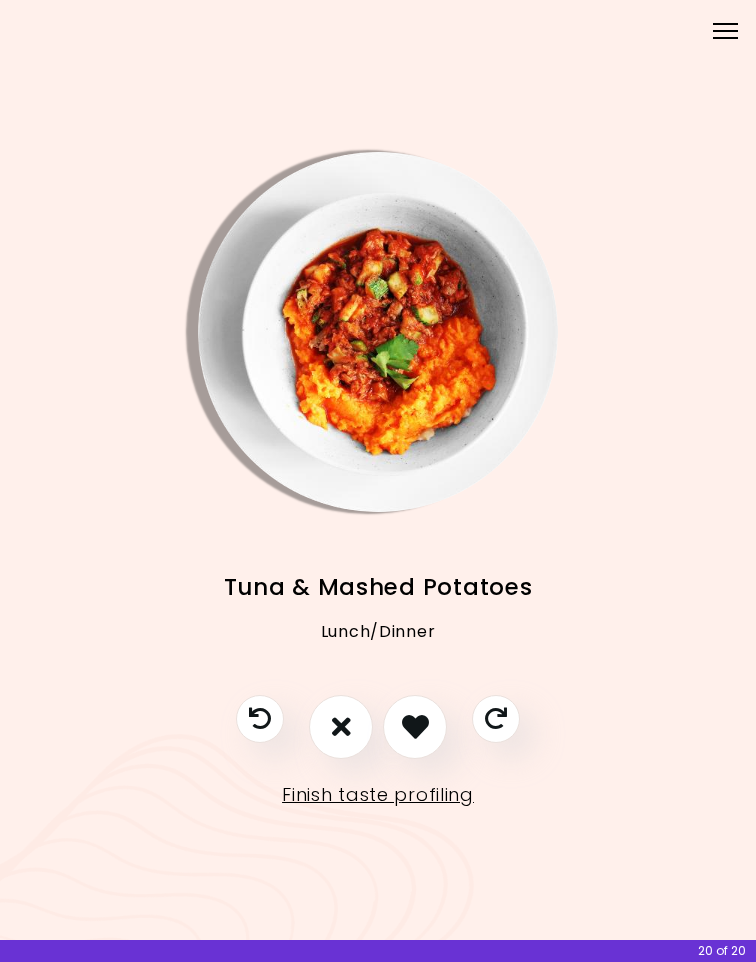 click at bounding box center (341, 726) 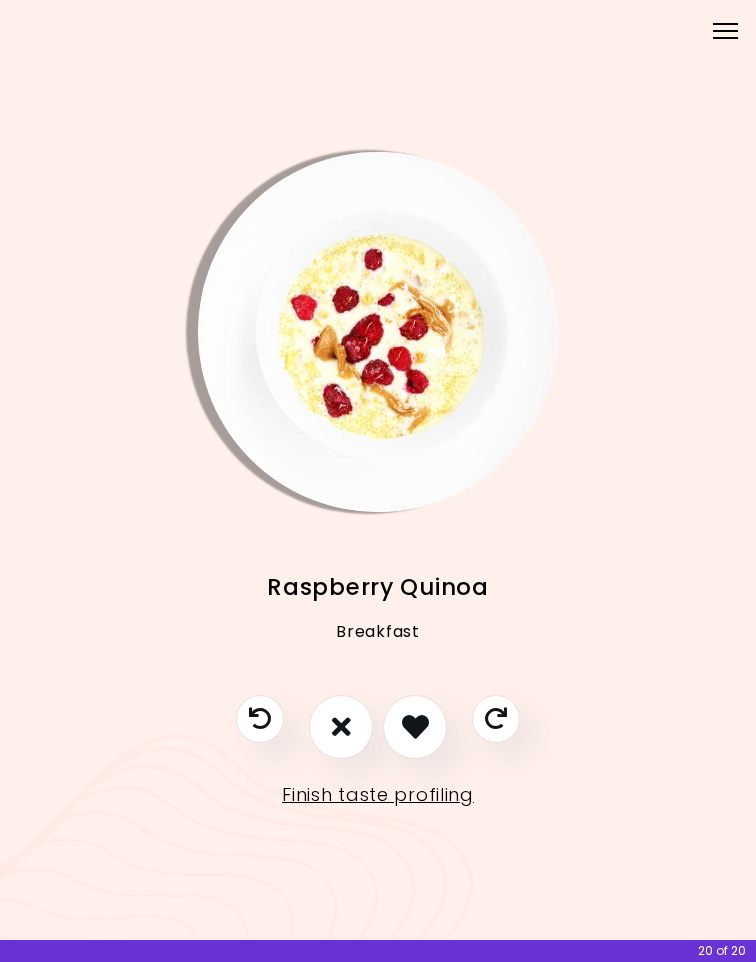 click at bounding box center (415, 726) 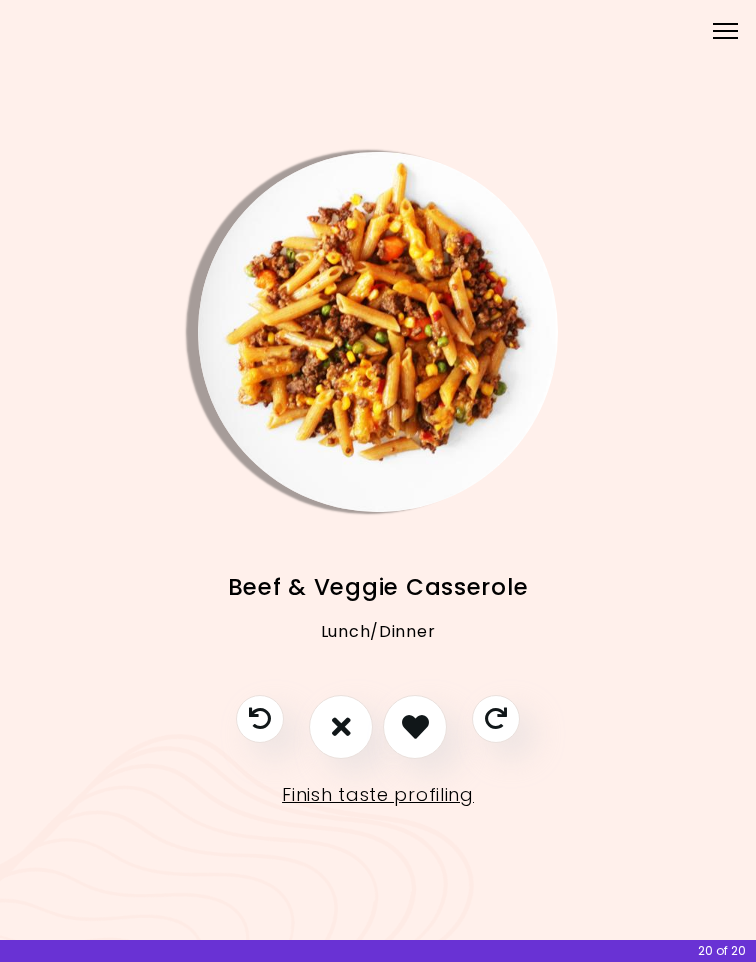 click at bounding box center [415, 726] 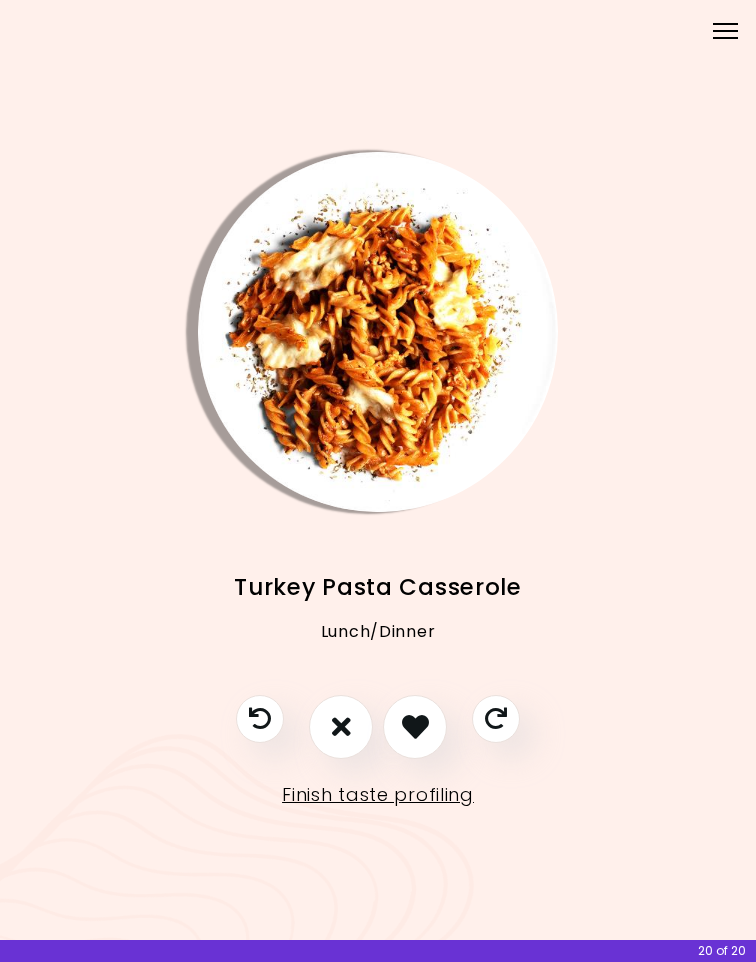 click at bounding box center (415, 726) 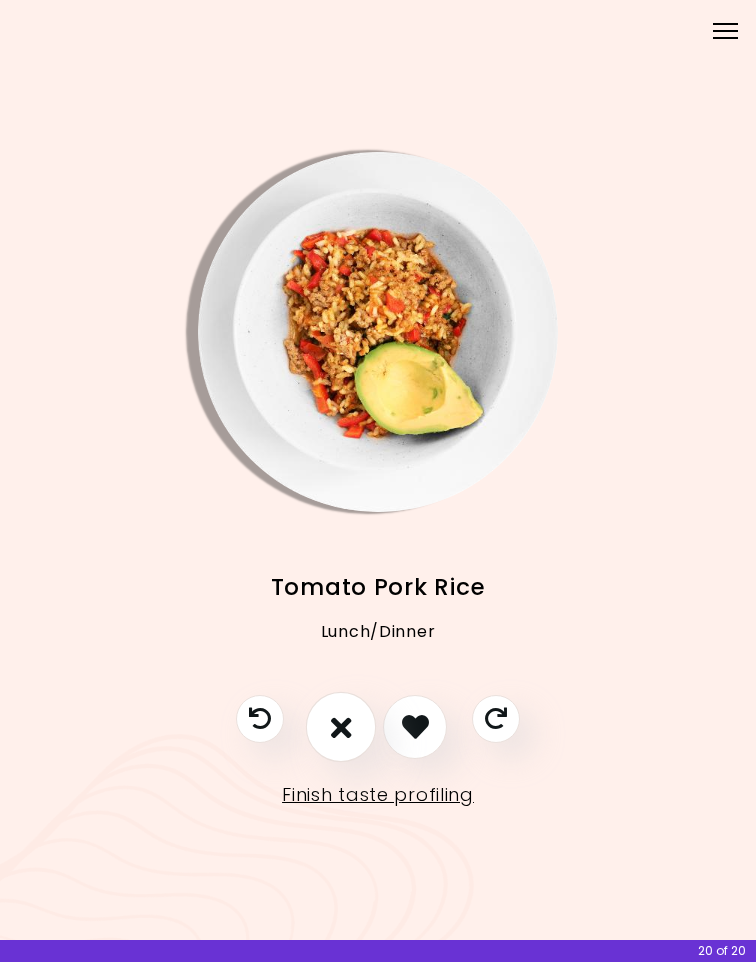 click at bounding box center [341, 727] 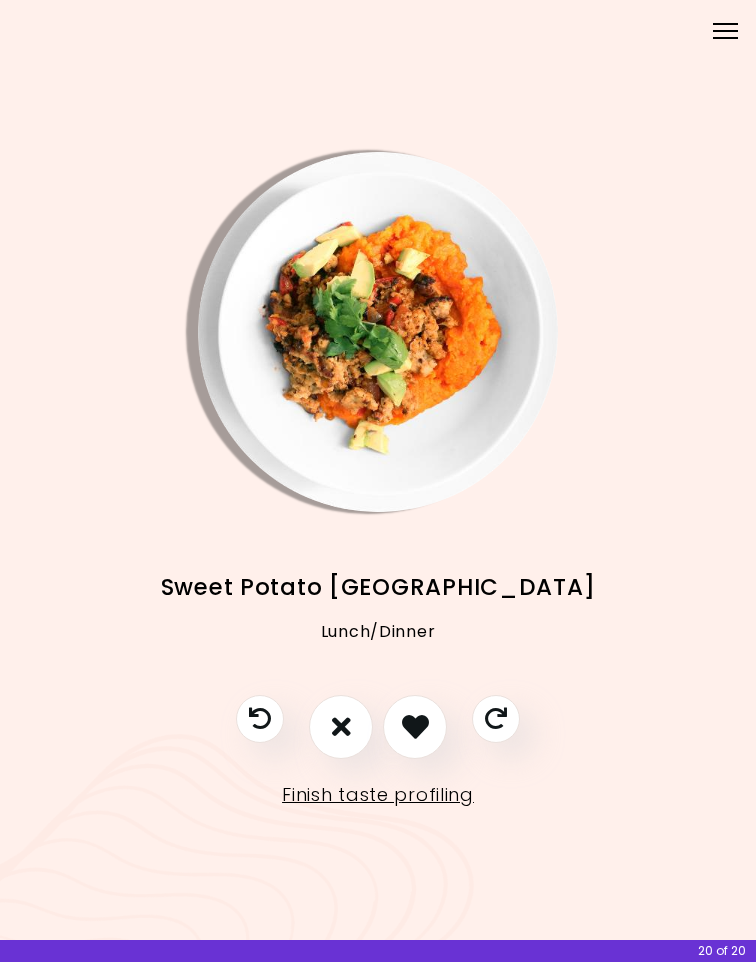 click at bounding box center (415, 726) 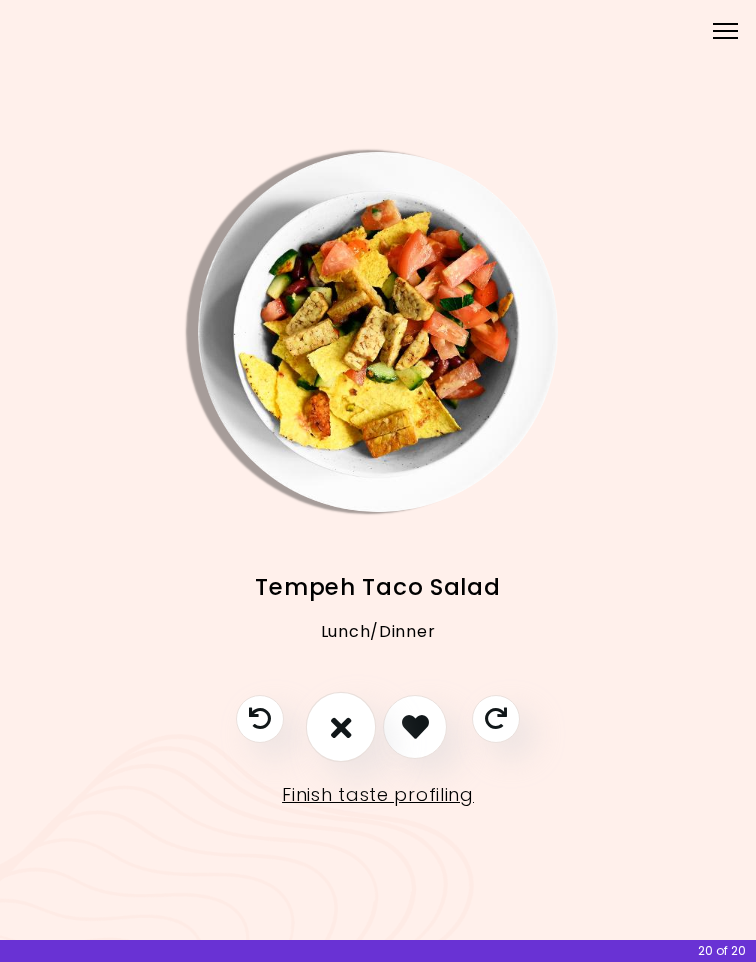 click at bounding box center (341, 726) 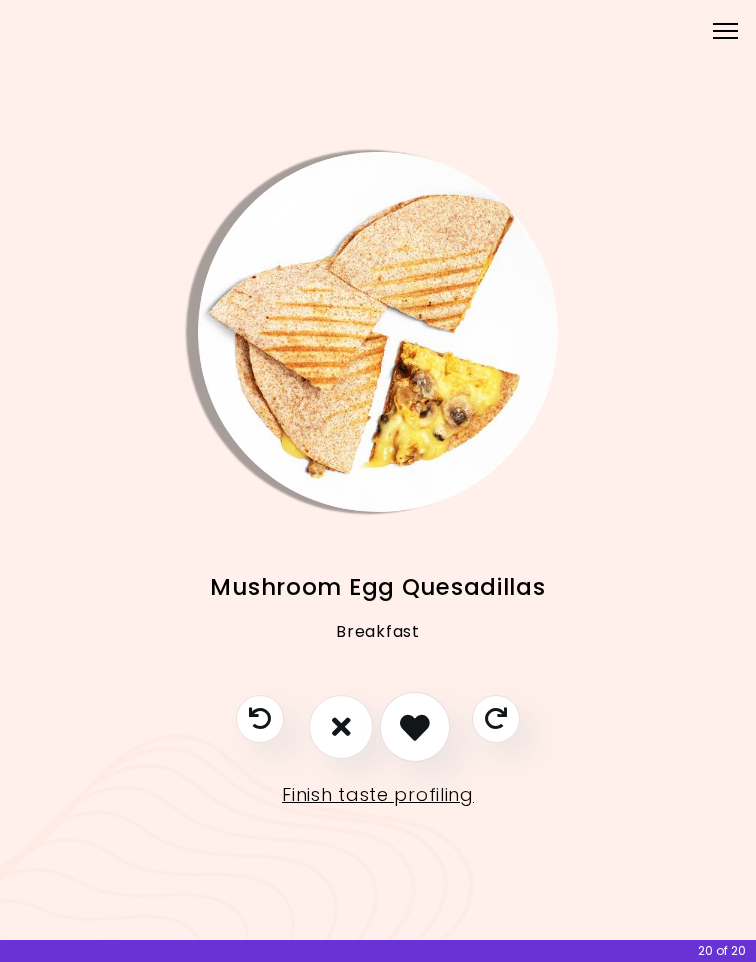 click at bounding box center (415, 726) 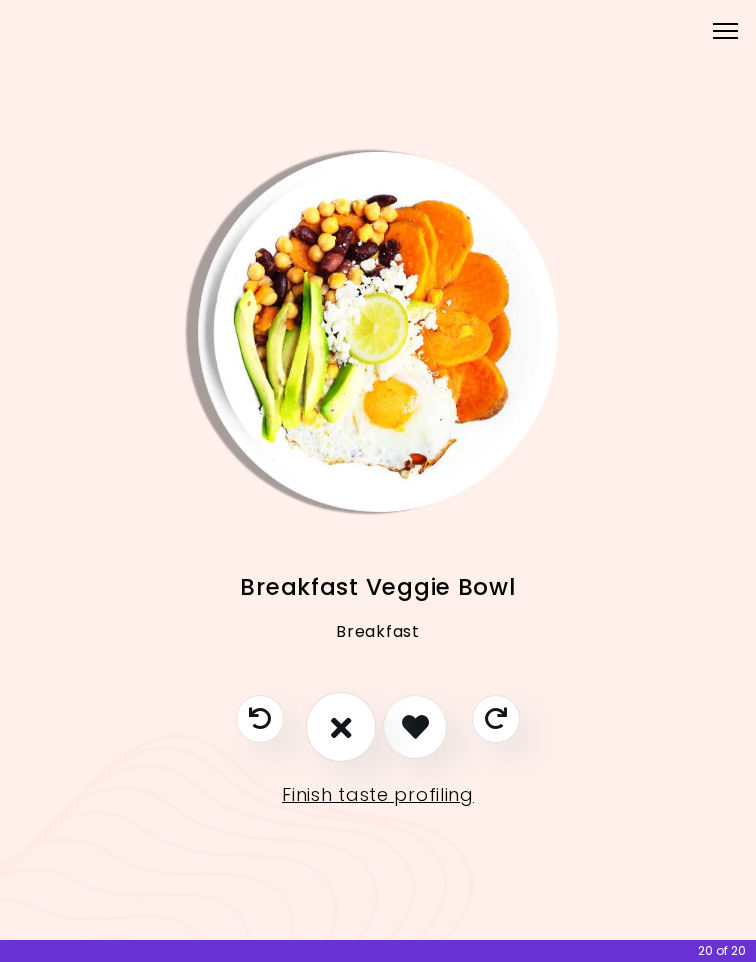 click at bounding box center (341, 727) 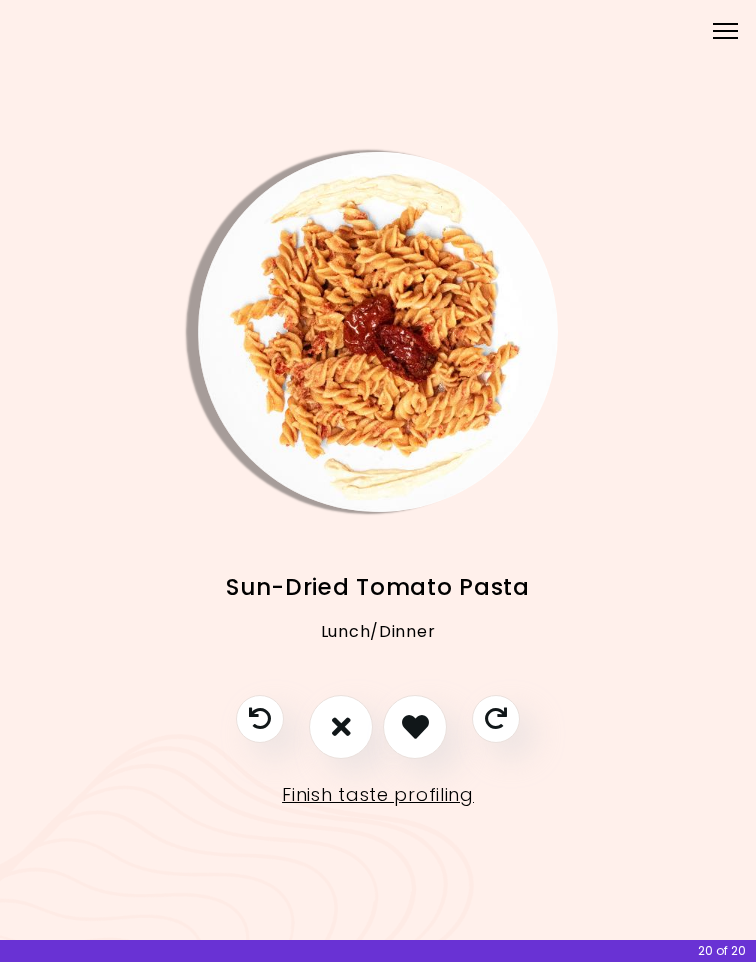 click at bounding box center (415, 726) 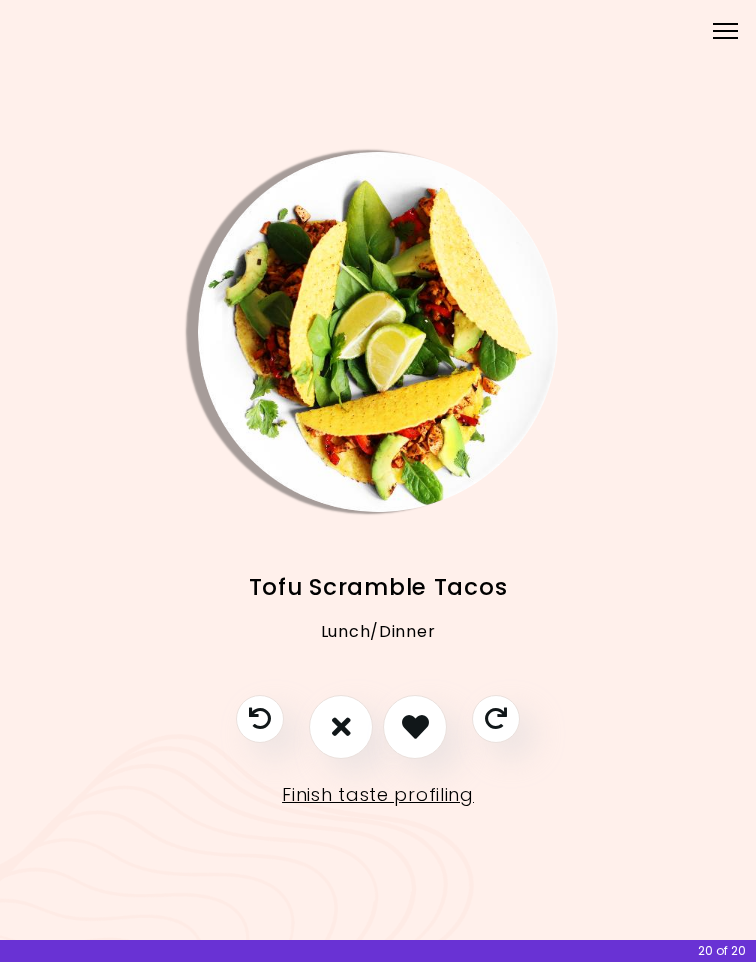 click at bounding box center (341, 726) 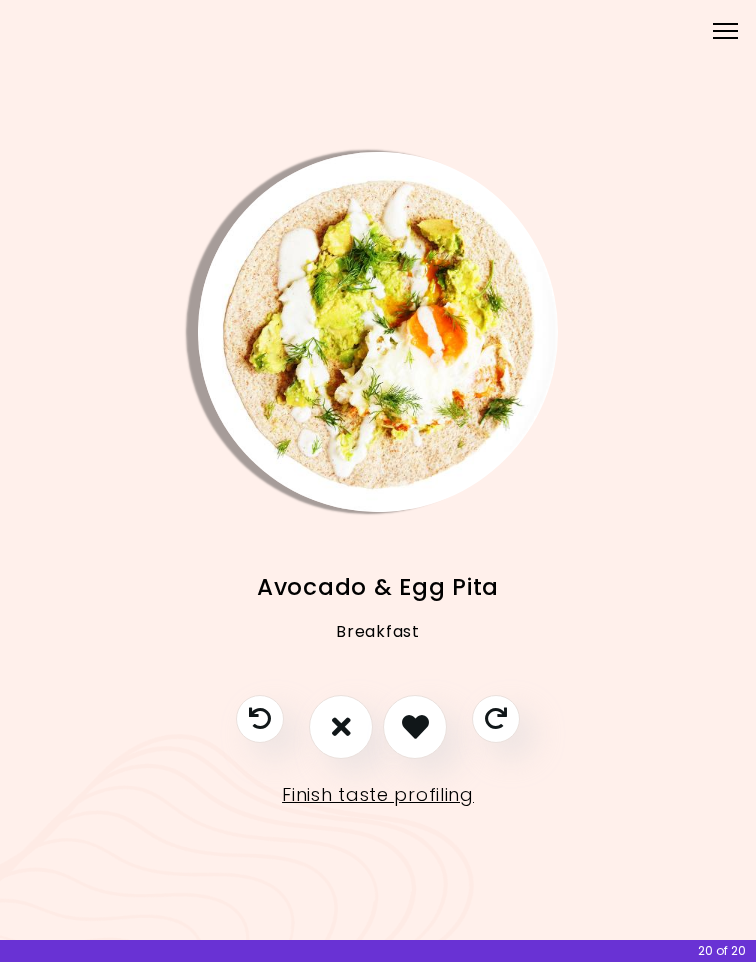 click at bounding box center [415, 727] 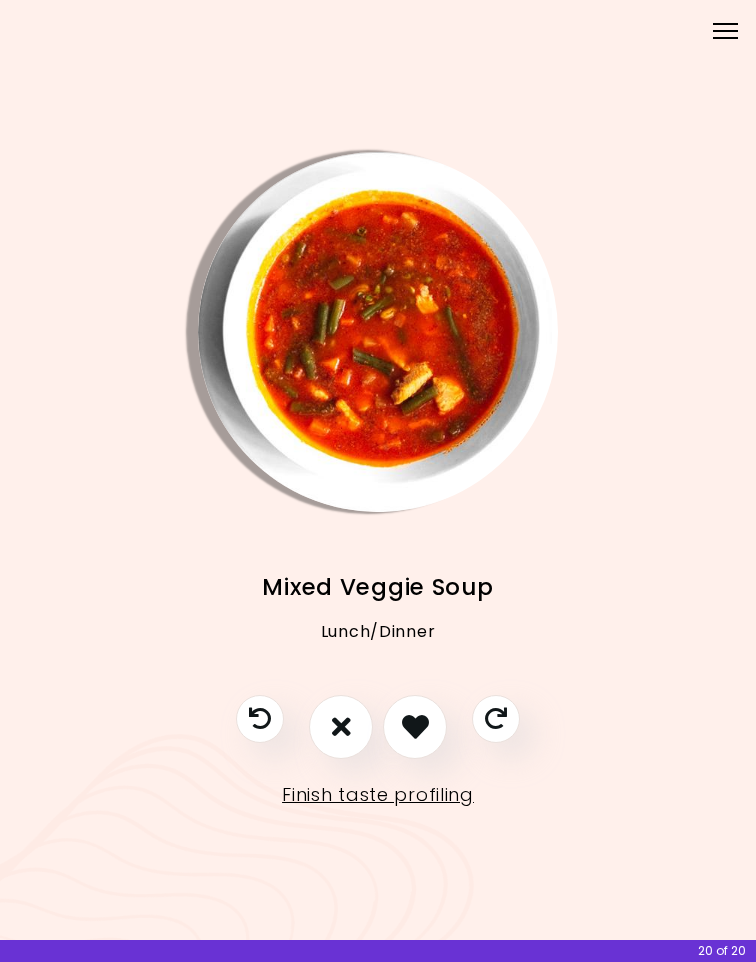 click at bounding box center (415, 727) 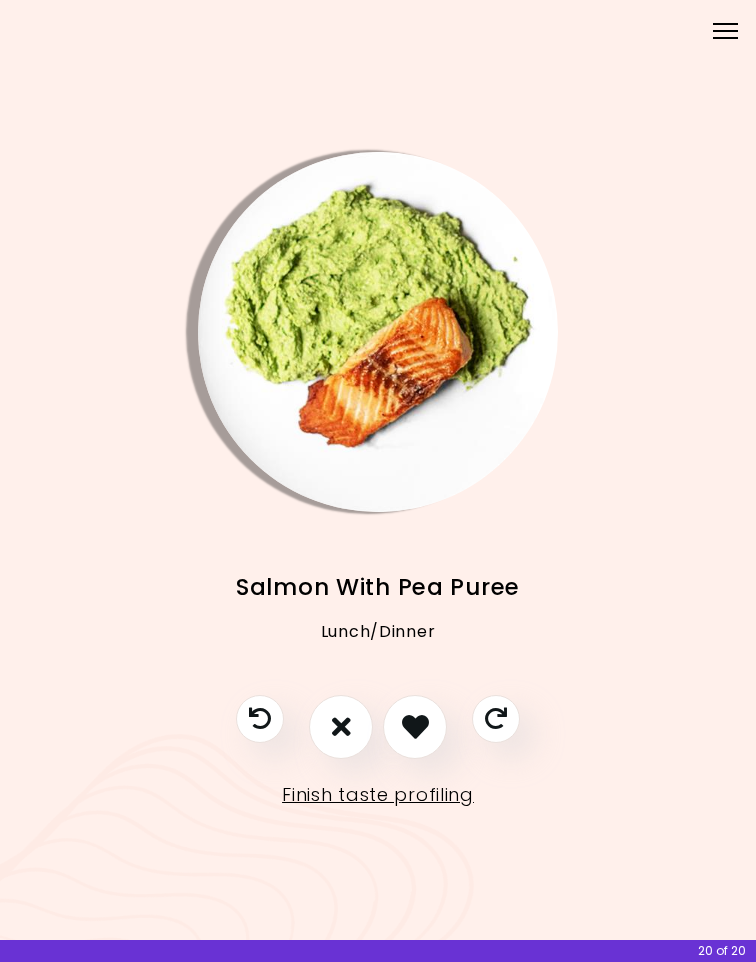 click at bounding box center (341, 727) 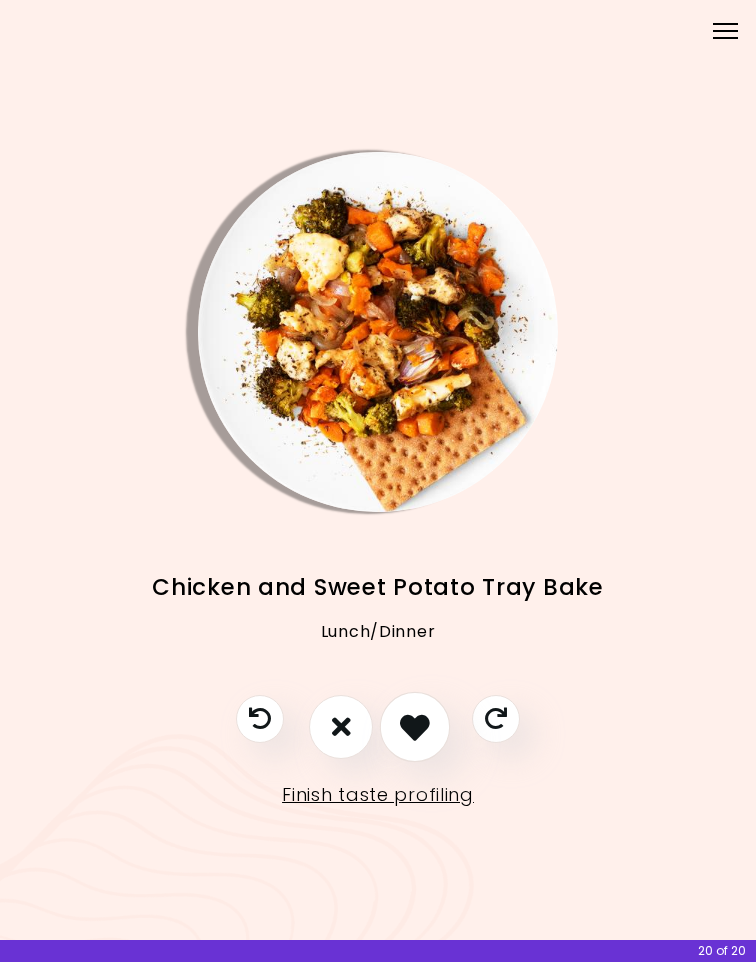 click at bounding box center [415, 727] 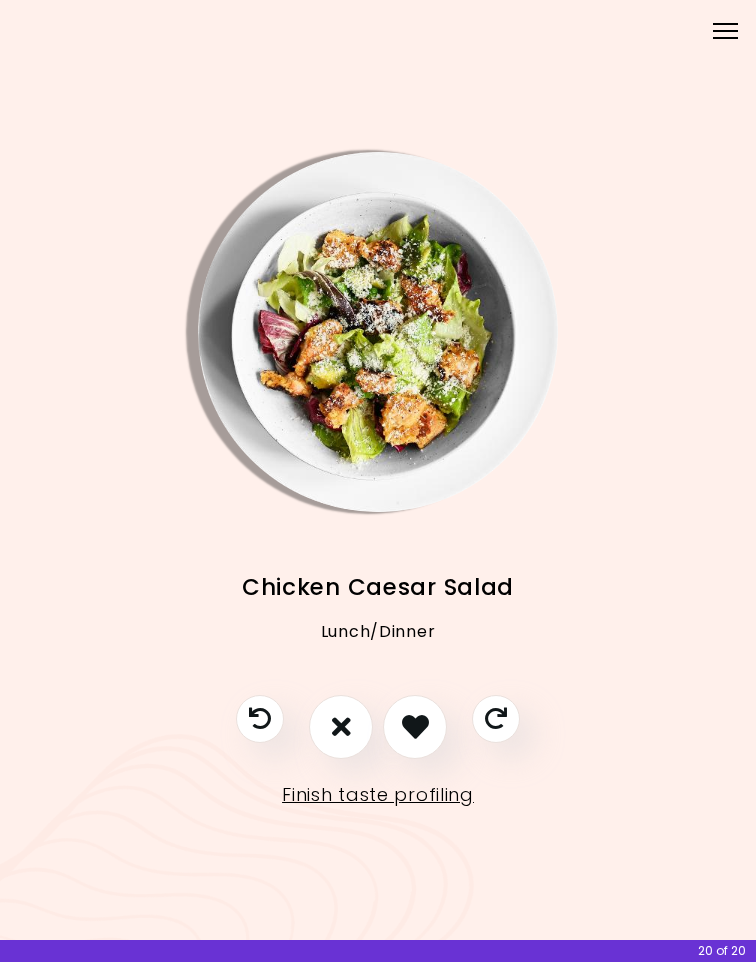 click at bounding box center [415, 727] 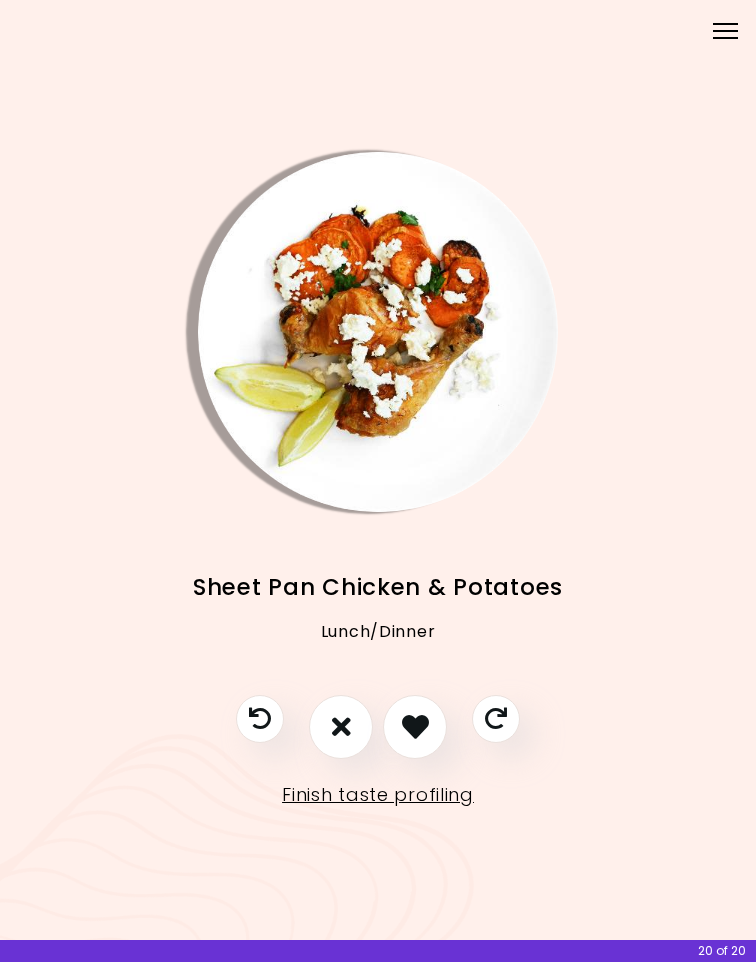 click at bounding box center [341, 727] 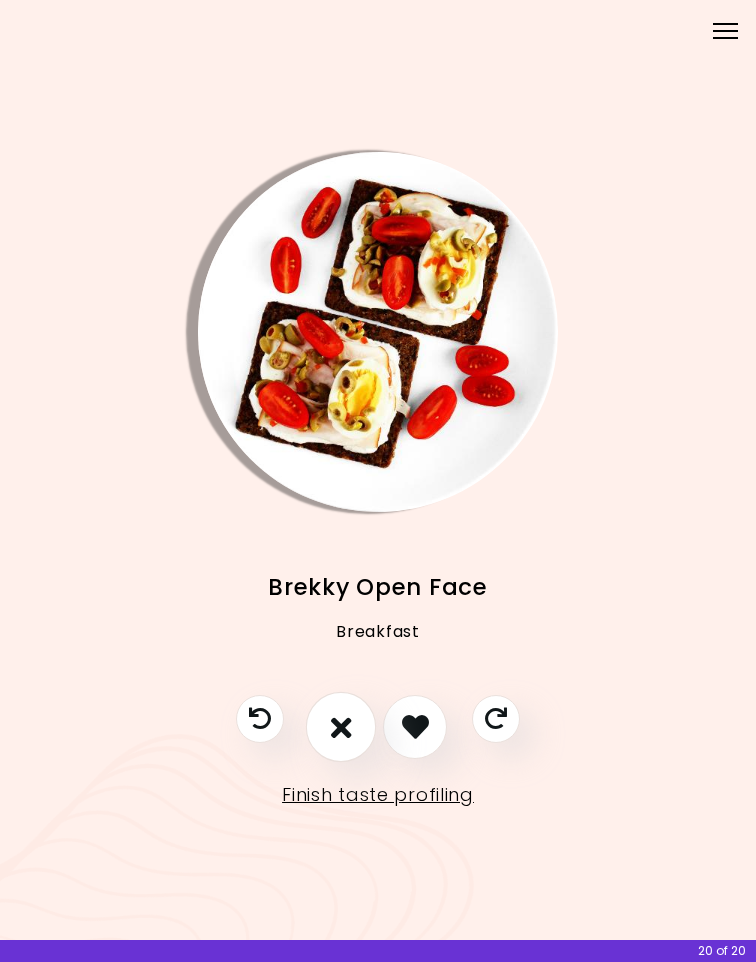 click at bounding box center [341, 726] 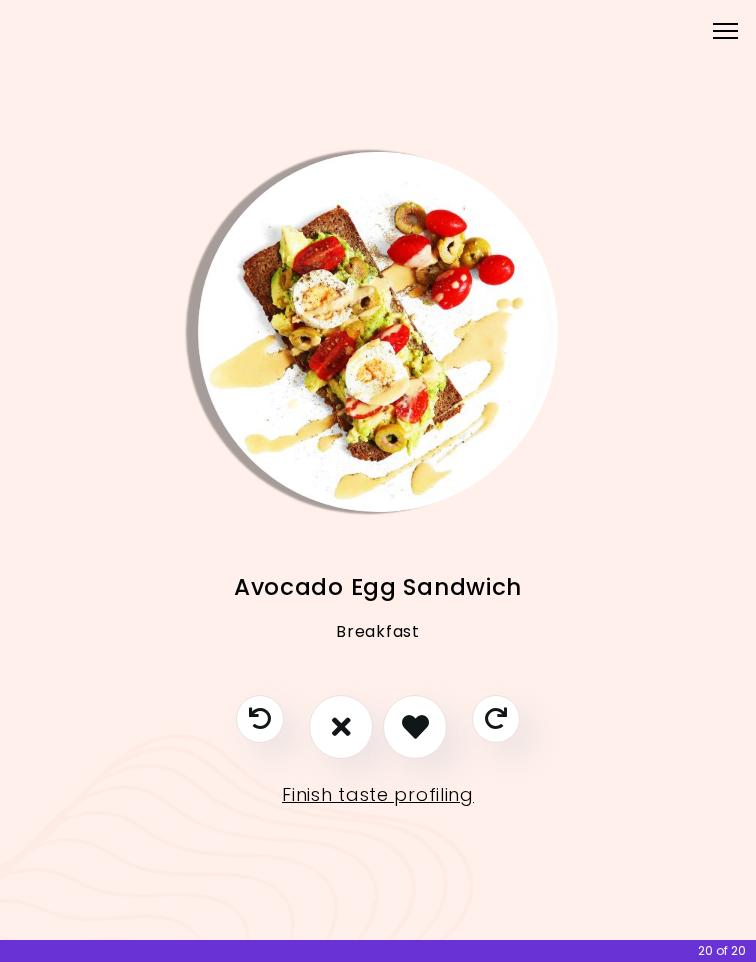 click at bounding box center [415, 727] 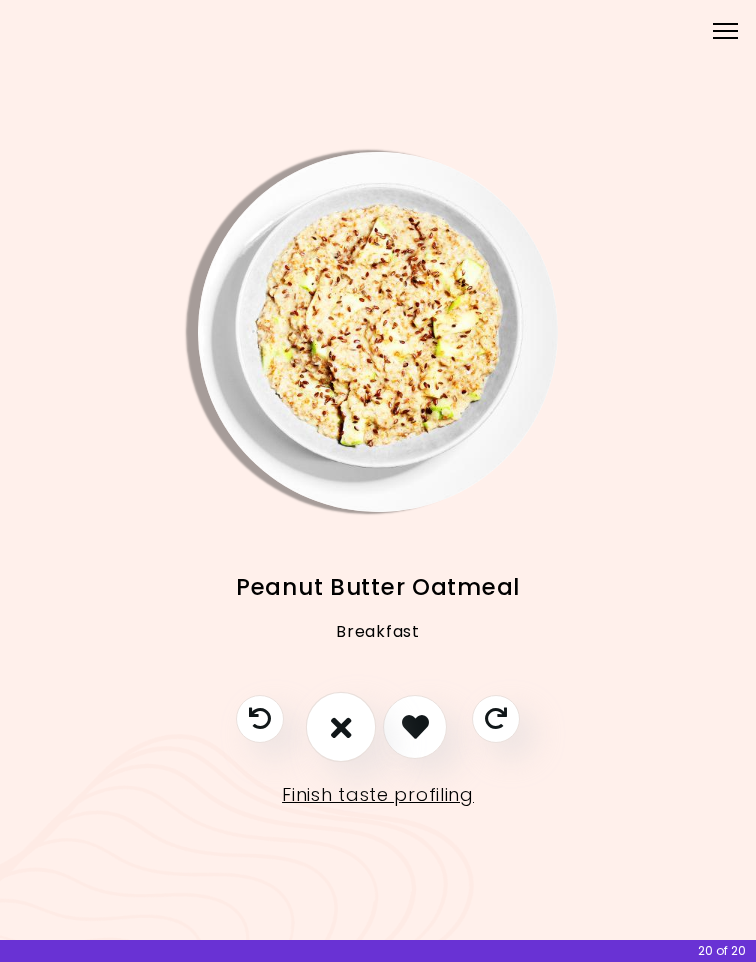 click at bounding box center (341, 726) 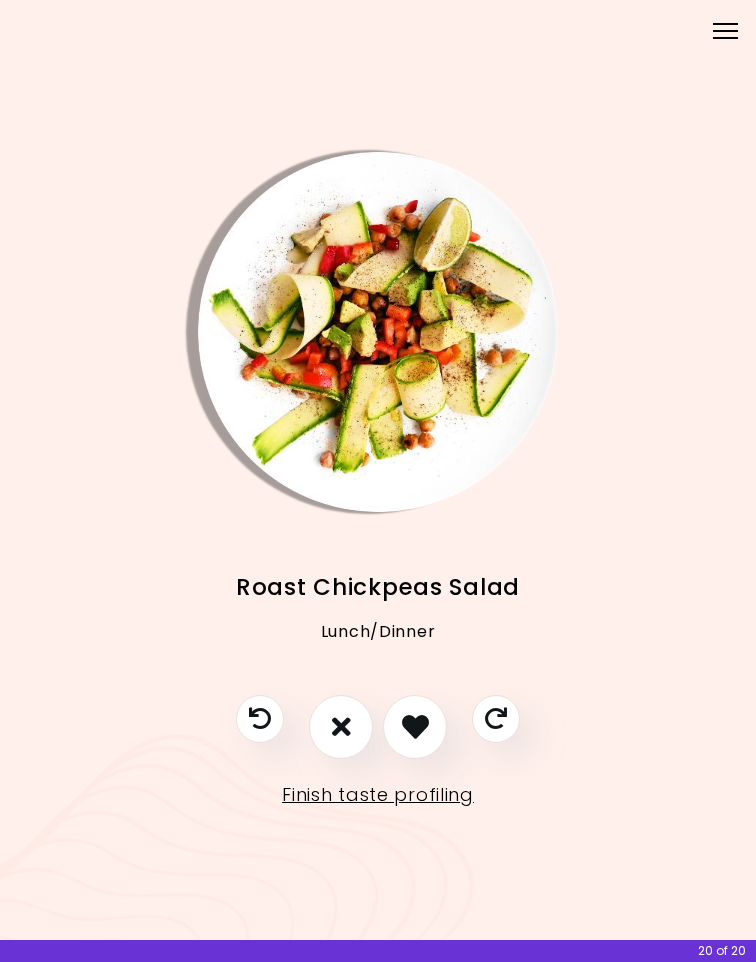 click at bounding box center (341, 727) 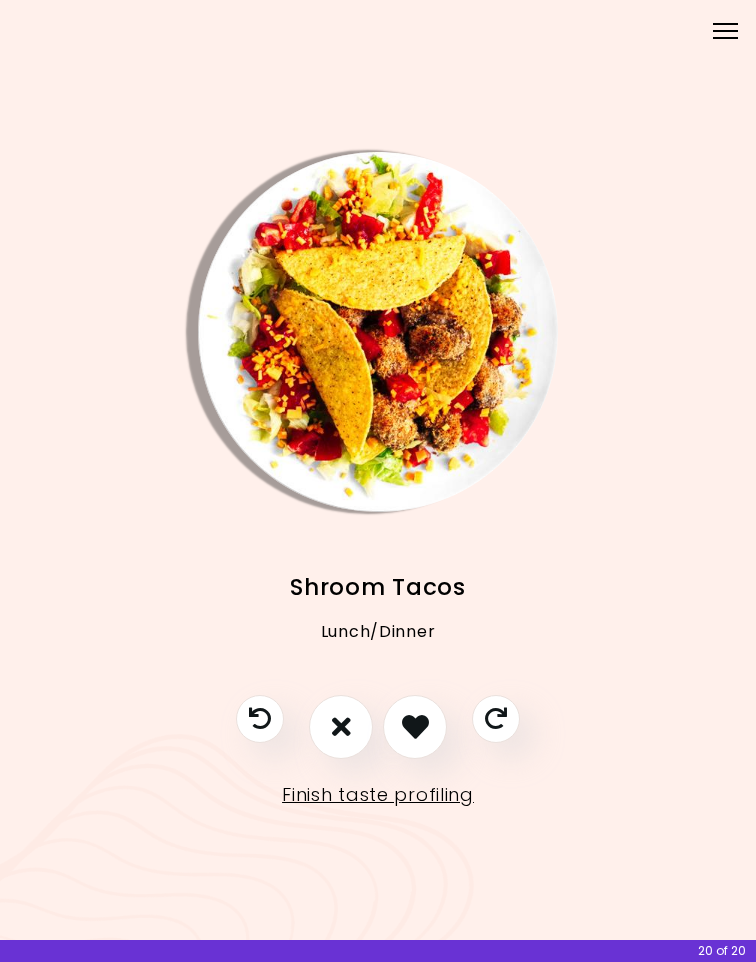 click at bounding box center [341, 727] 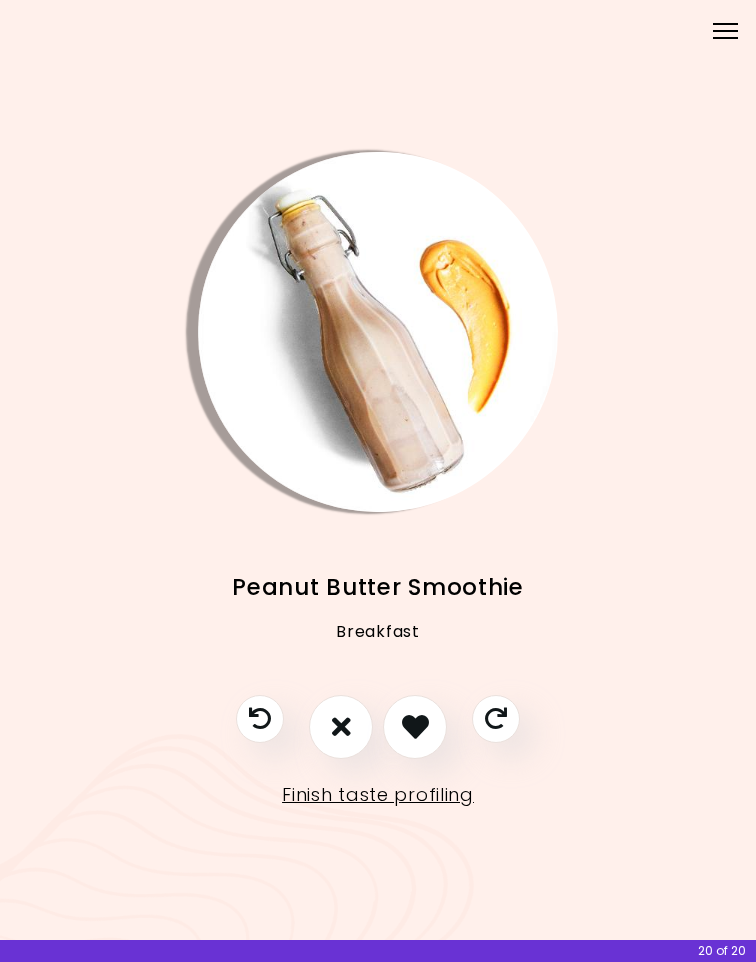 click at bounding box center (415, 726) 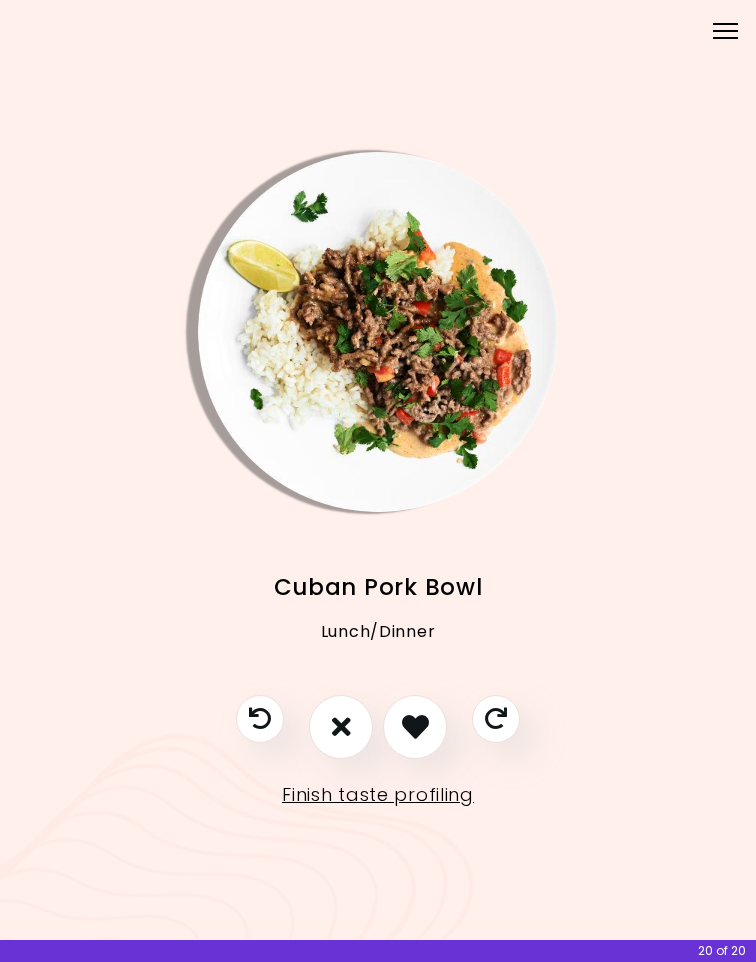 click at bounding box center (341, 727) 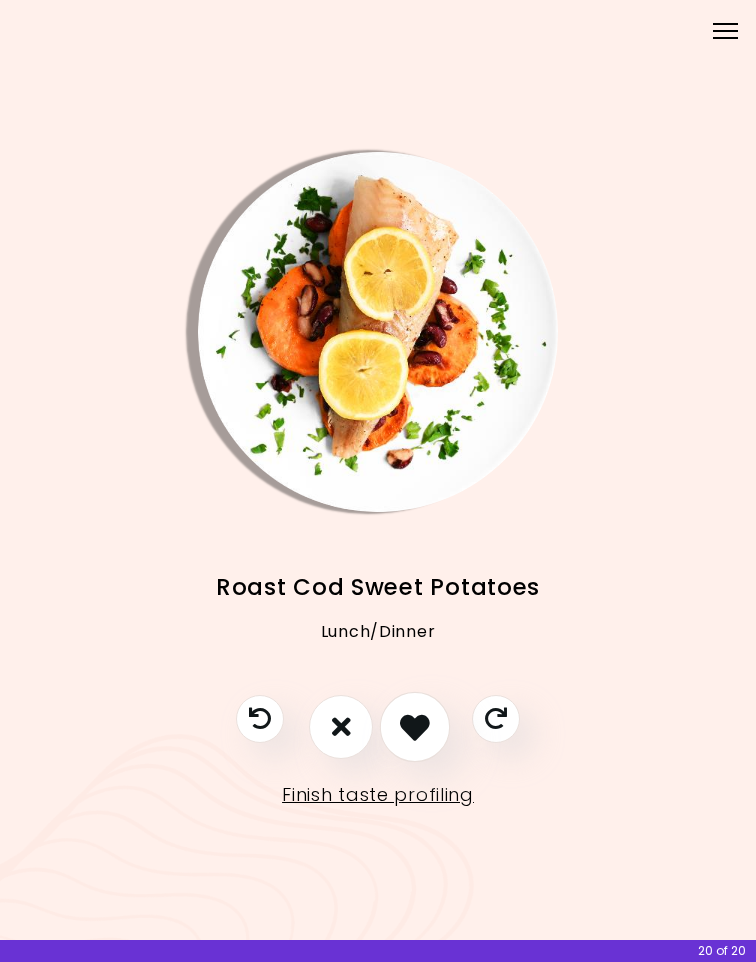 click at bounding box center (415, 726) 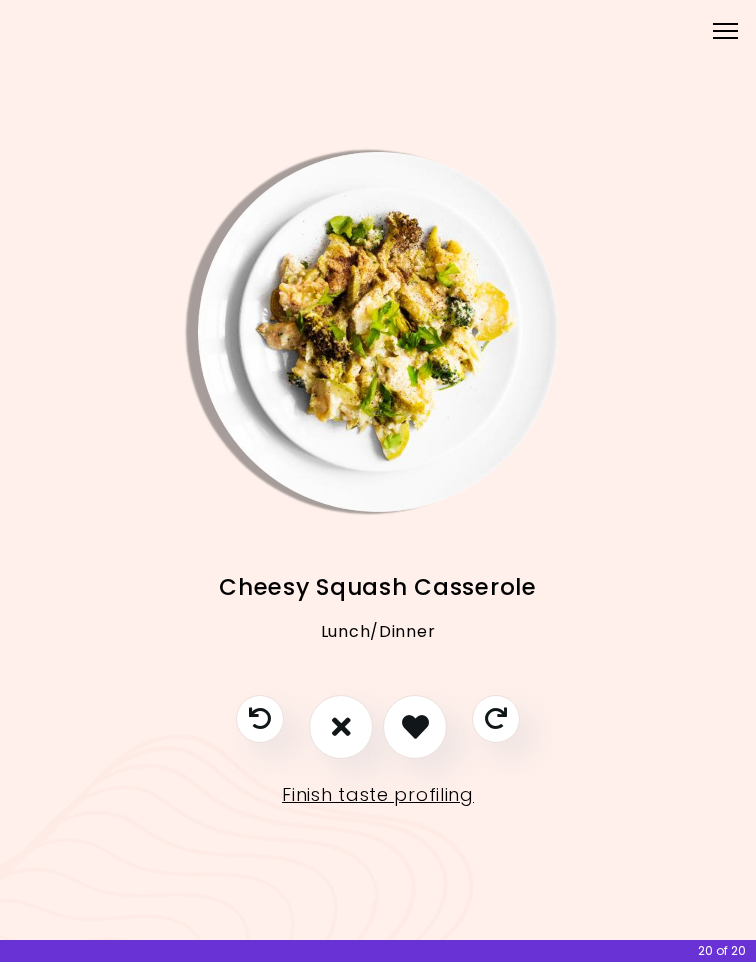 click at bounding box center [415, 726] 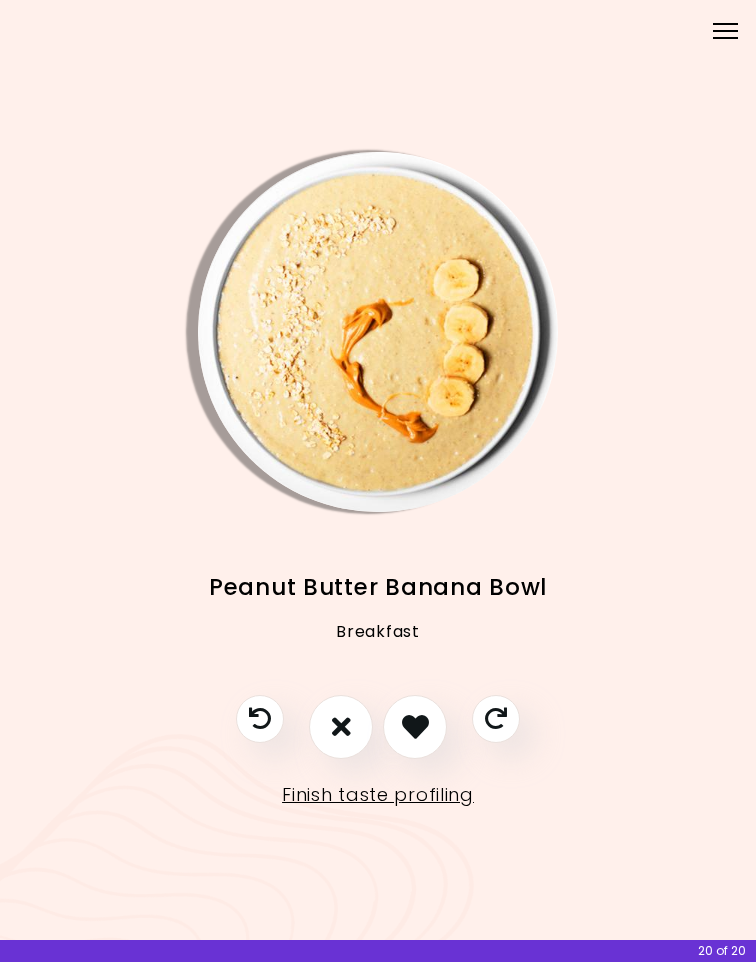 click at bounding box center (341, 727) 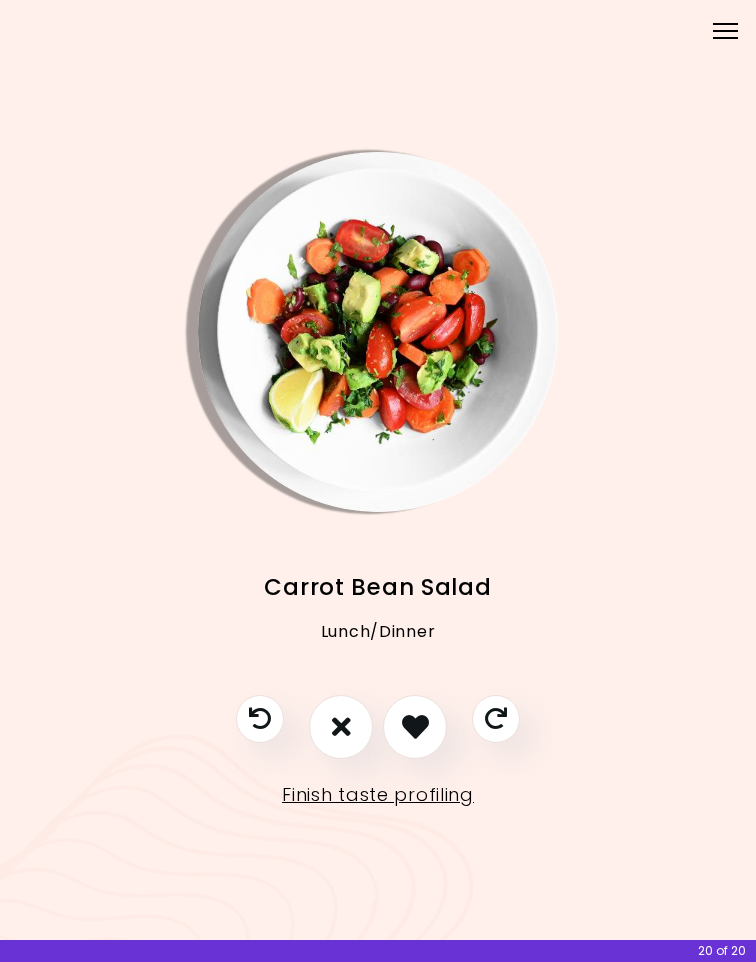 click at bounding box center (341, 727) 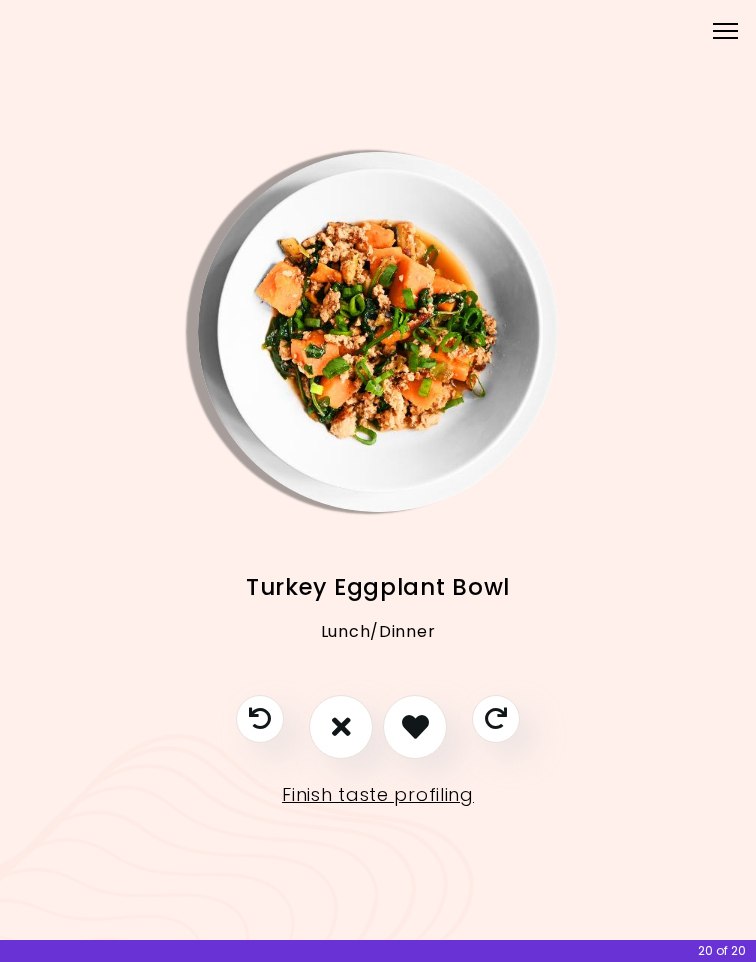 click at bounding box center [415, 726] 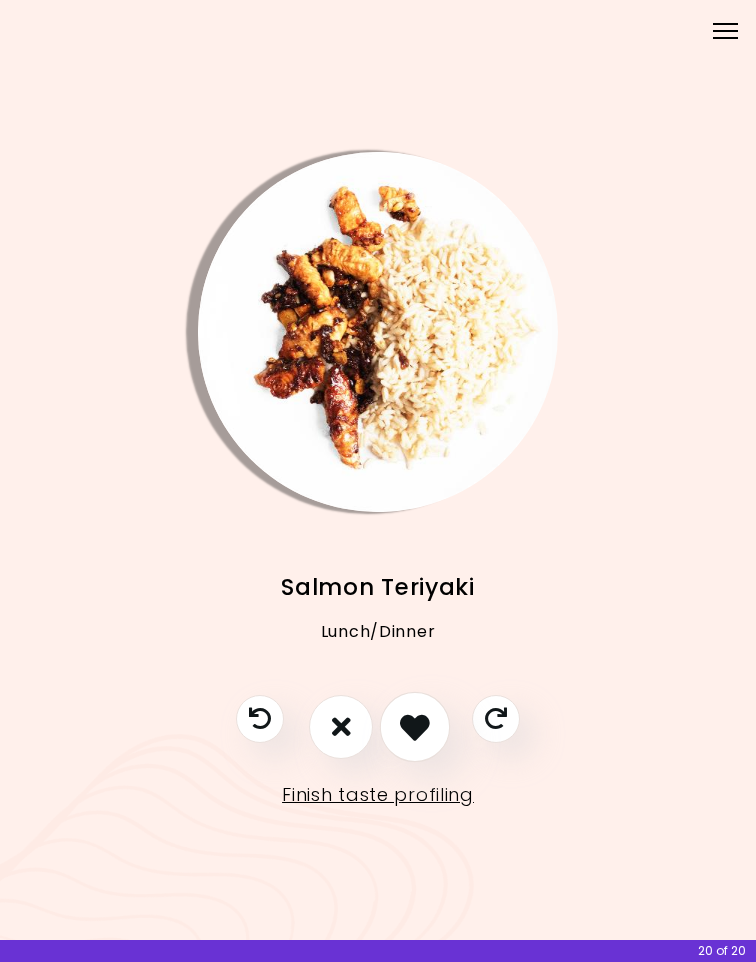 click at bounding box center (415, 727) 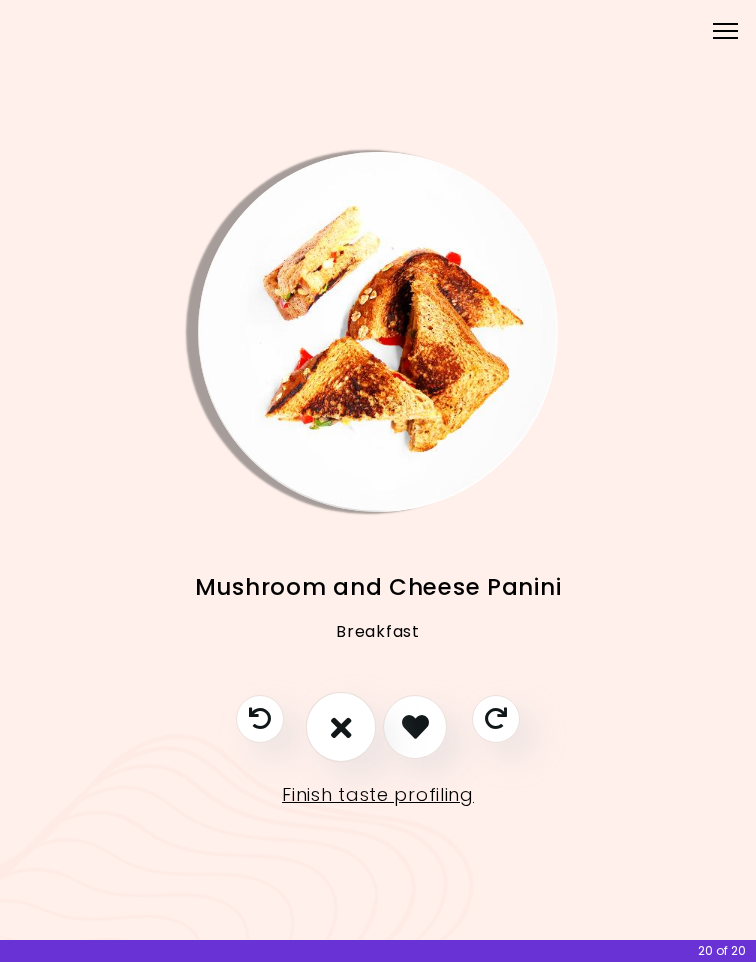 click at bounding box center [341, 727] 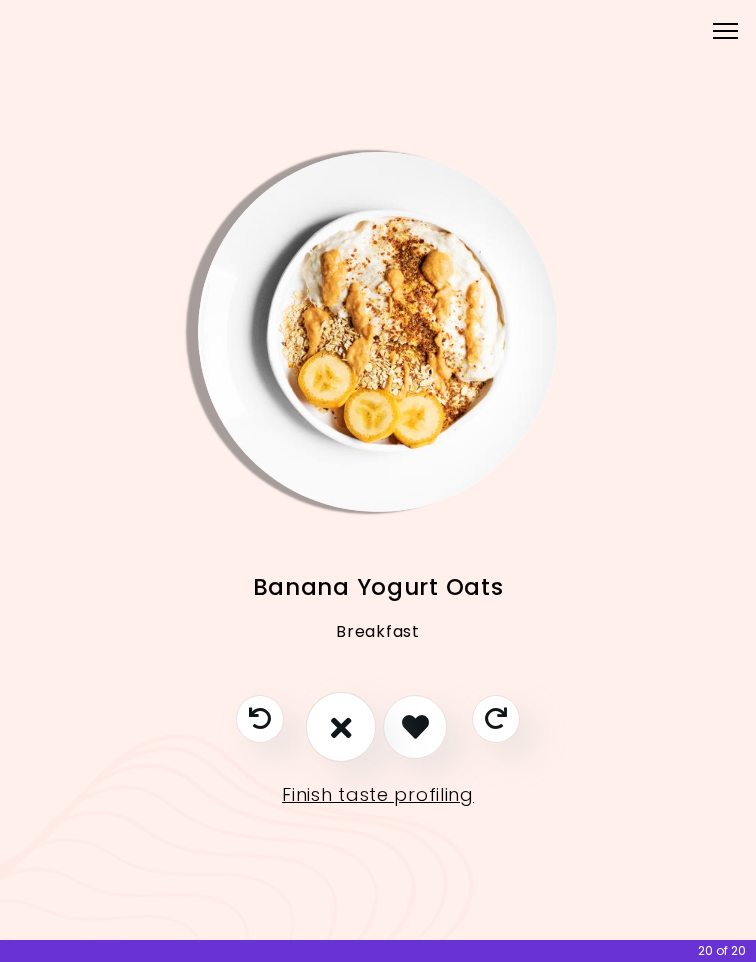 click at bounding box center (341, 726) 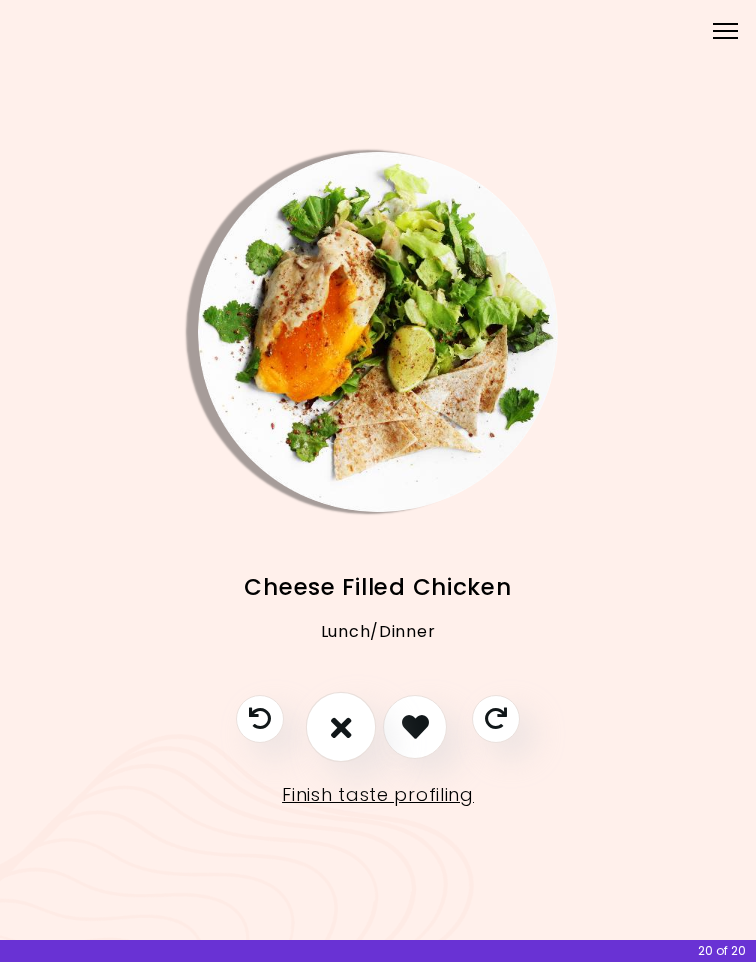 click at bounding box center [341, 726] 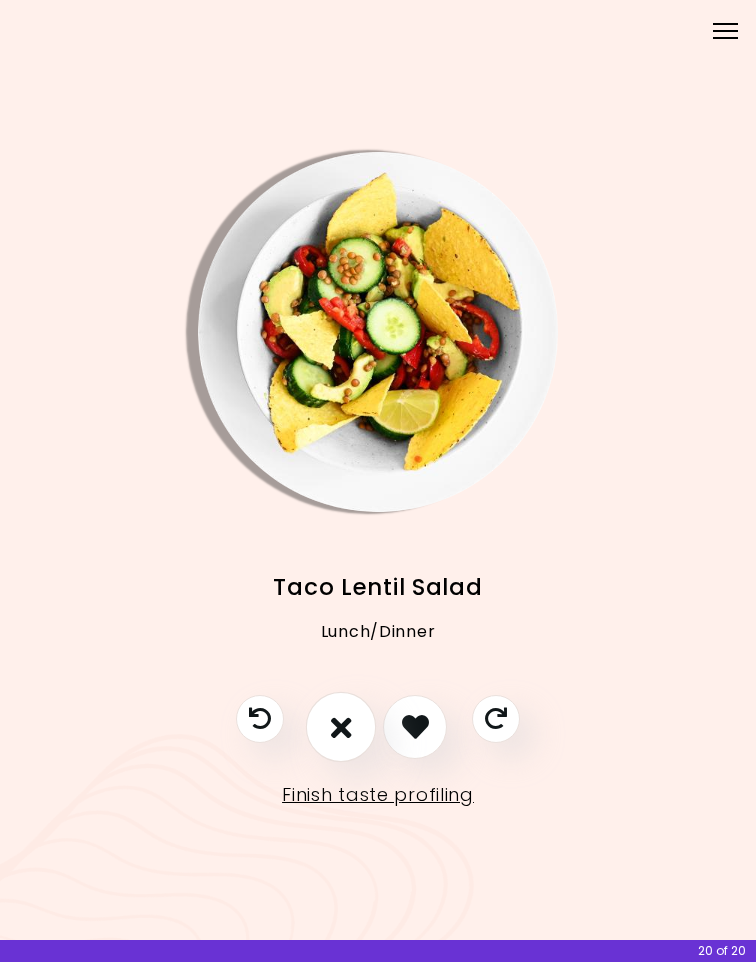 click at bounding box center (341, 726) 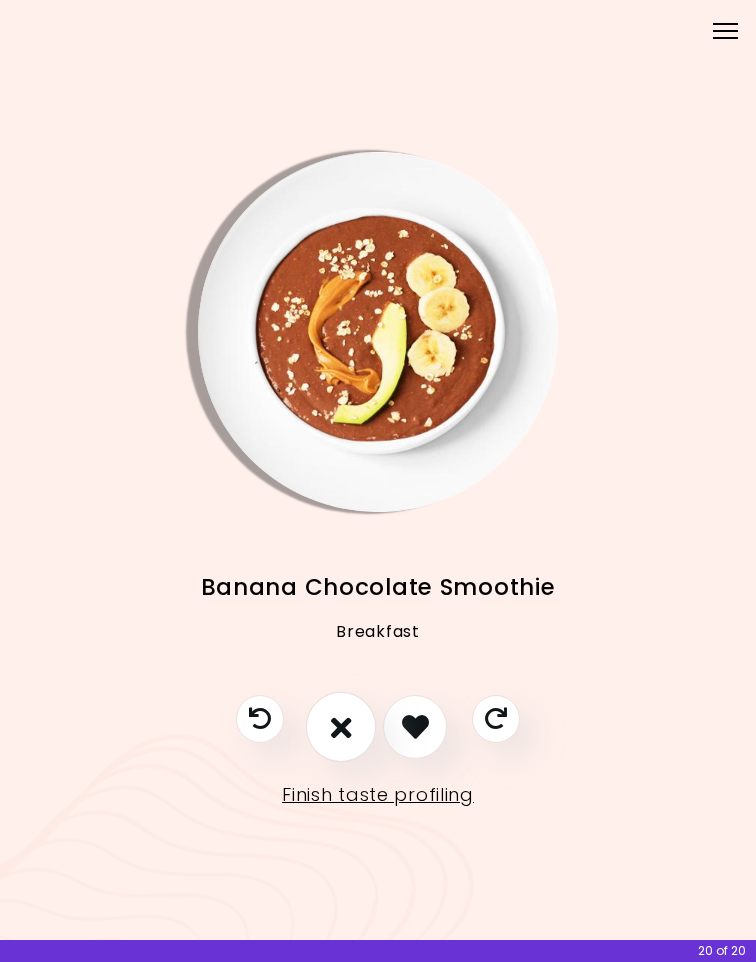 click at bounding box center [341, 726] 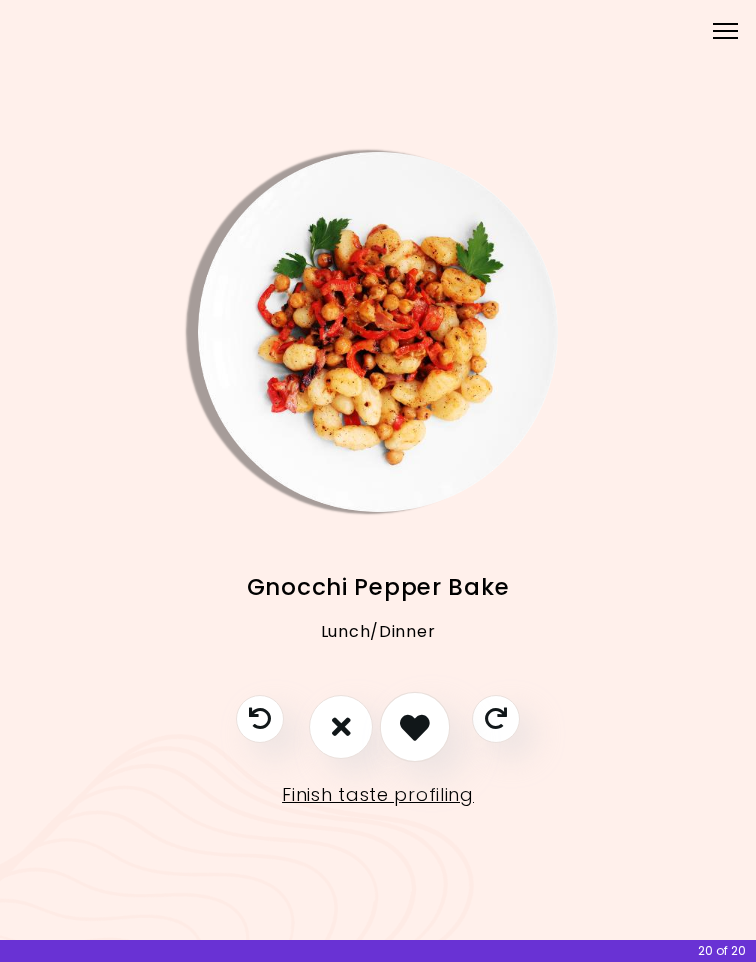 click at bounding box center (415, 727) 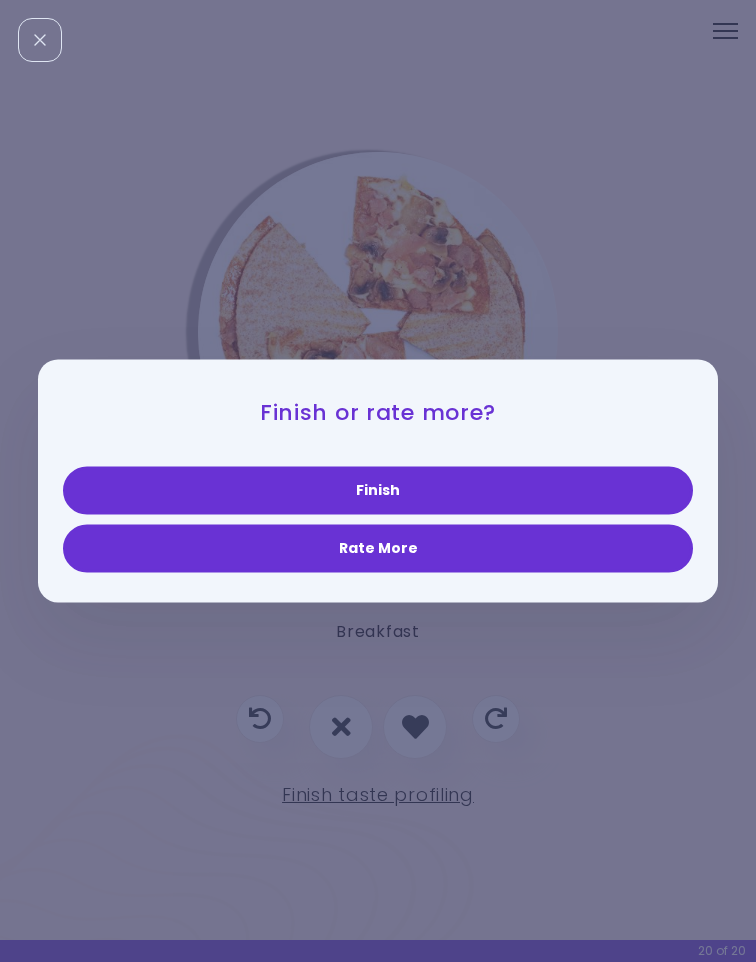 click on "Finish" at bounding box center [378, 491] 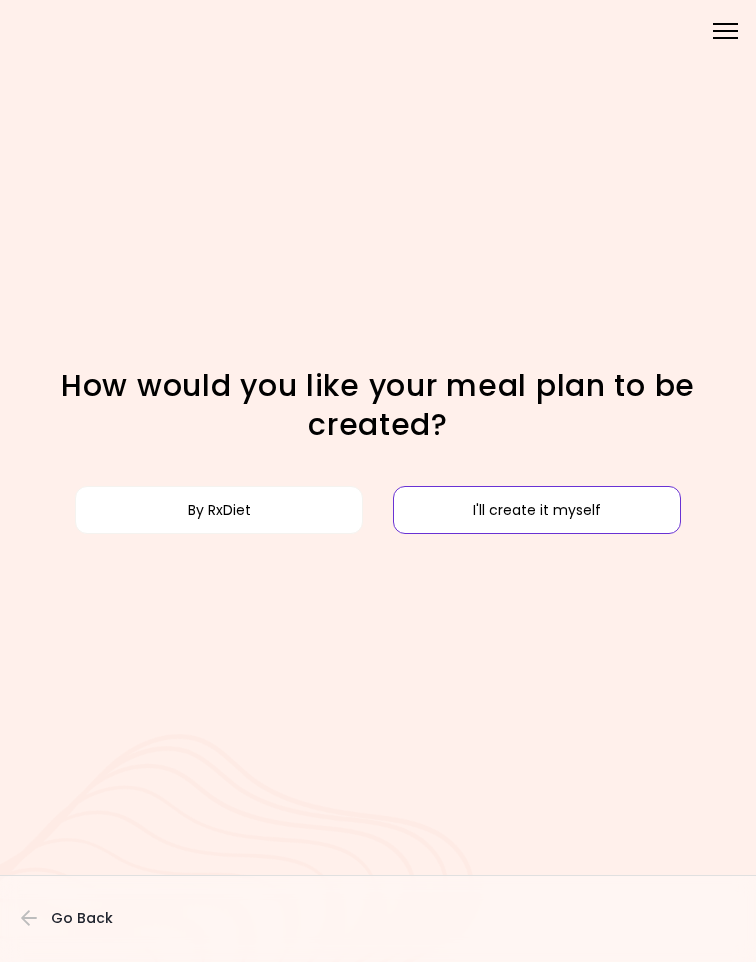click on "I'll create it myself" at bounding box center [537, 510] 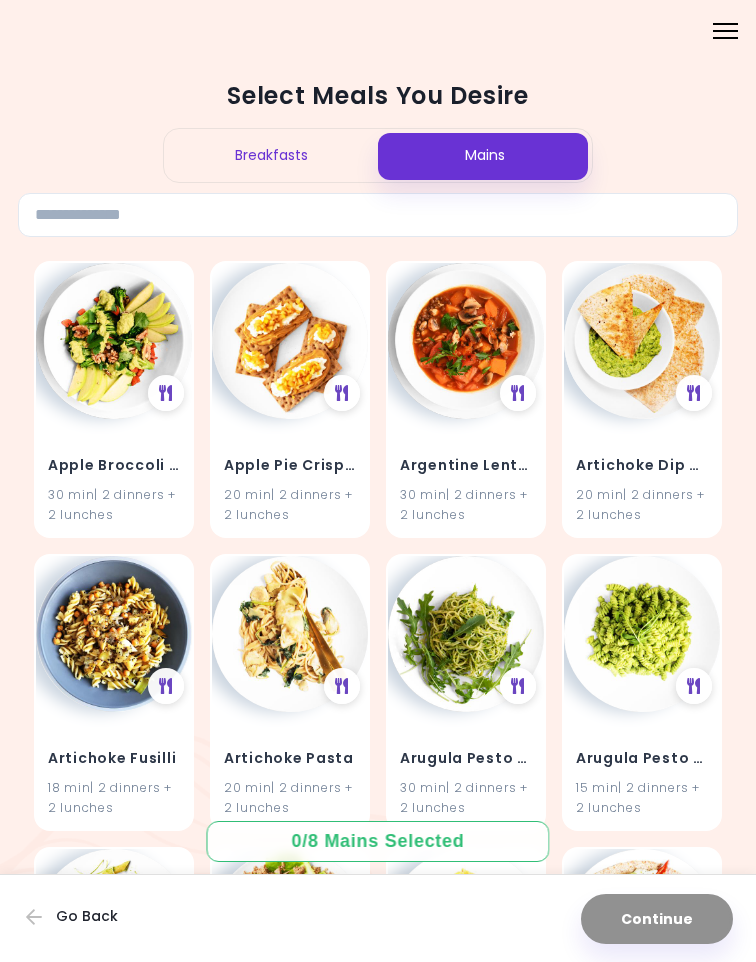 scroll, scrollTop: 0, scrollLeft: 0, axis: both 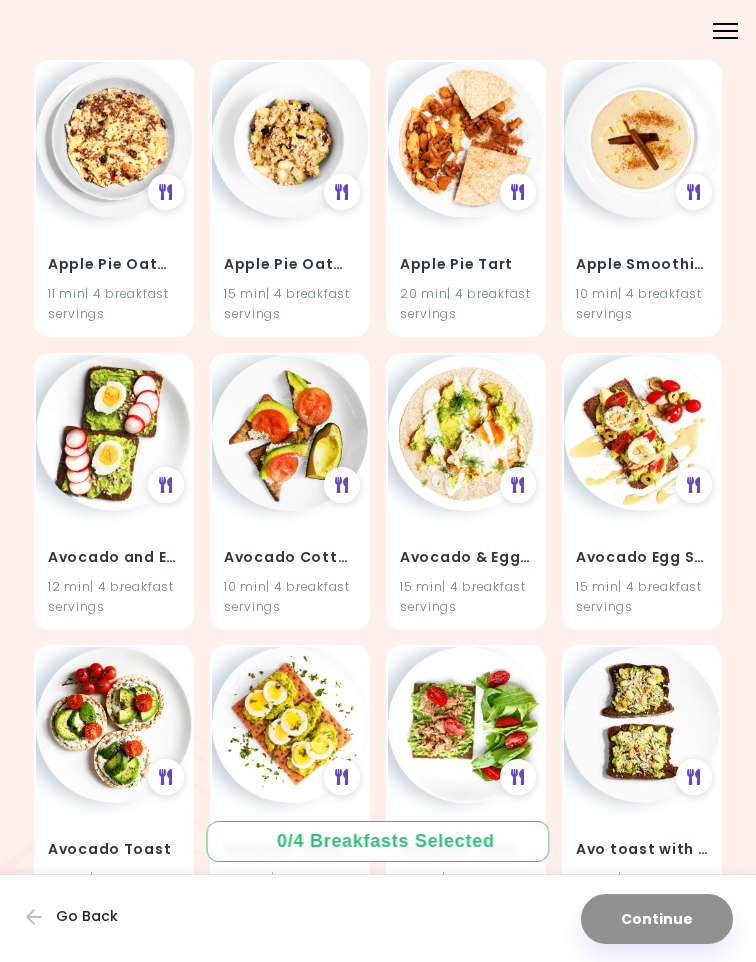 click at bounding box center [114, 433] 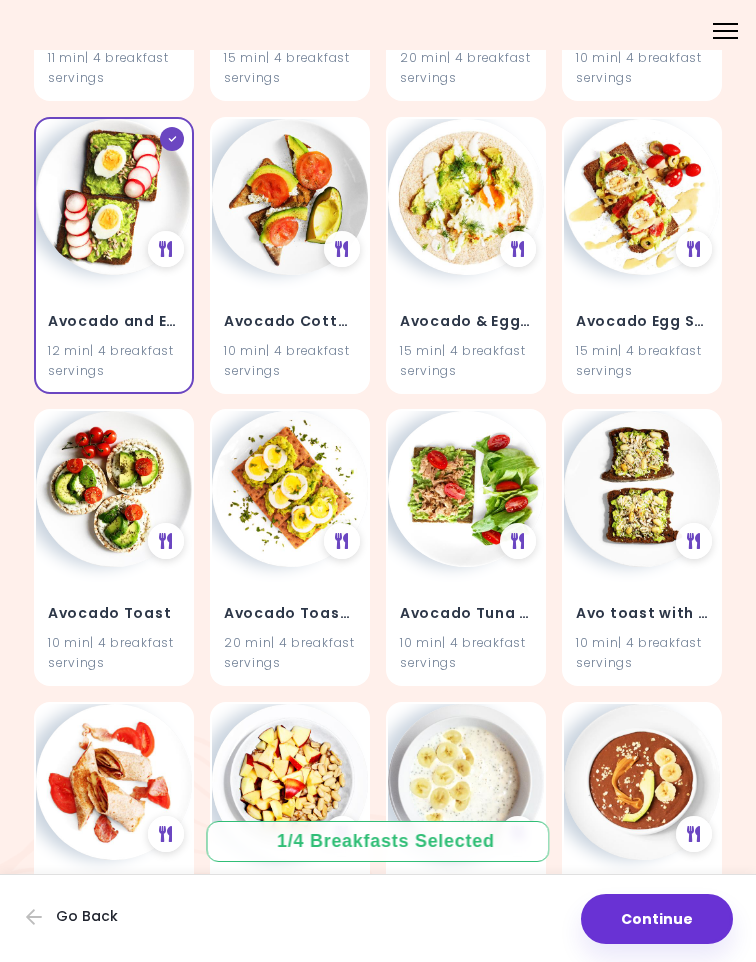 scroll, scrollTop: 735, scrollLeft: 0, axis: vertical 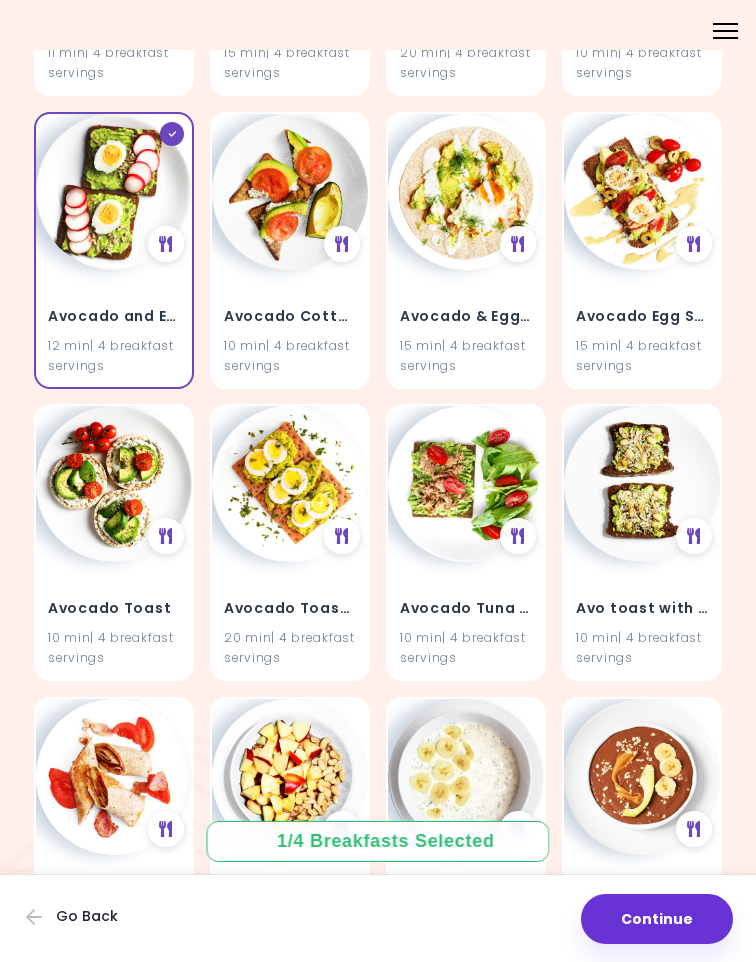 click at bounding box center [290, 484] 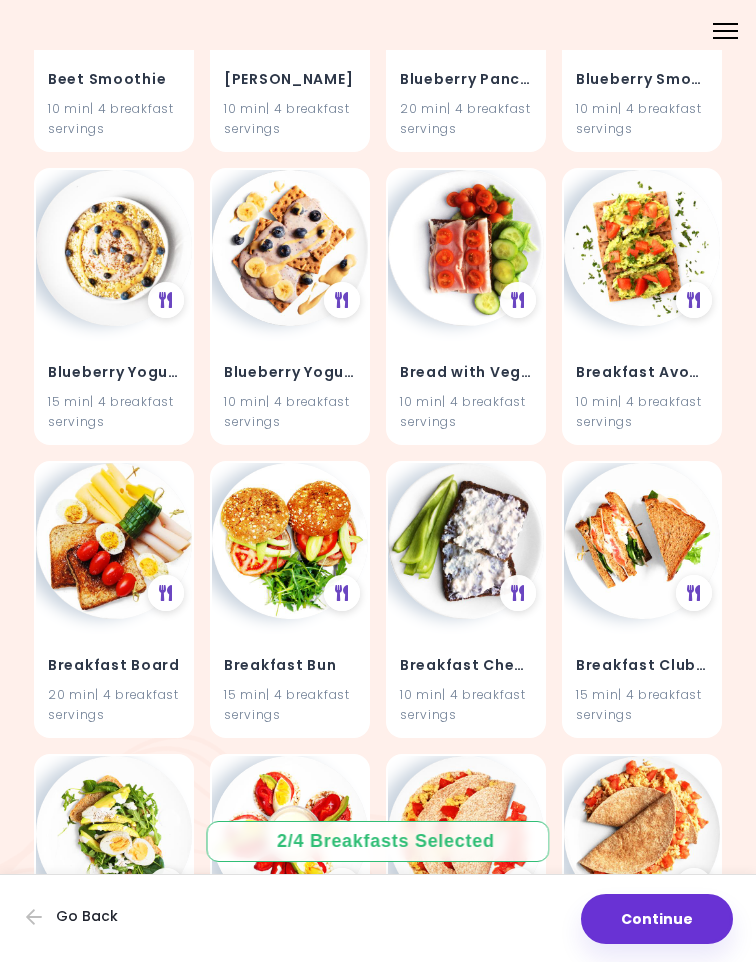 scroll, scrollTop: 2438, scrollLeft: 0, axis: vertical 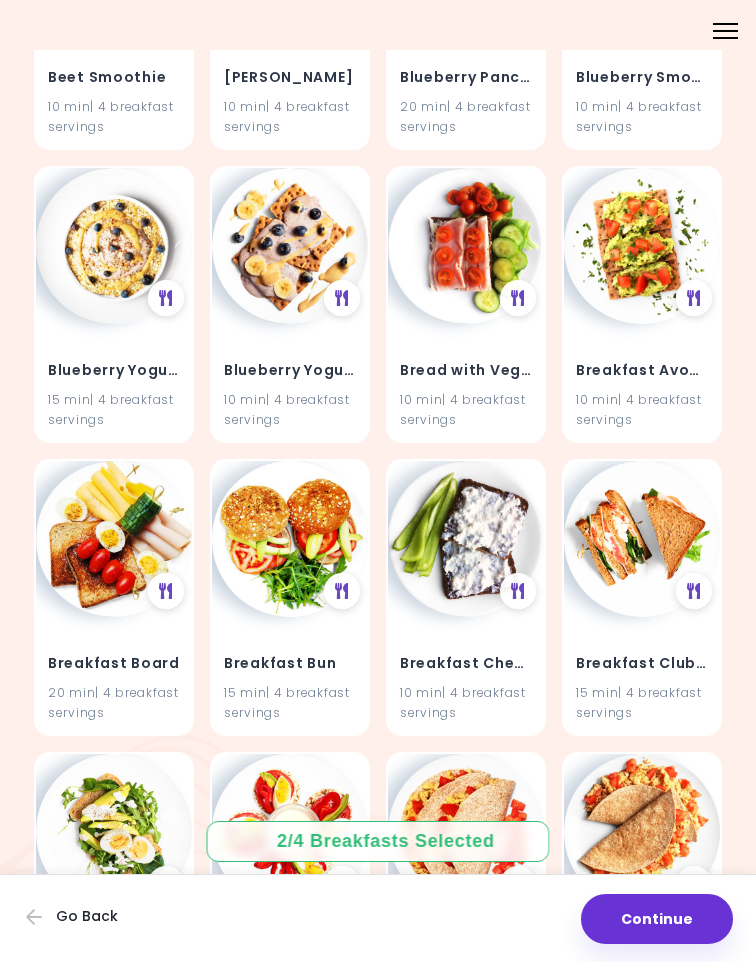 click at bounding box center (642, 246) 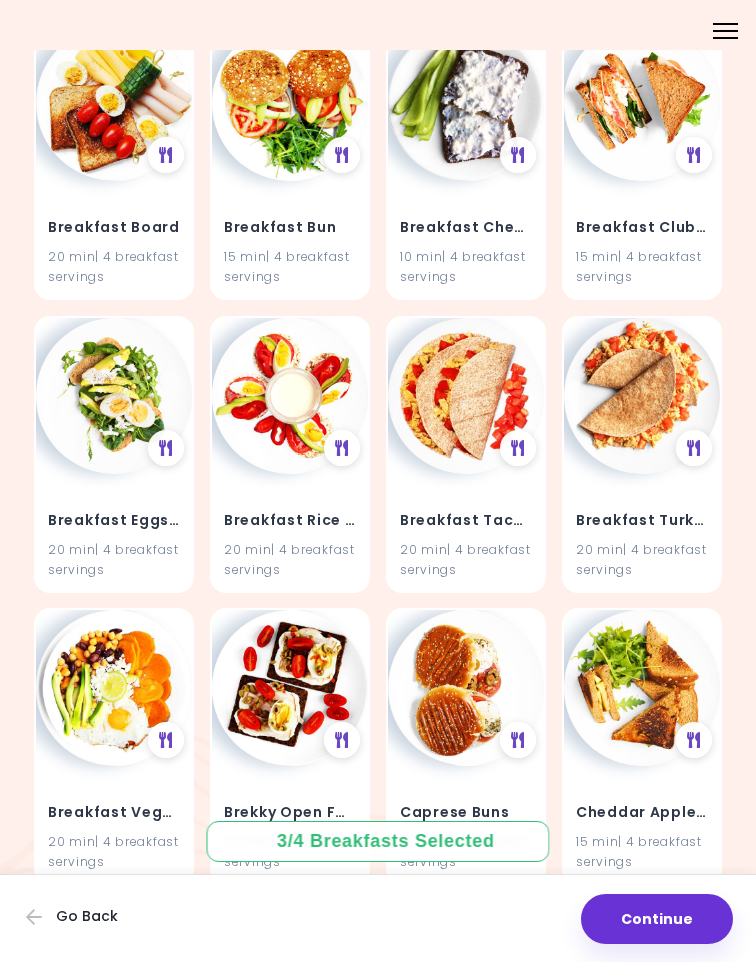 scroll, scrollTop: 2877, scrollLeft: 0, axis: vertical 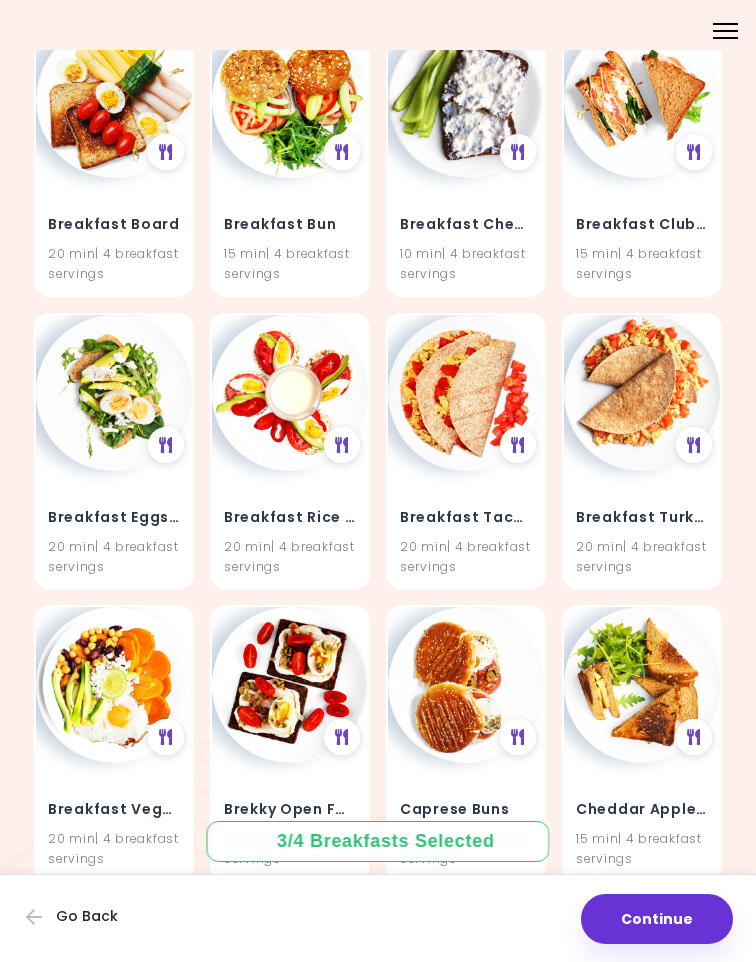 click on "Breakfast Tacos" at bounding box center [466, 517] 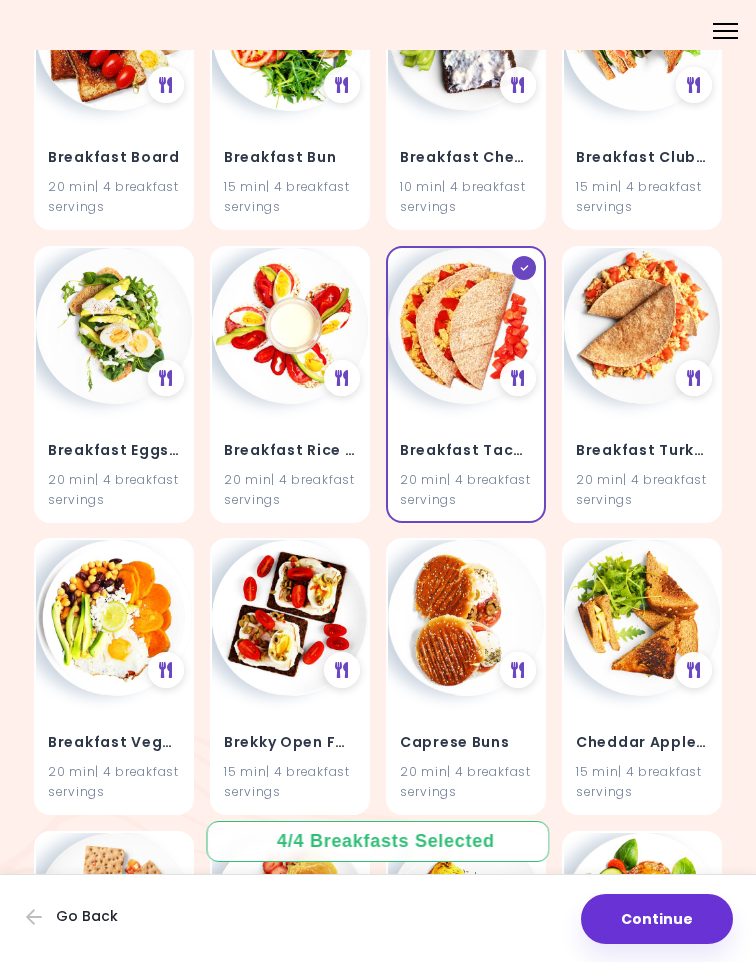 scroll, scrollTop: 2946, scrollLeft: 0, axis: vertical 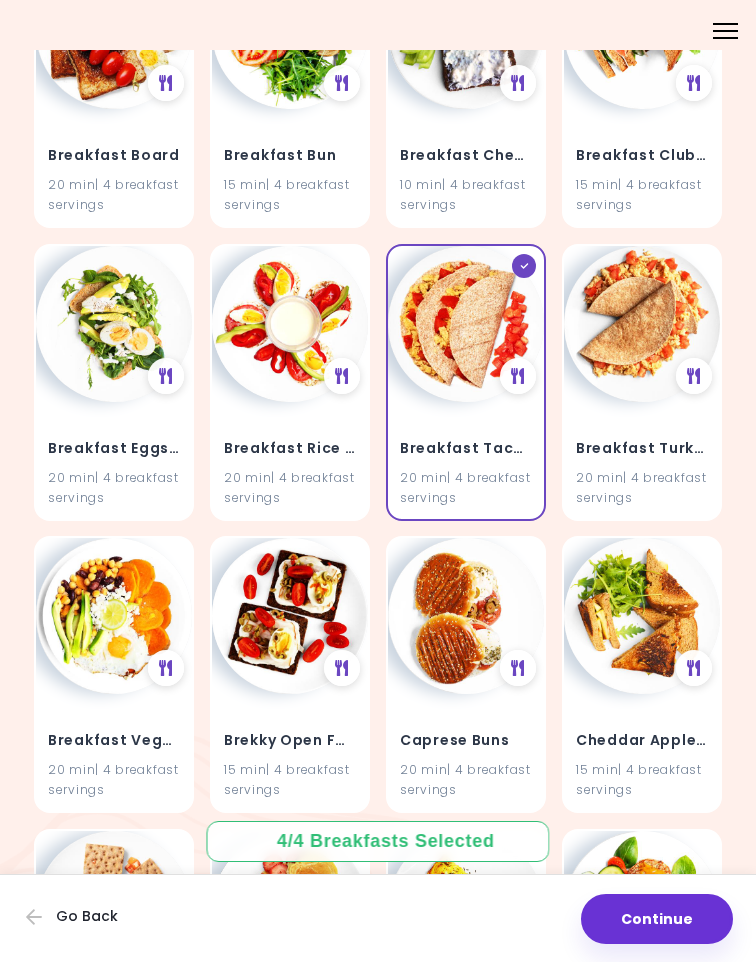 click on "Breakfast Turkey Tacos" at bounding box center (642, 448) 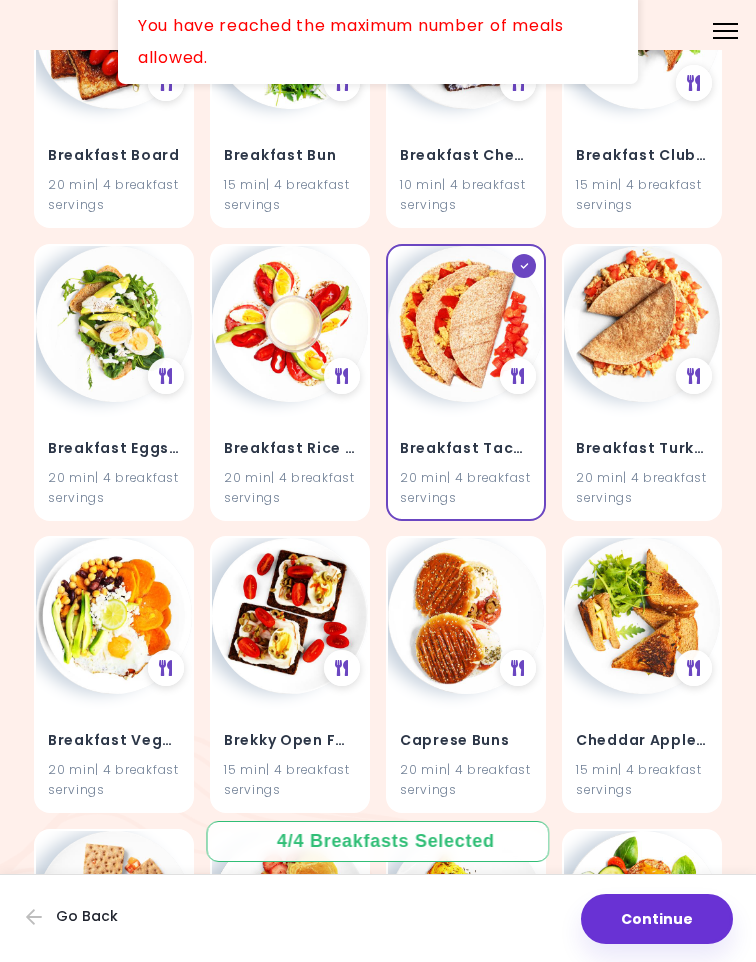click on "Breakfast Turkey Tacos" at bounding box center (642, 448) 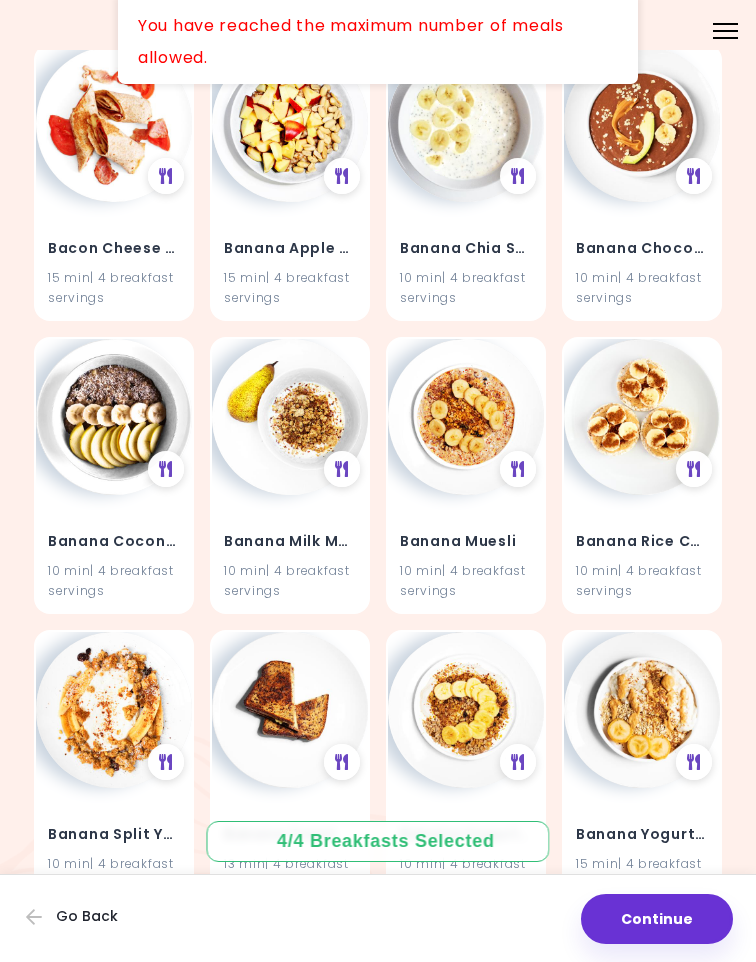 scroll, scrollTop: 1383, scrollLeft: 0, axis: vertical 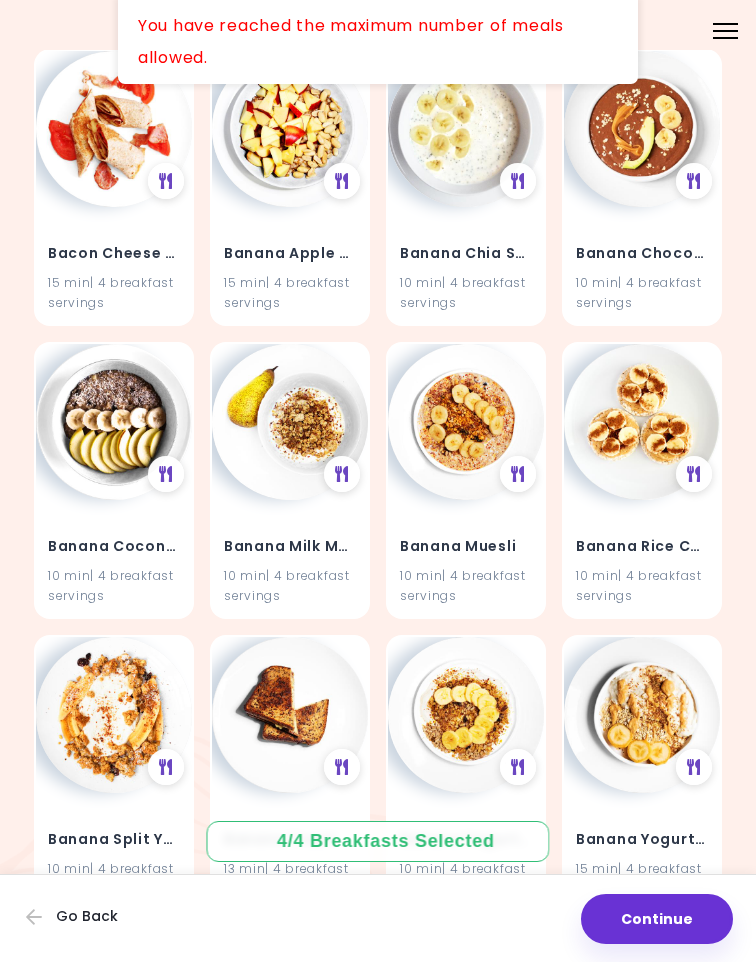 click on "Continue" at bounding box center [657, 919] 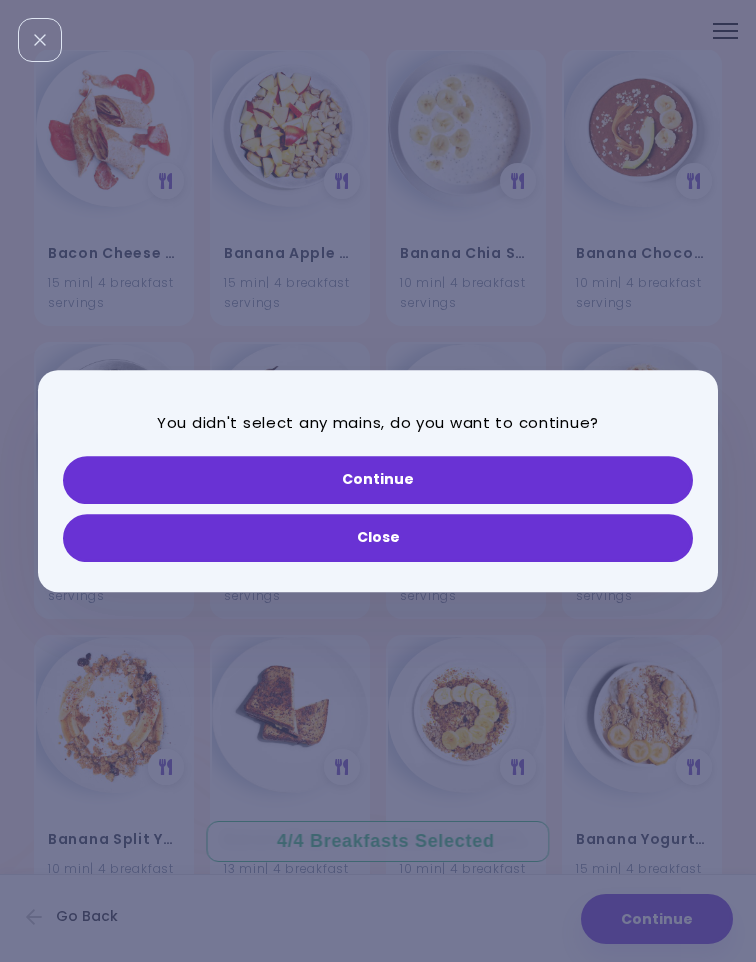 click on "Continue" at bounding box center (378, 480) 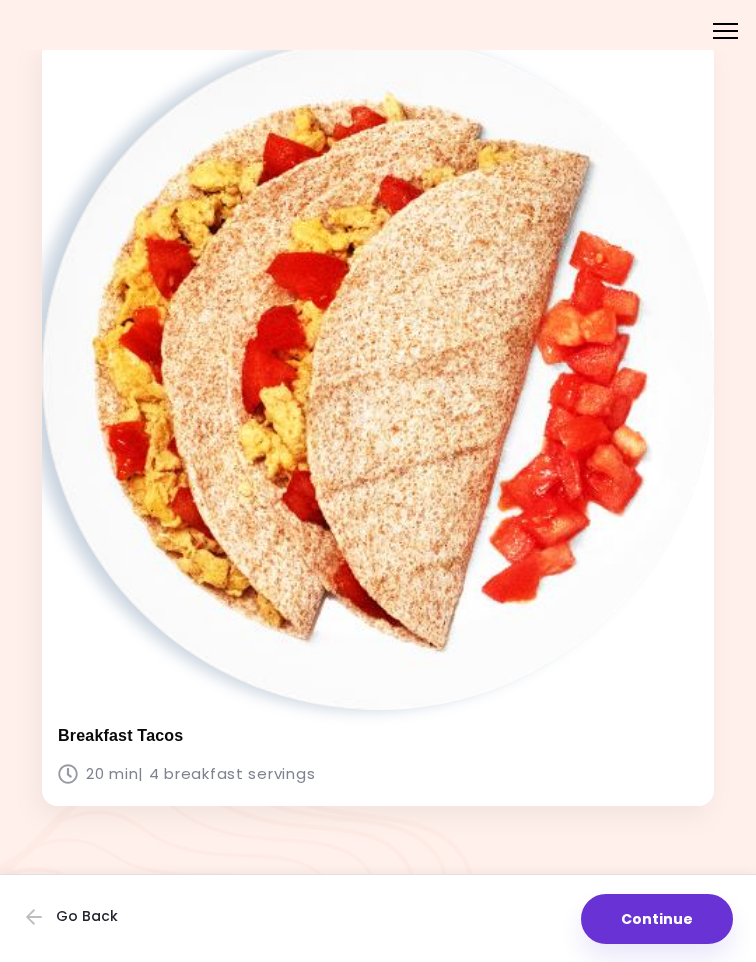 scroll, scrollTop: 2503, scrollLeft: 0, axis: vertical 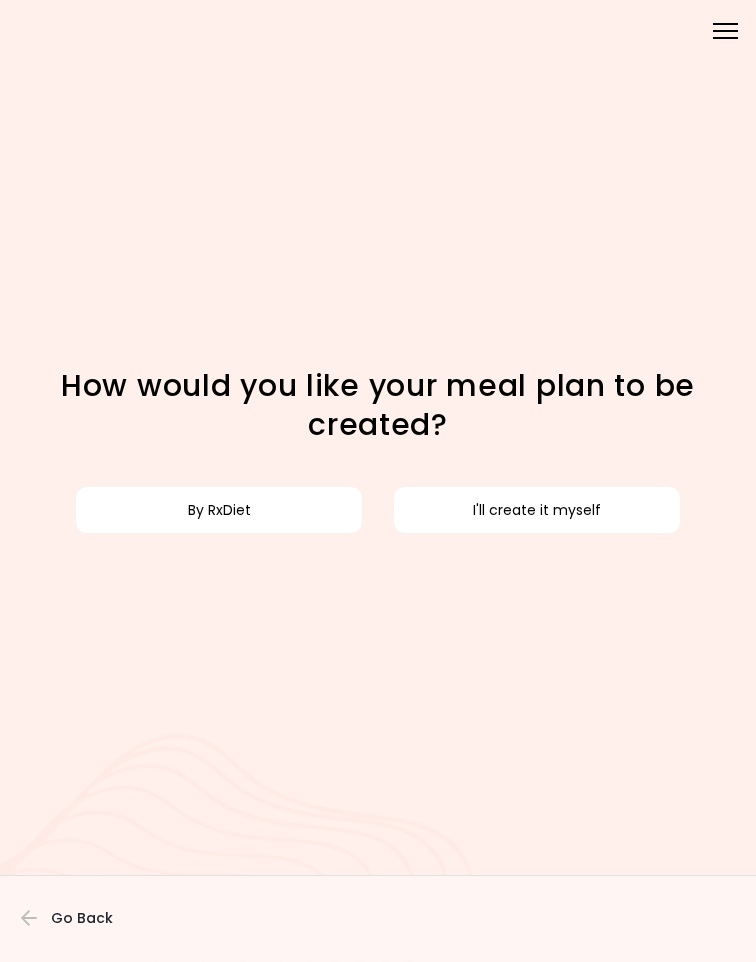 click on "I'll create it myself" at bounding box center (537, 510) 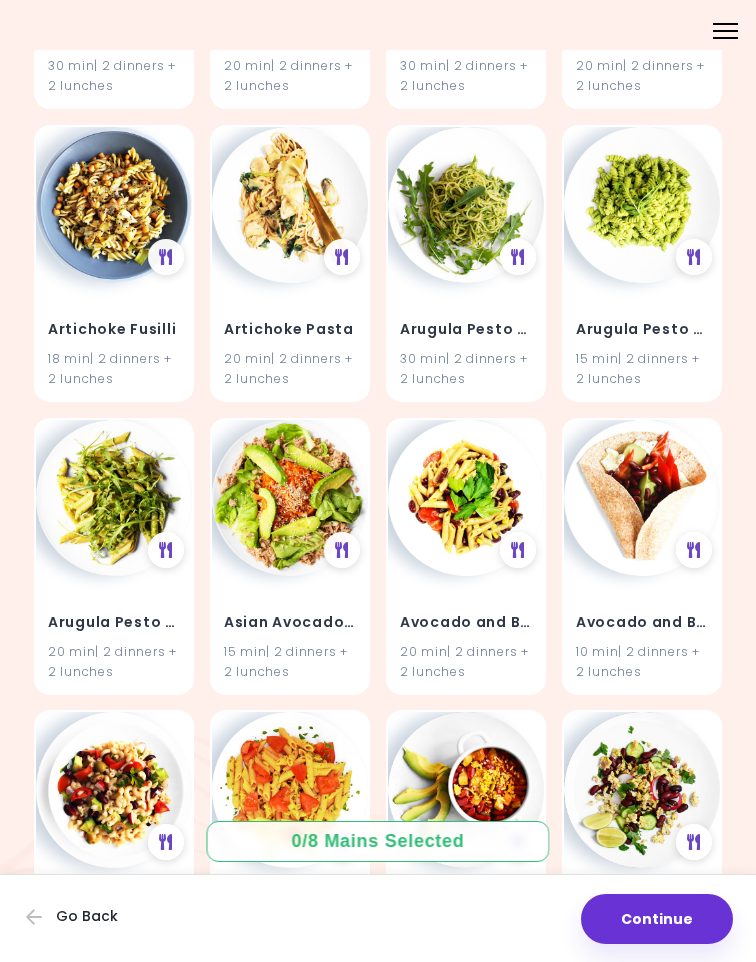 scroll, scrollTop: 430, scrollLeft: 0, axis: vertical 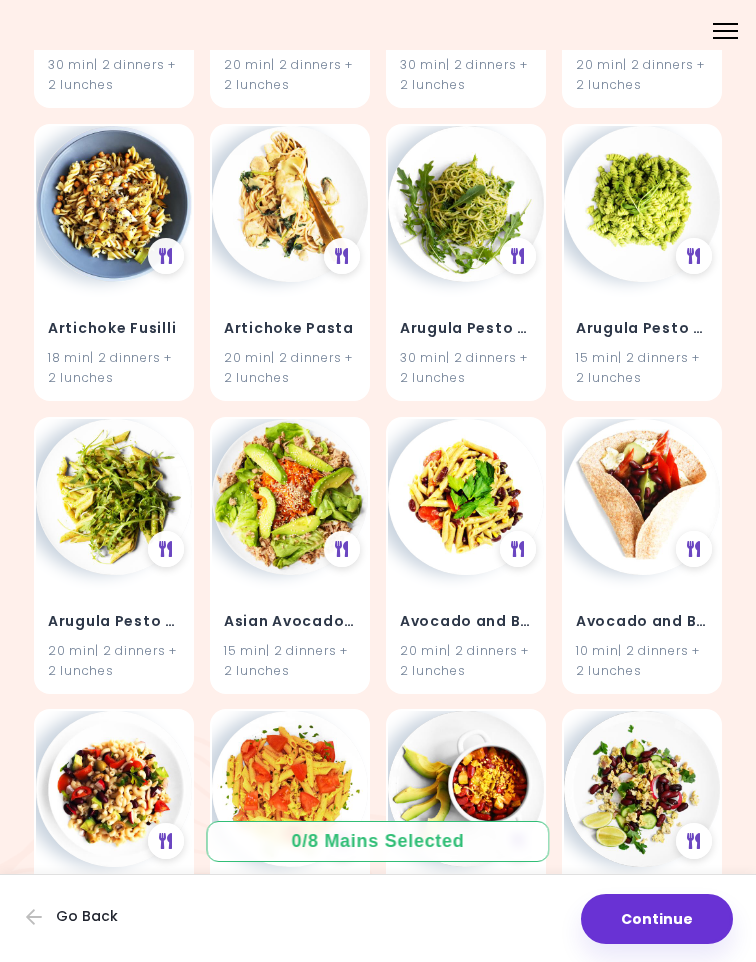 click at bounding box center (166, 256) 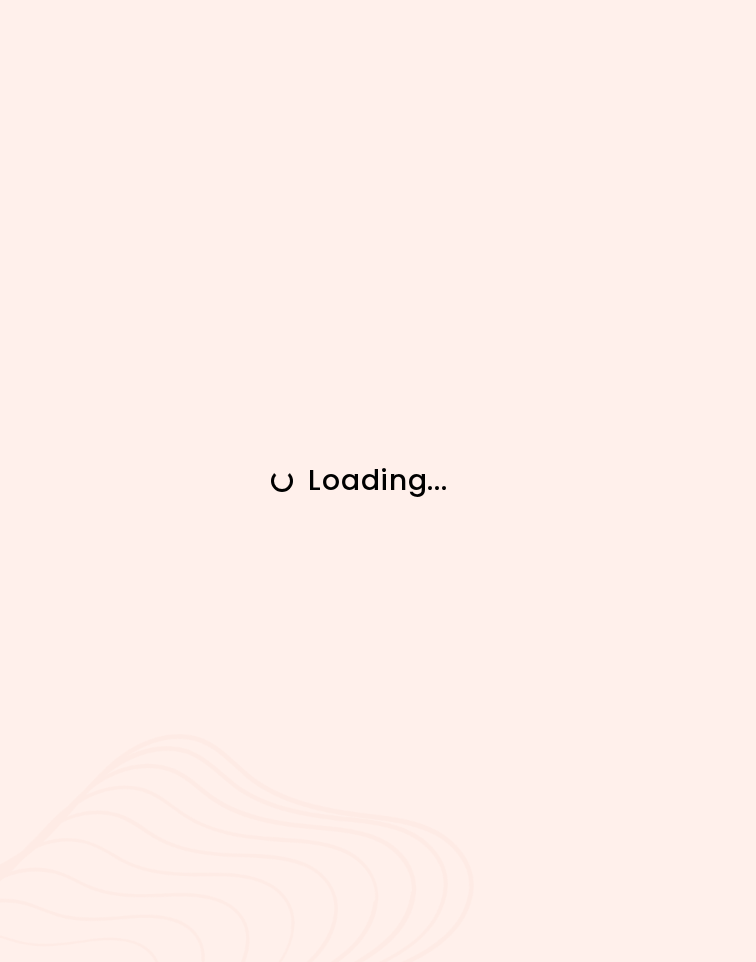 scroll, scrollTop: 0, scrollLeft: 0, axis: both 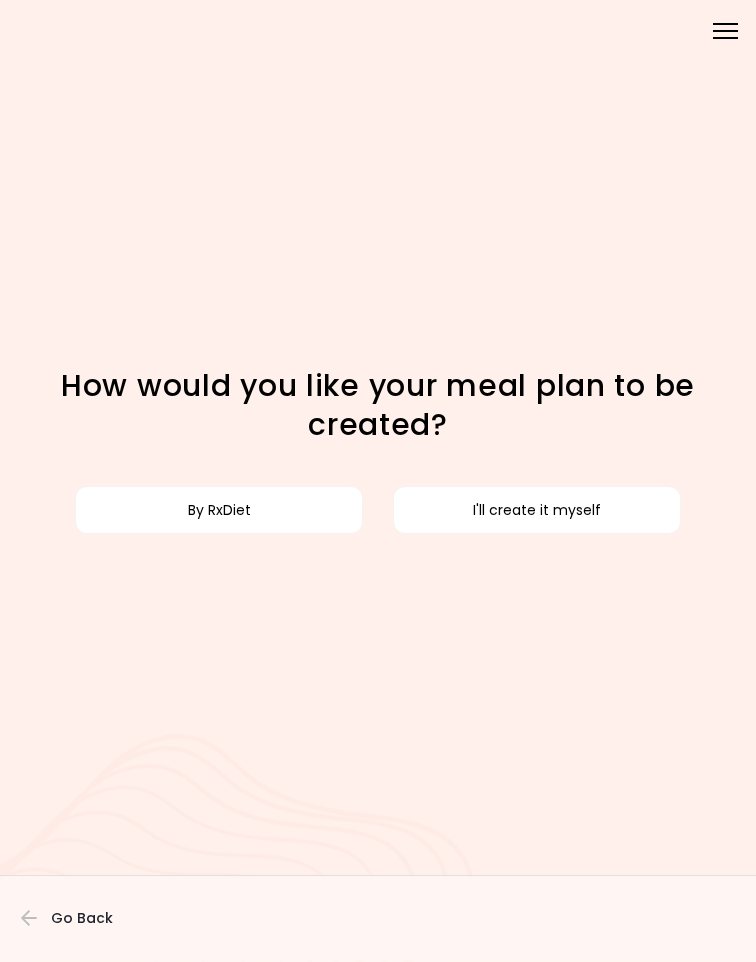 click on "I'll create it myself" at bounding box center [537, 510] 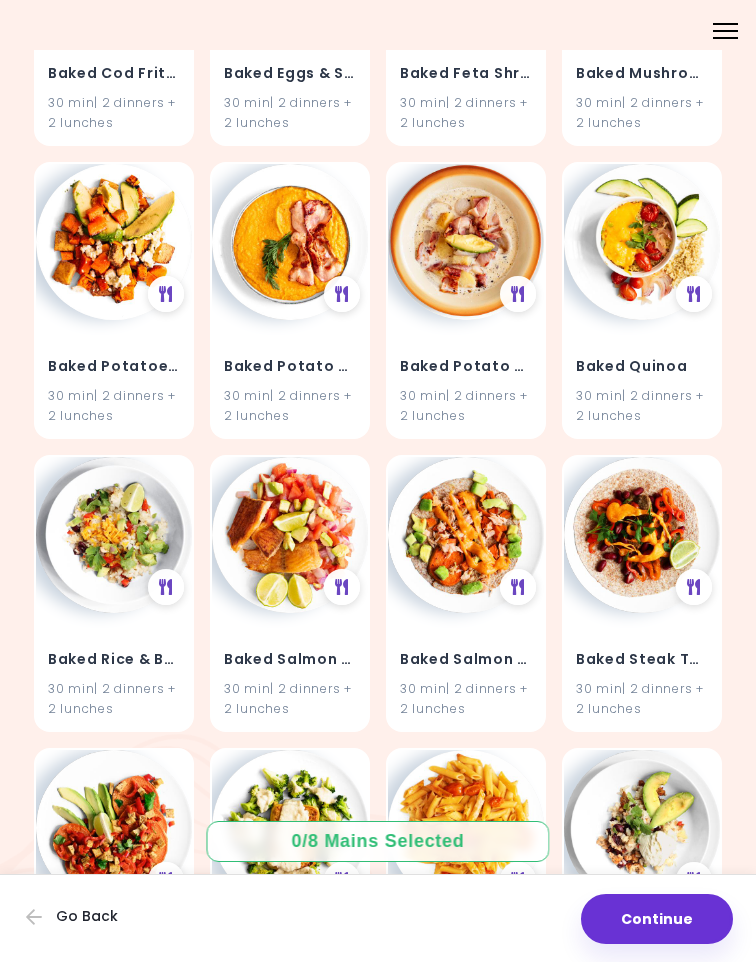 scroll, scrollTop: 4511, scrollLeft: 0, axis: vertical 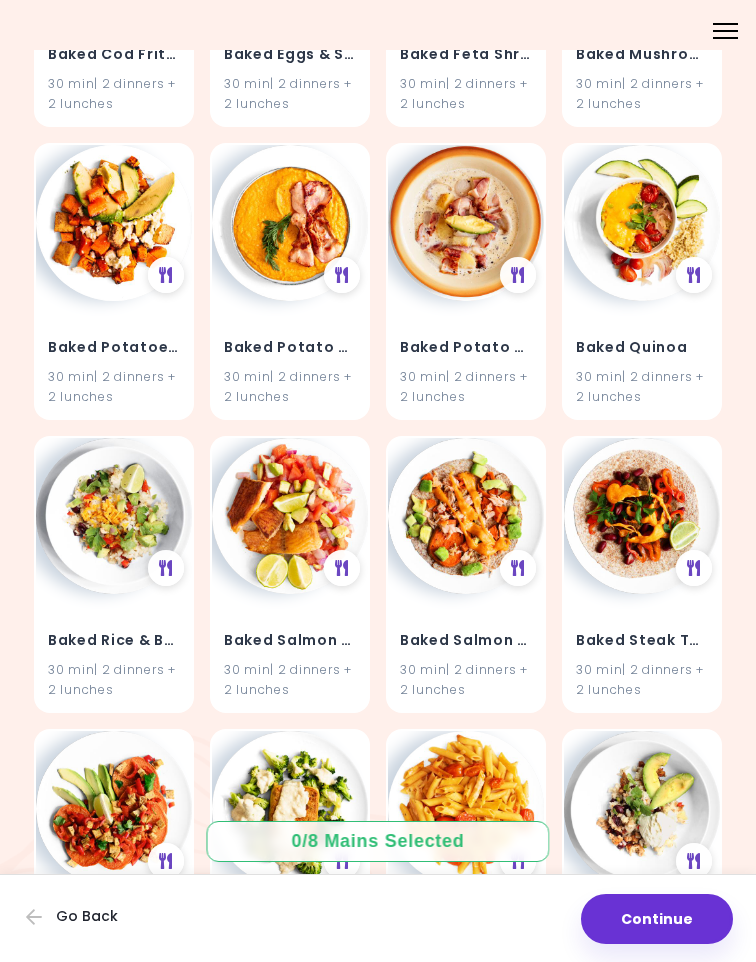 click at bounding box center (114, 223) 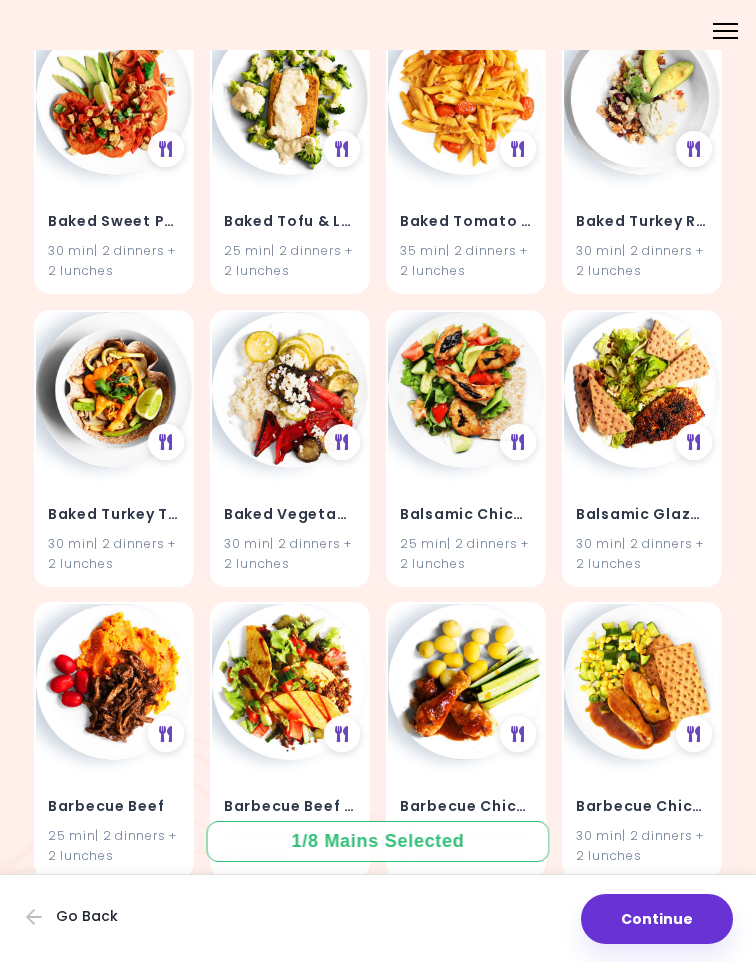 scroll, scrollTop: 5222, scrollLeft: 0, axis: vertical 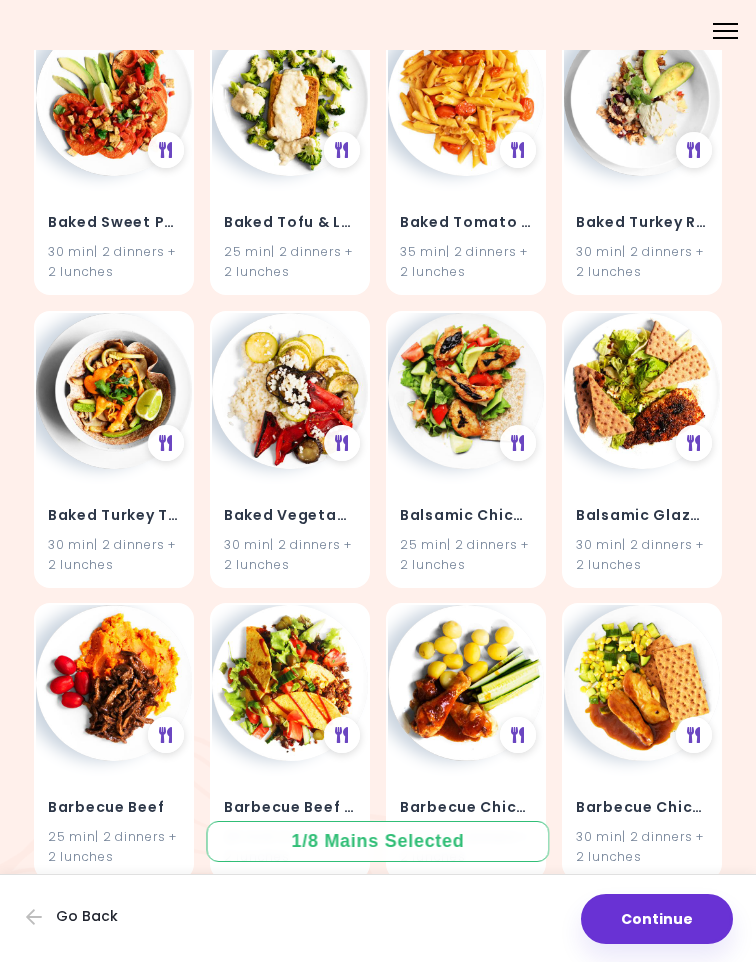 click on "Balsamic Glazed Salmon 30   min  |   2 dinners +
2 lunches" at bounding box center [642, 527] 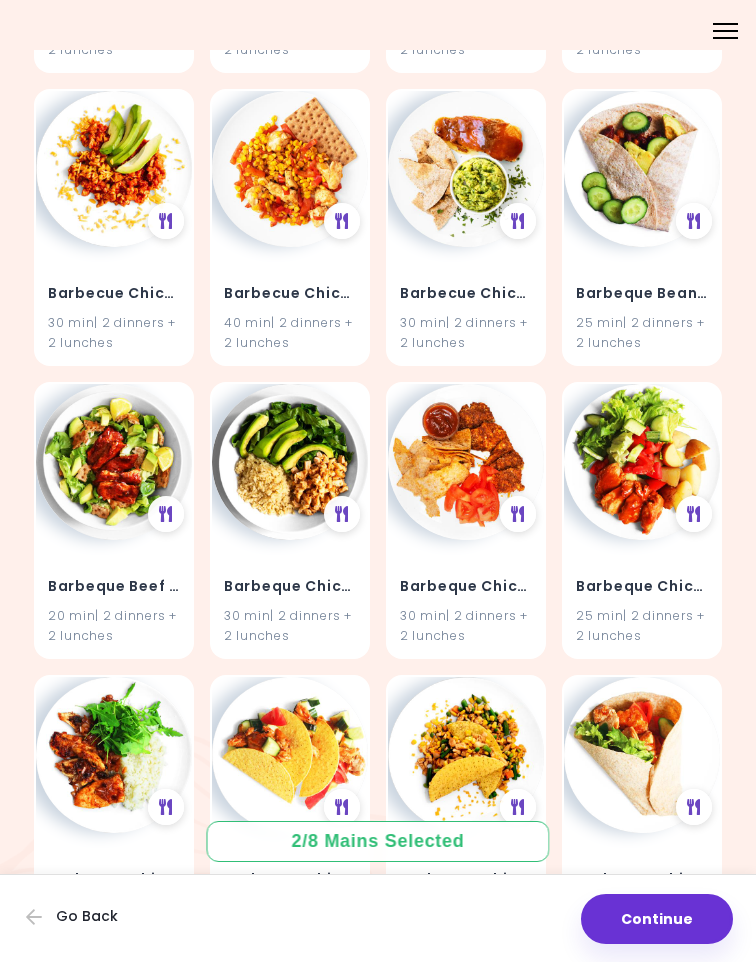 scroll, scrollTop: 6027, scrollLeft: 0, axis: vertical 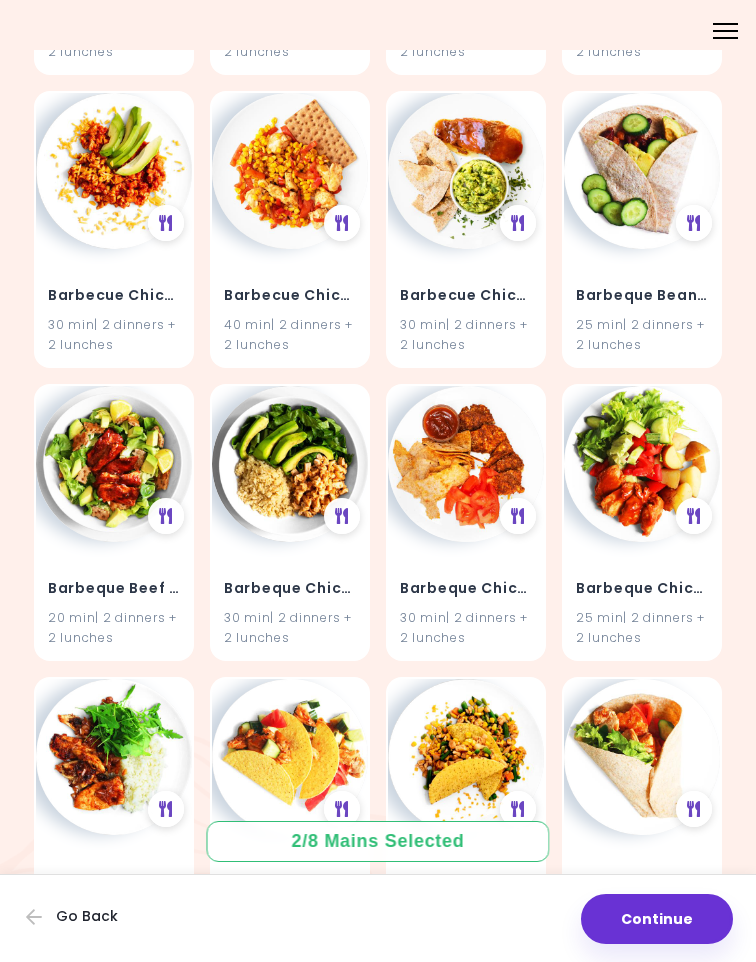 click at bounding box center [642, 464] 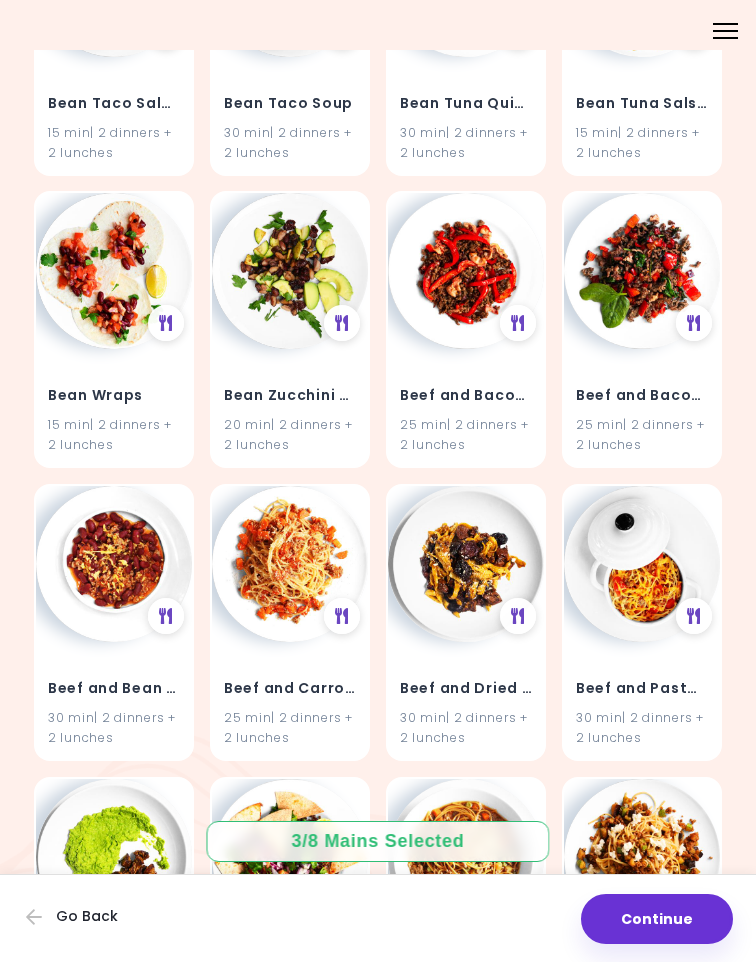 scroll, scrollTop: 10319, scrollLeft: 0, axis: vertical 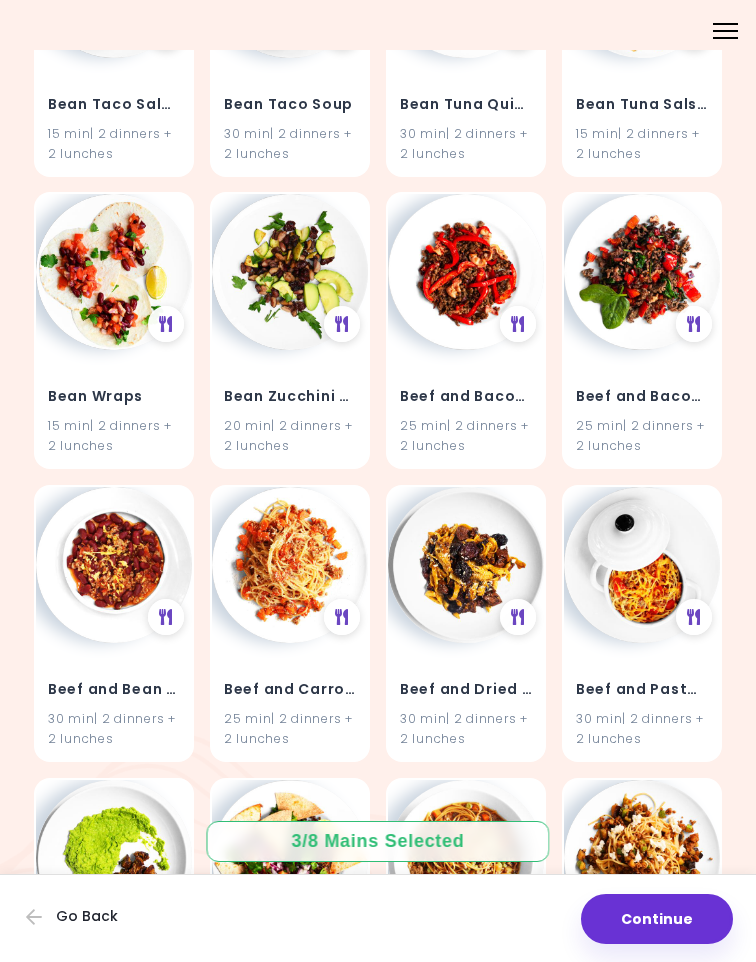 click on "Bean Zucchini Hash 20   min  |   2 dinners +
2 lunches" at bounding box center (290, 408) 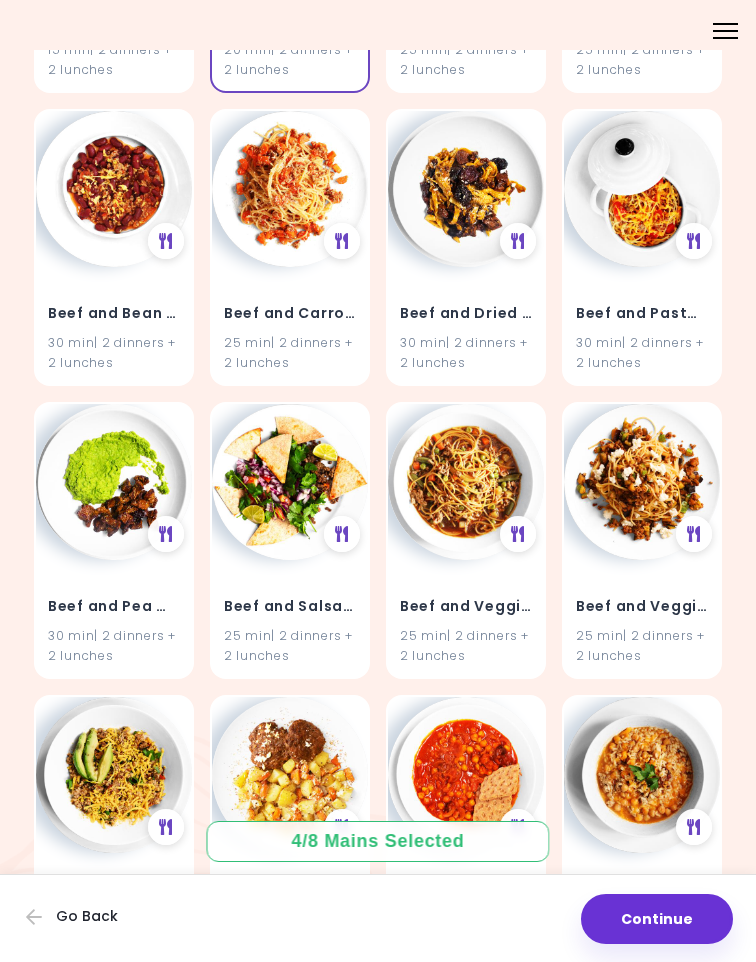 scroll, scrollTop: 10698, scrollLeft: 0, axis: vertical 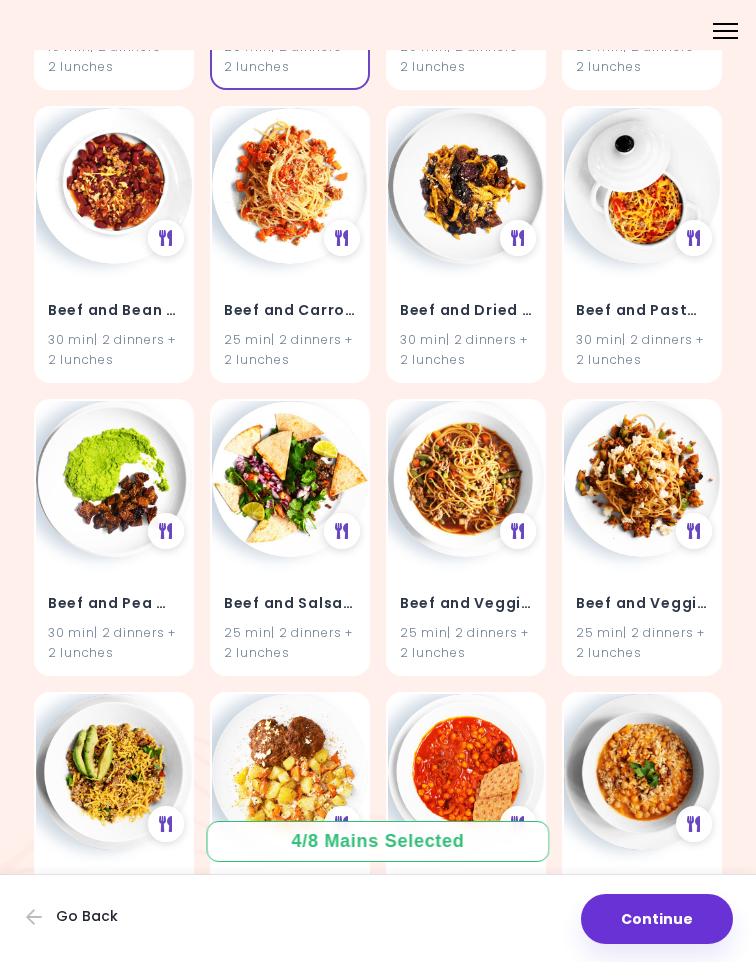 click on "Beef and Veggie Noodle Soup" at bounding box center [466, 604] 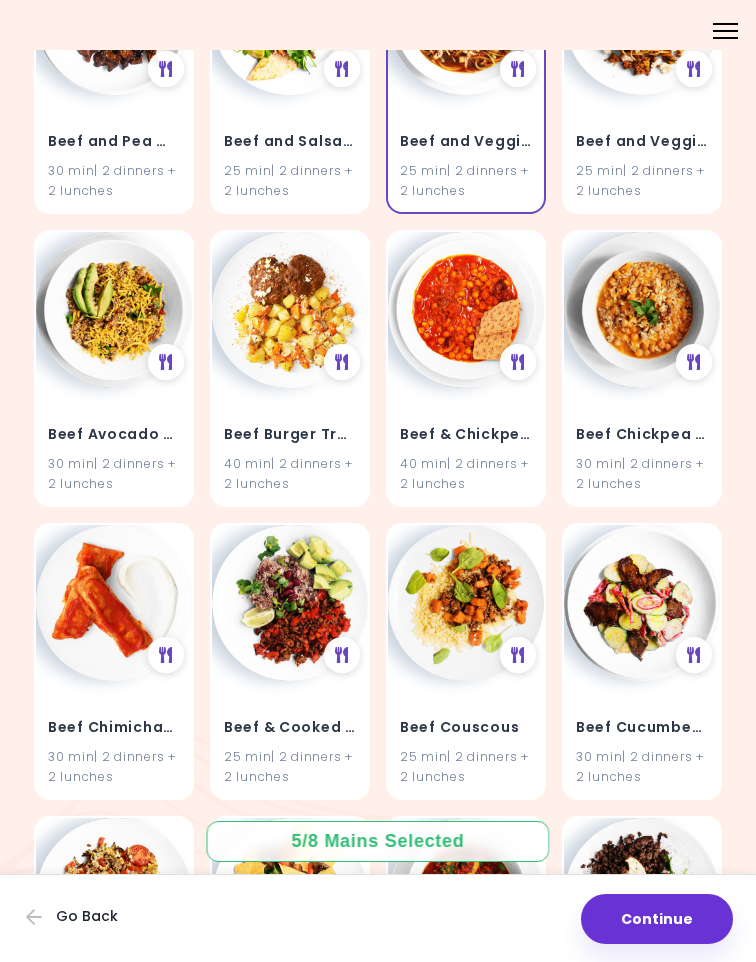 scroll, scrollTop: 11161, scrollLeft: 0, axis: vertical 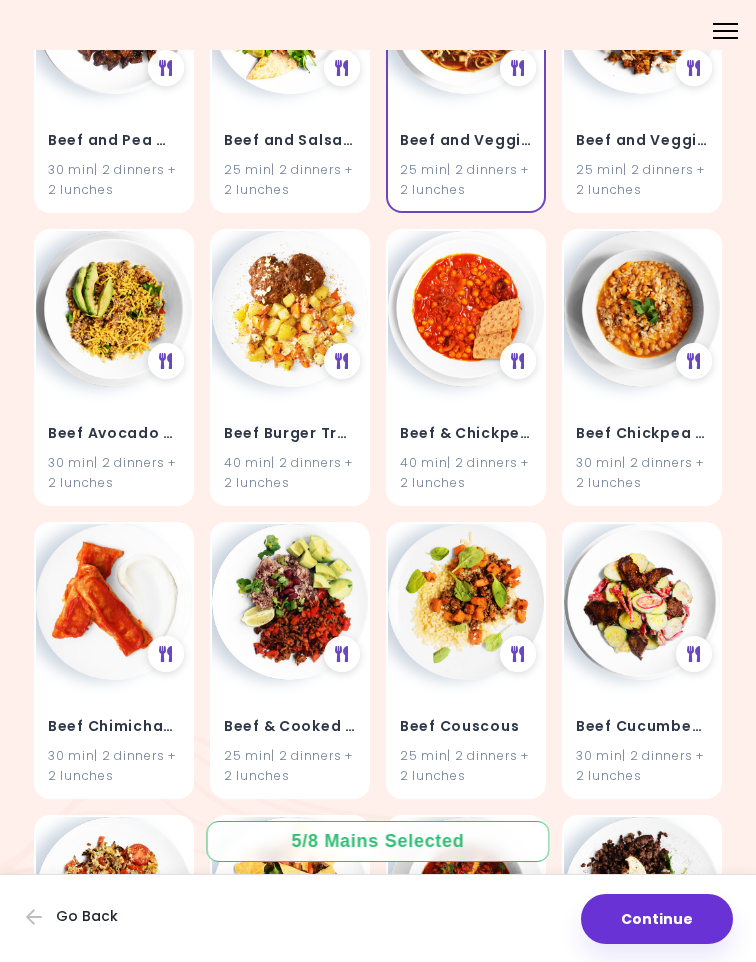 click at bounding box center [114, 309] 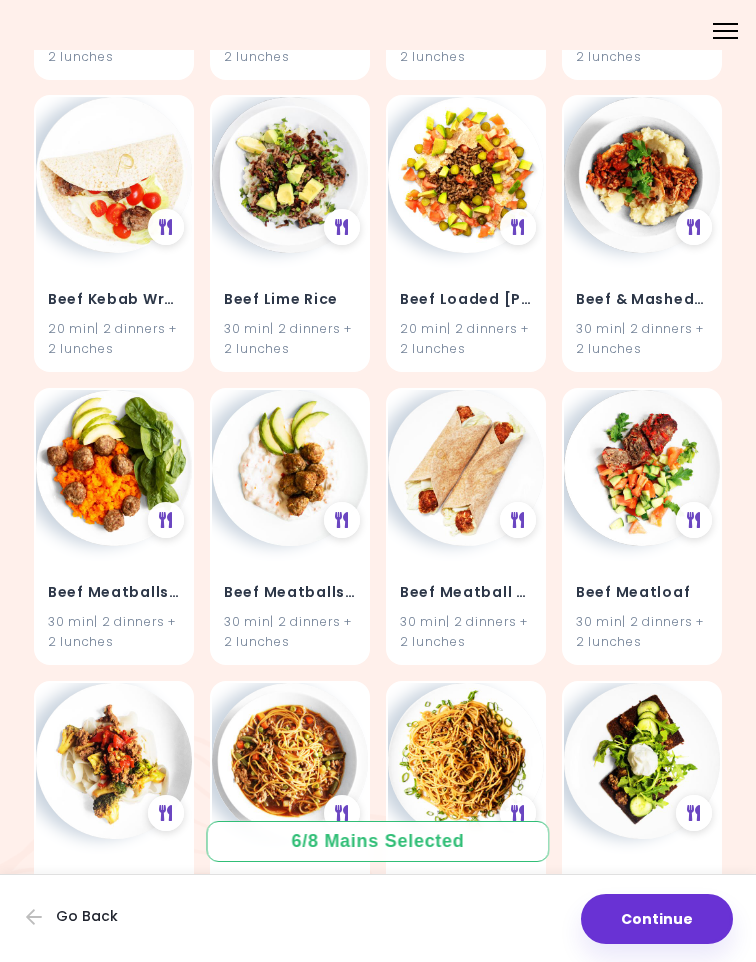scroll, scrollTop: 12760, scrollLeft: 0, axis: vertical 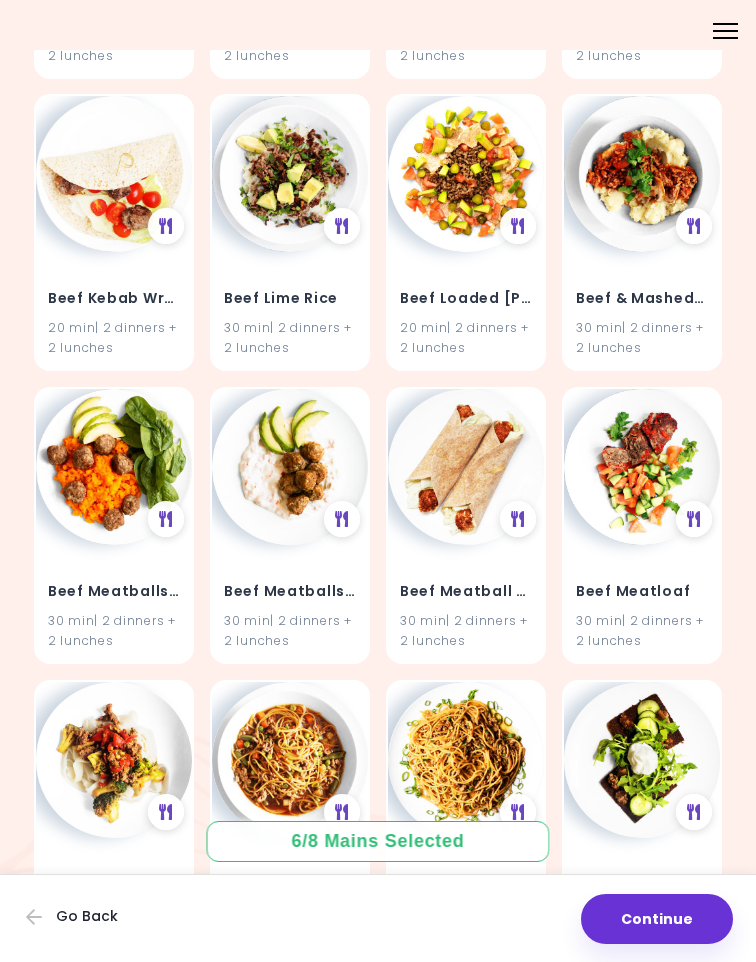 click on "Beef Meatball Wraps" at bounding box center (466, 592) 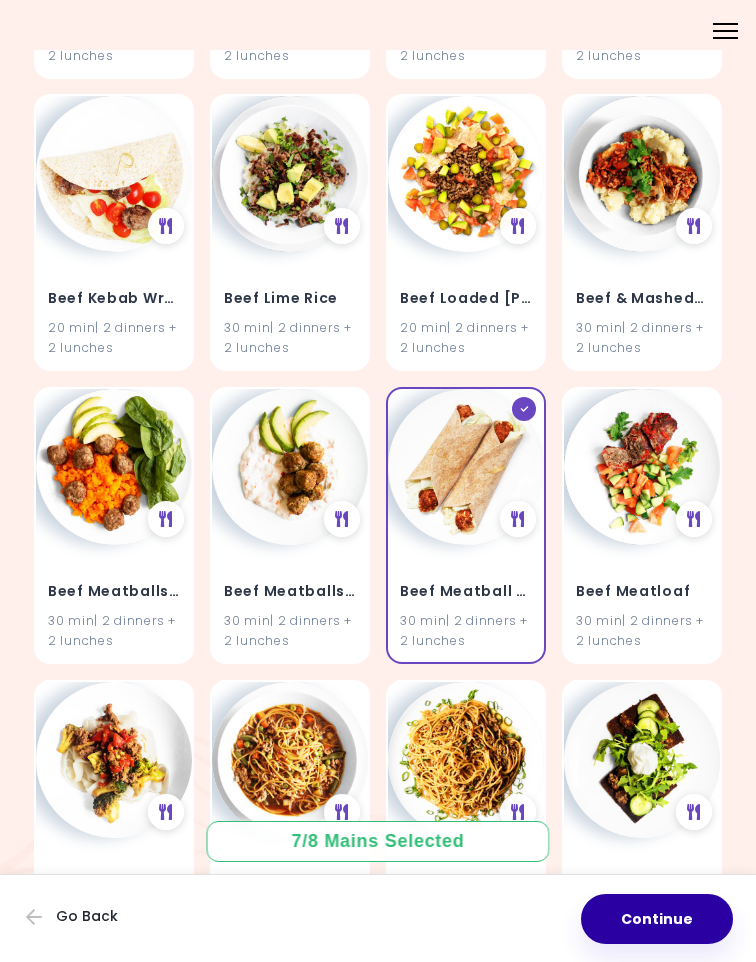 click on "Continue" at bounding box center (657, 919) 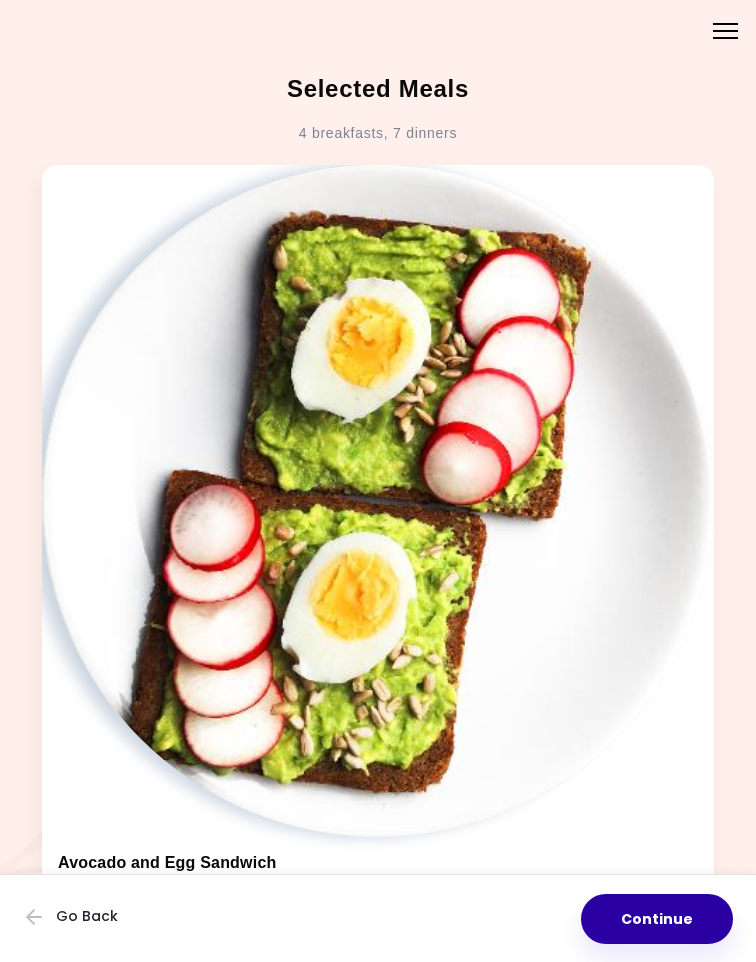 click on "Continue" at bounding box center (657, 919) 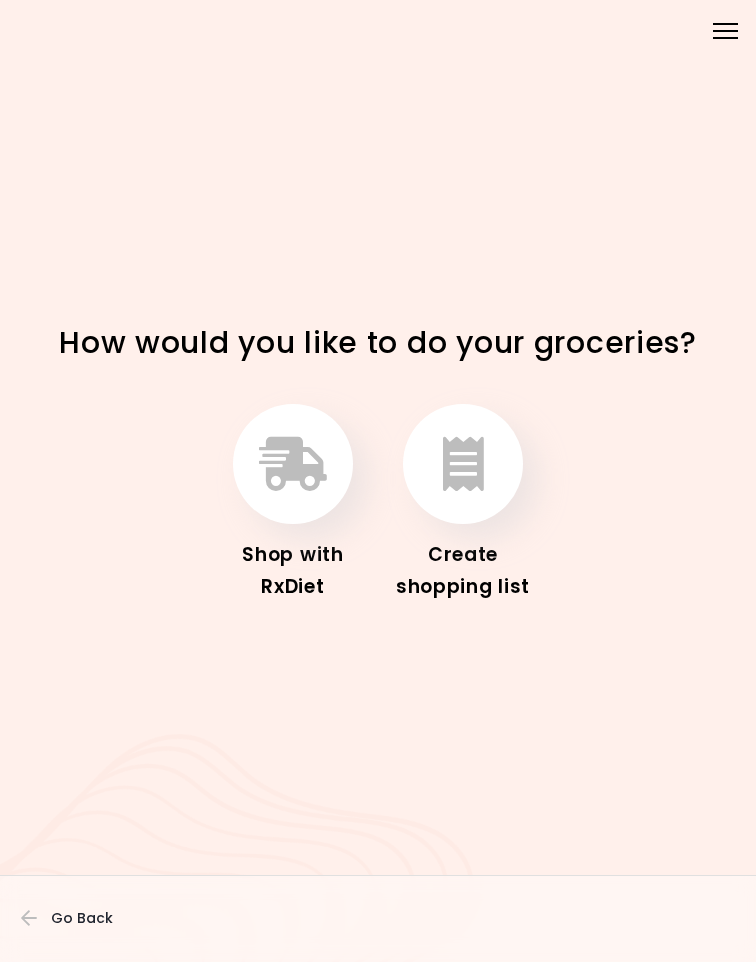 click at bounding box center (463, 464) 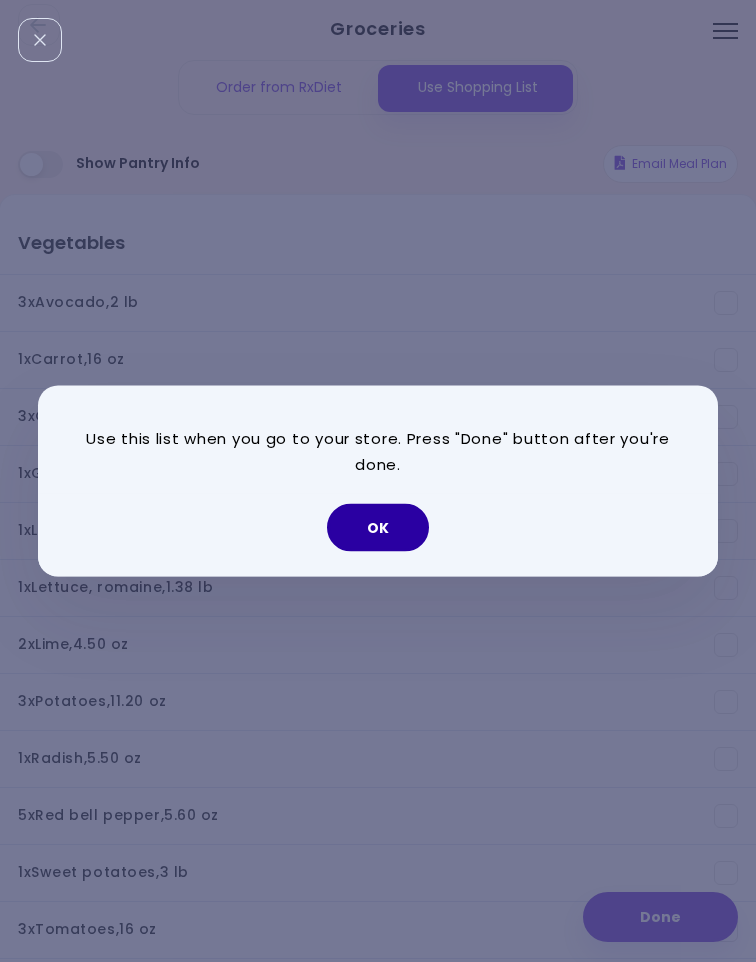click on "OK" at bounding box center (378, 528) 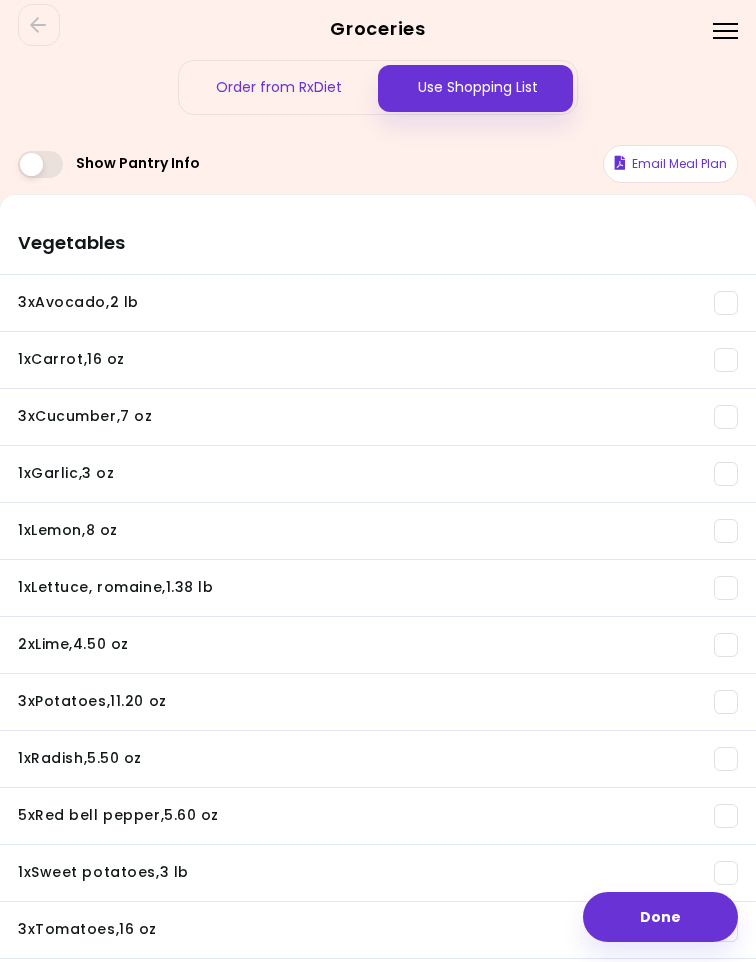 scroll, scrollTop: 0, scrollLeft: 0, axis: both 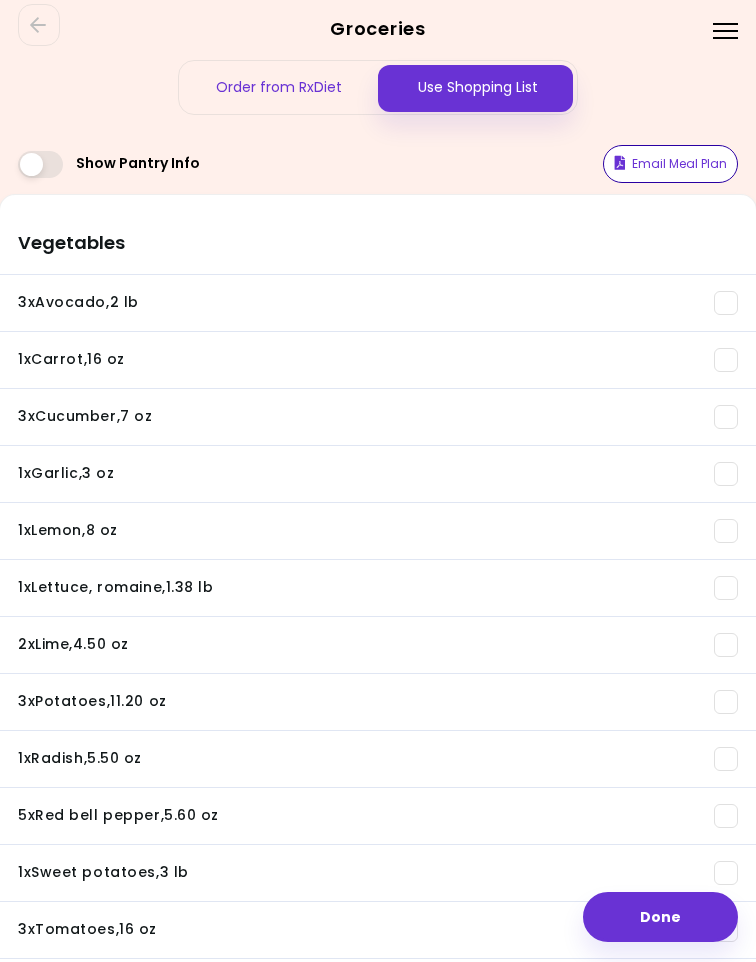 click on "Email Meal Plan" at bounding box center (670, 164) 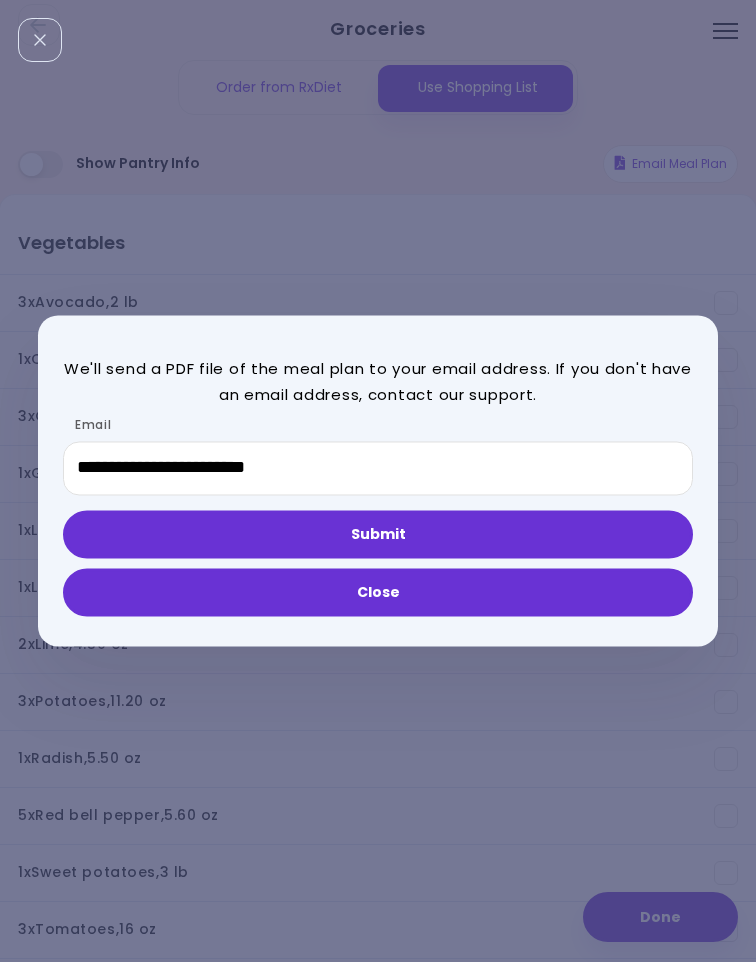 click on "Submit" at bounding box center [378, 535] 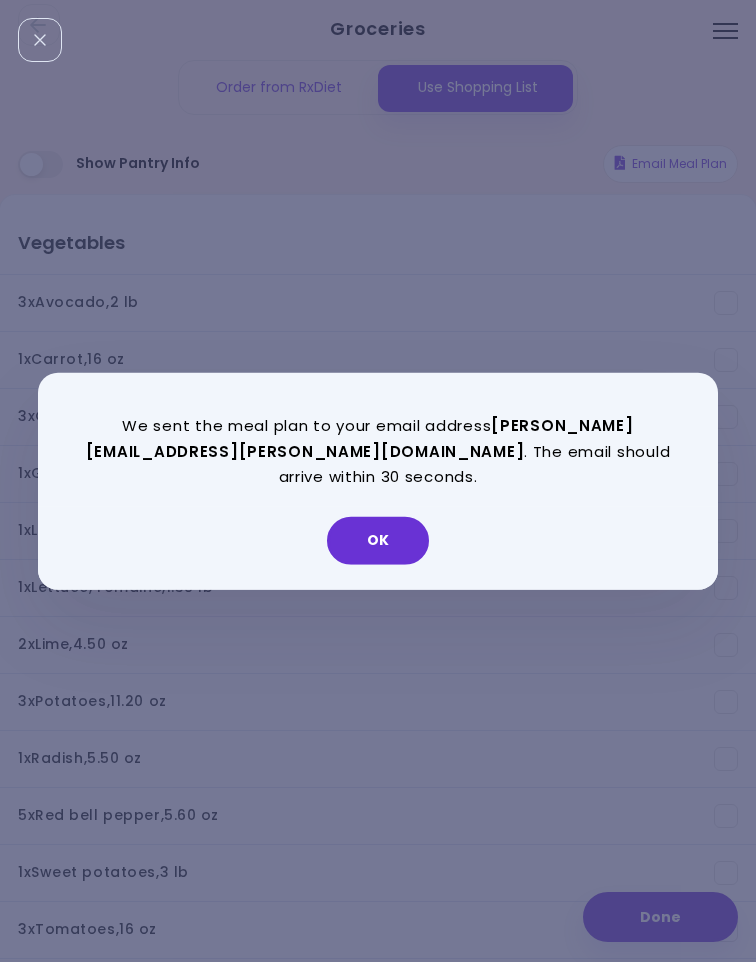 click on "OK" at bounding box center [378, 540] 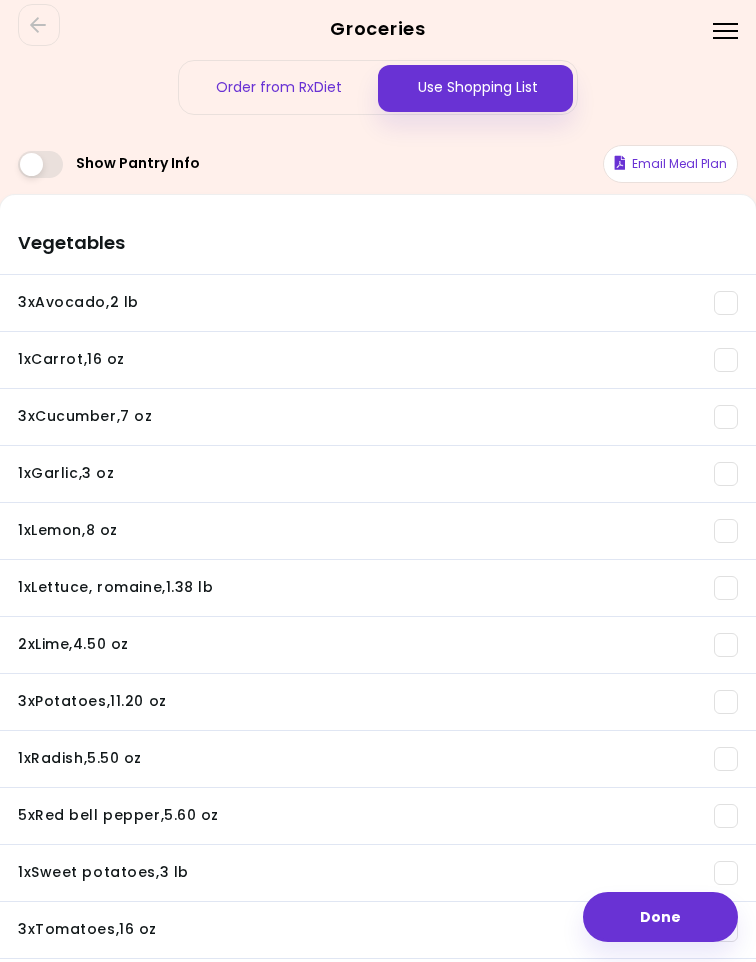 click on "Done" at bounding box center [660, 917] 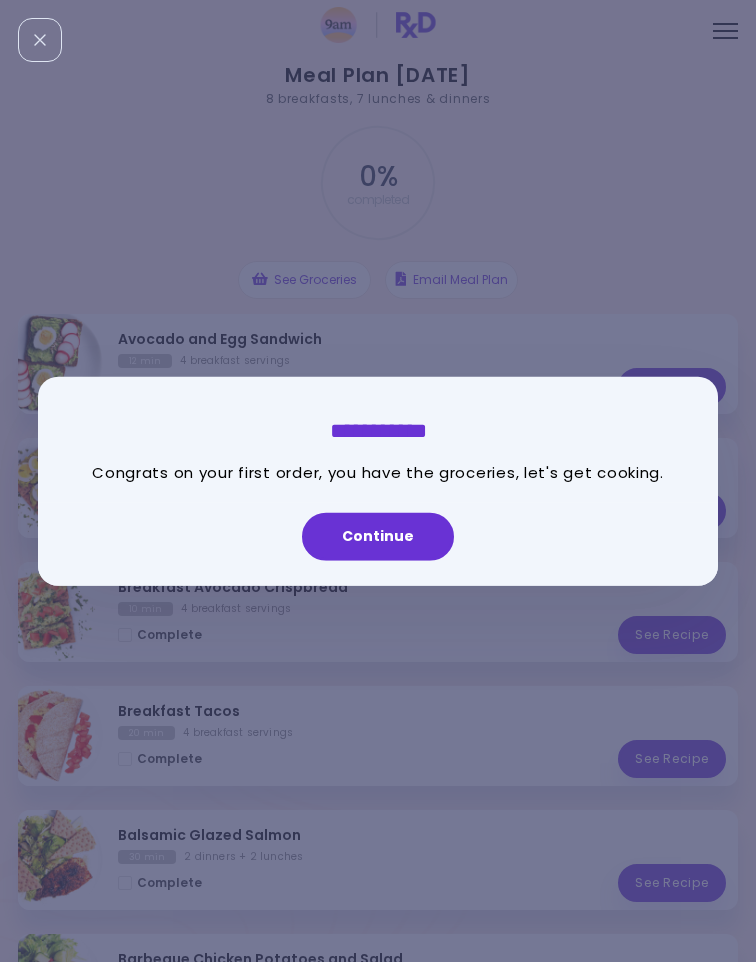click on "Continue" at bounding box center (378, 536) 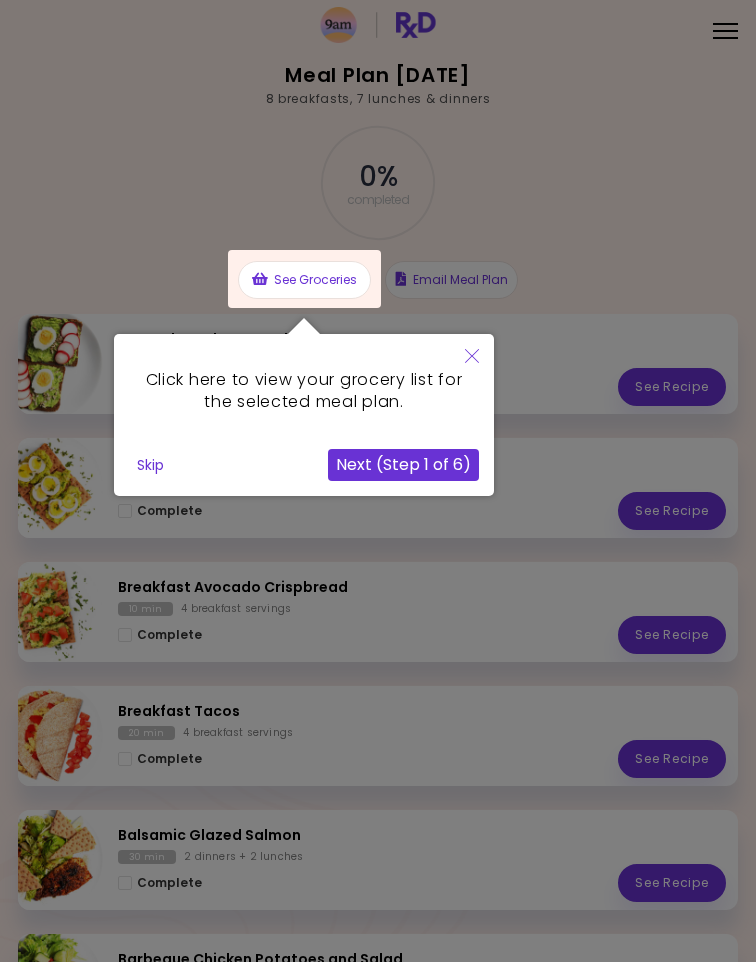 click at bounding box center (472, 357) 